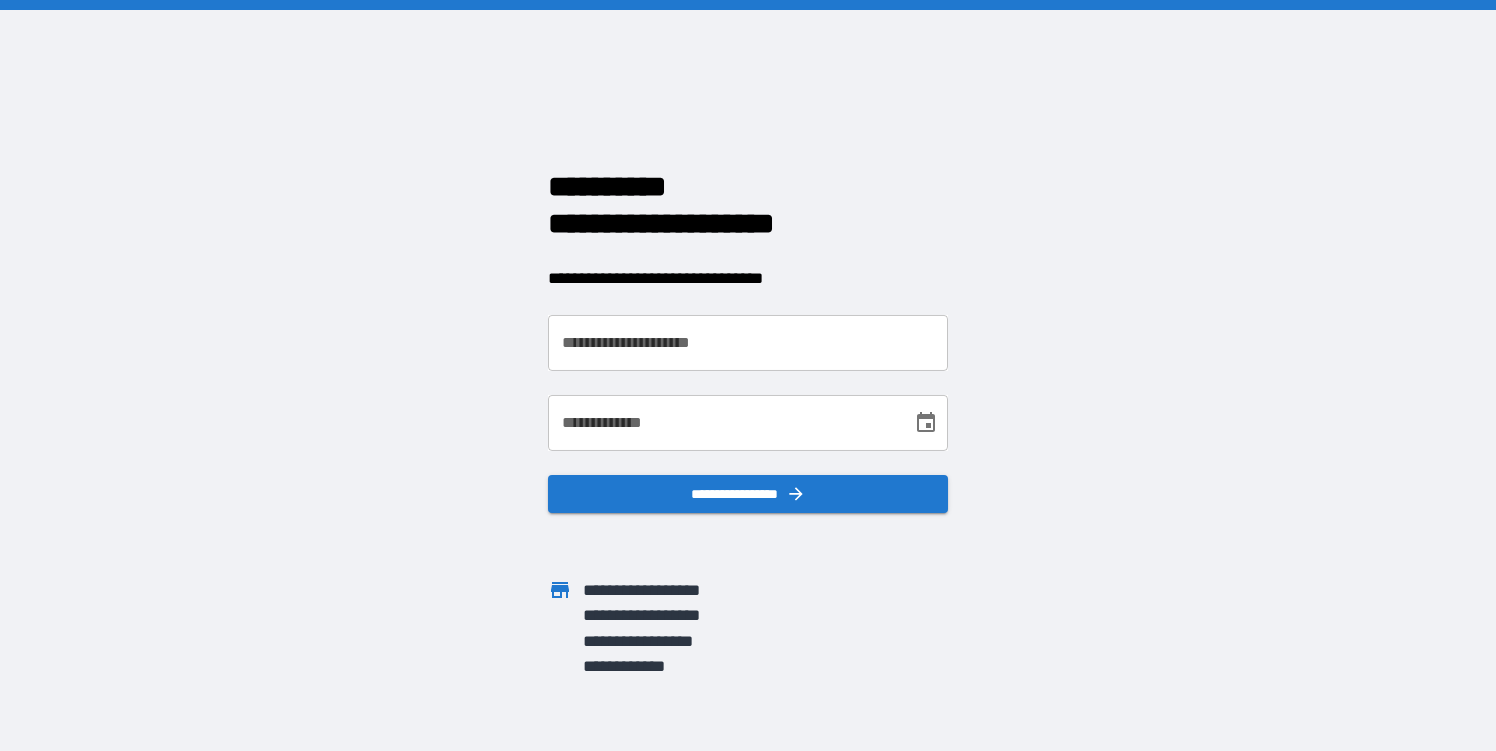 scroll, scrollTop: 0, scrollLeft: 0, axis: both 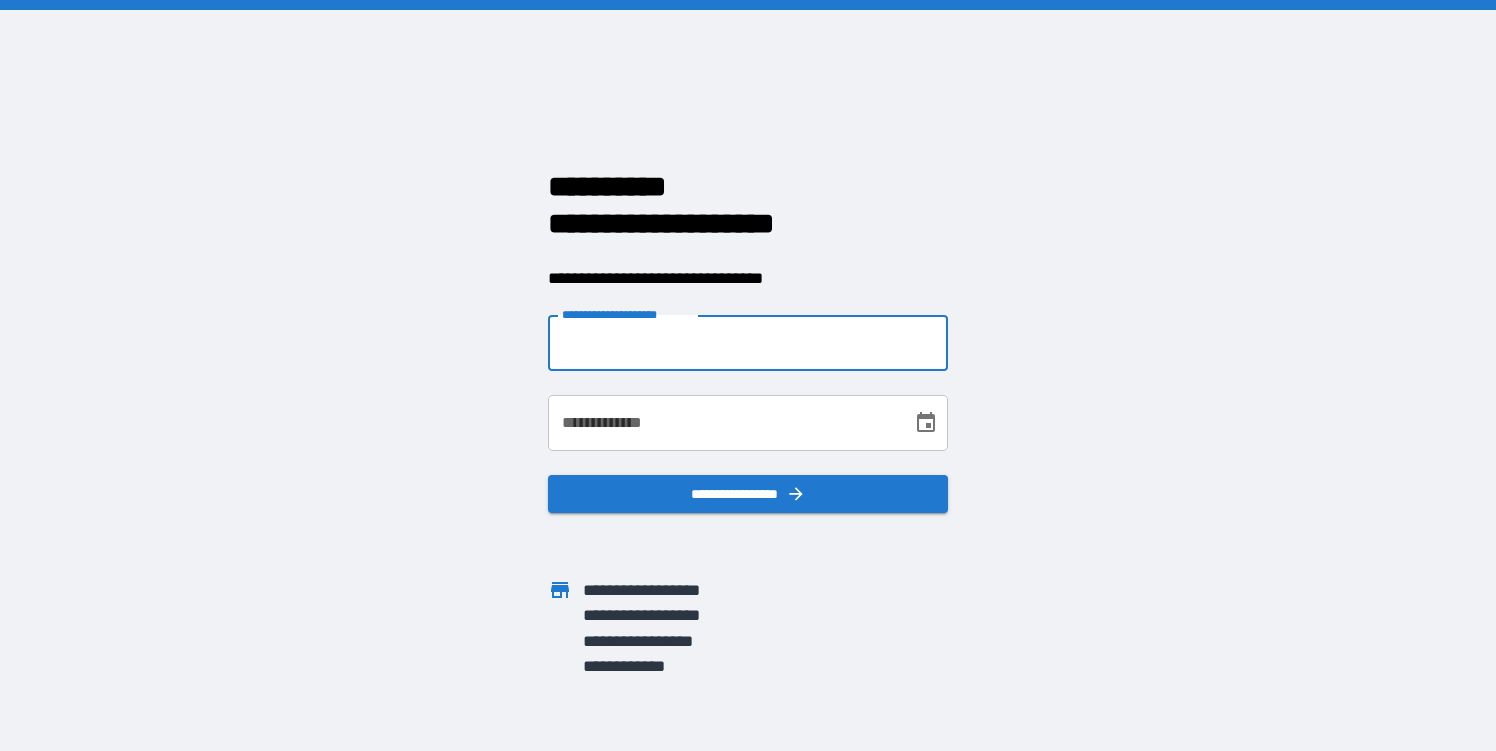 click on "**********" at bounding box center (748, 343) 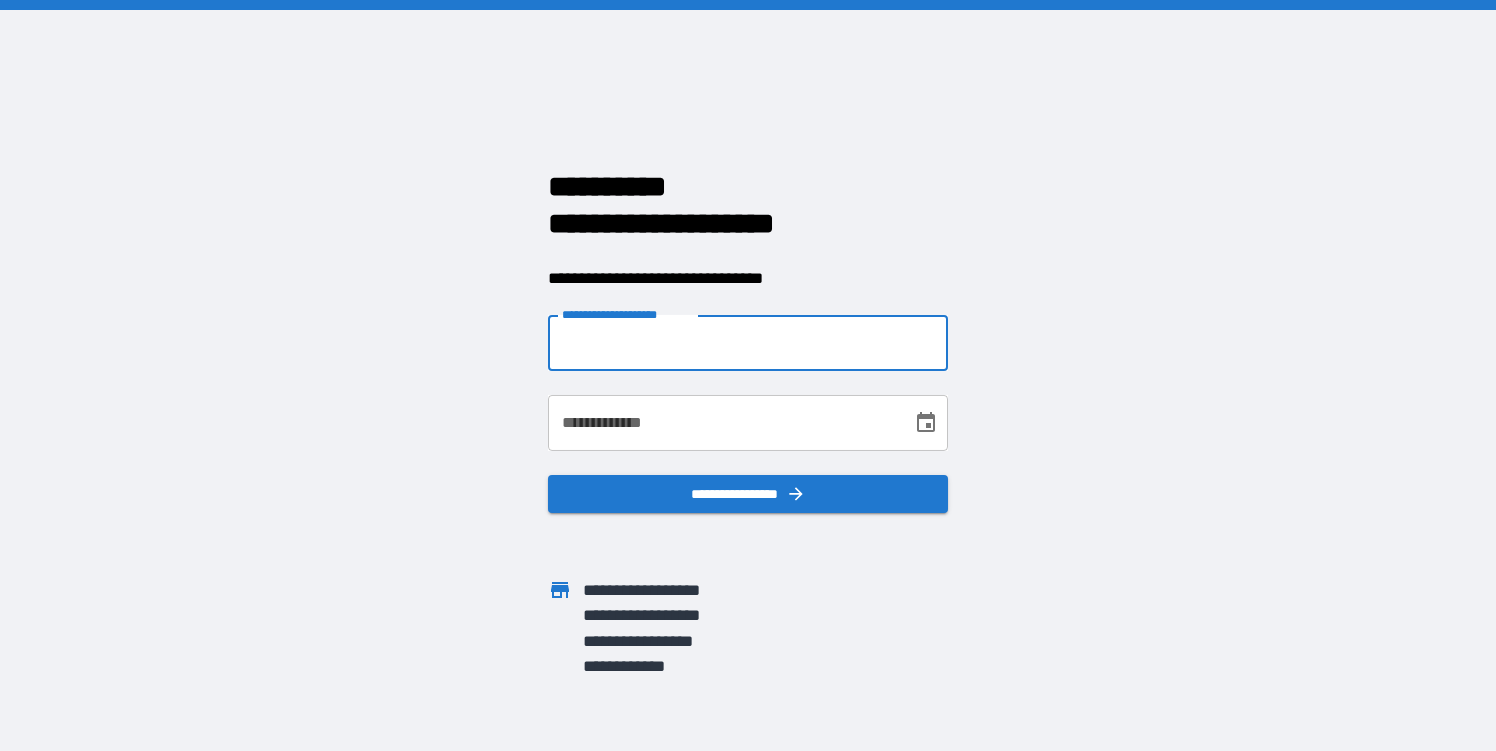 type on "**********" 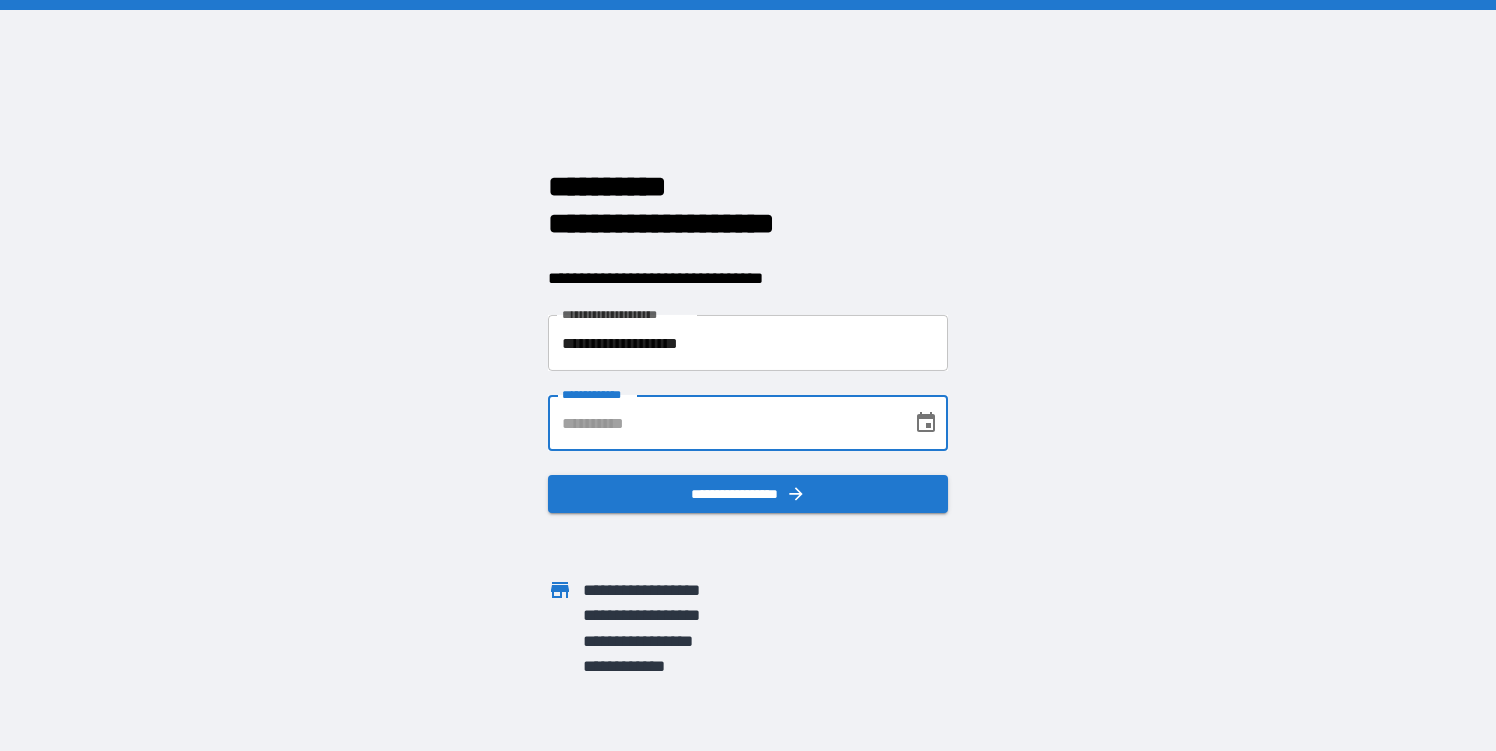 click on "**********" at bounding box center (723, 423) 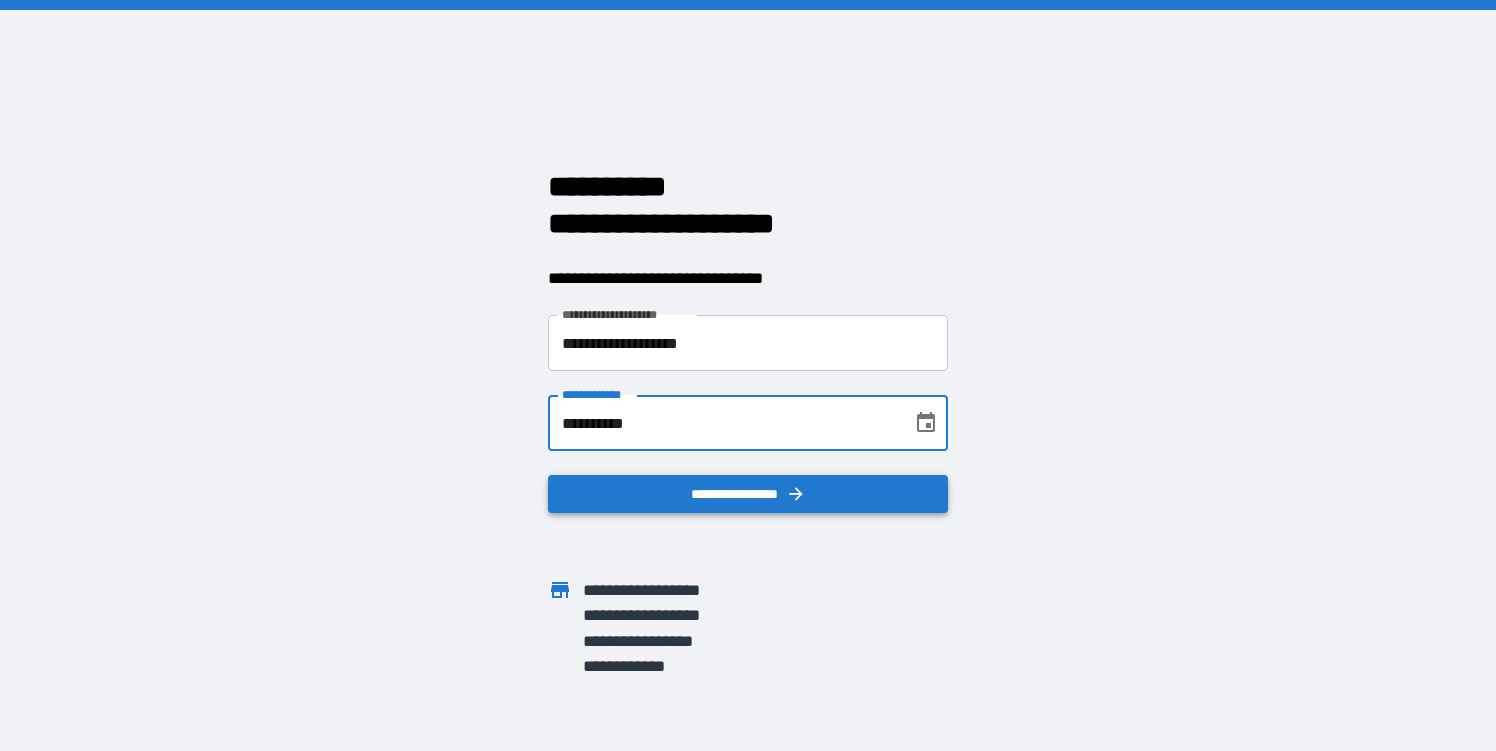 type on "**********" 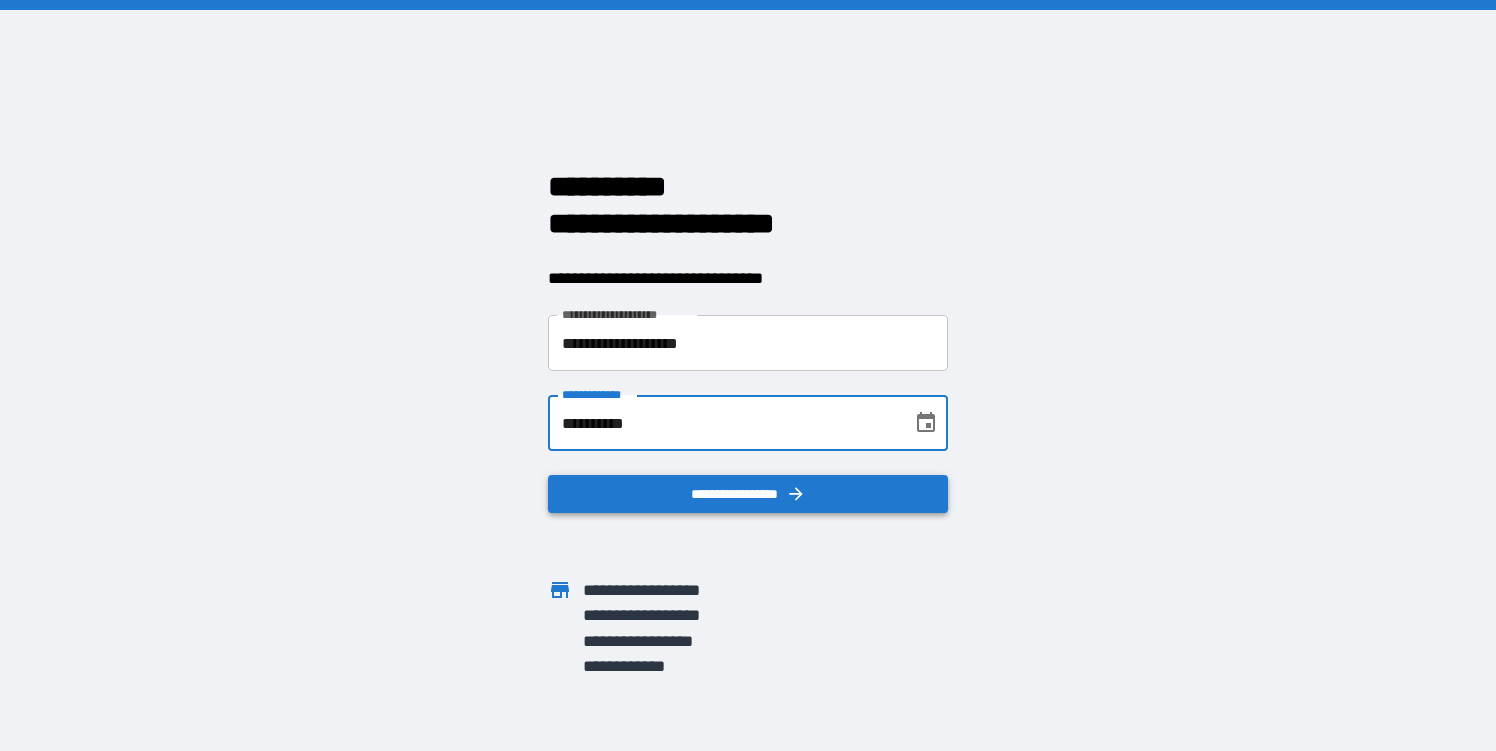 click on "**********" at bounding box center (748, 494) 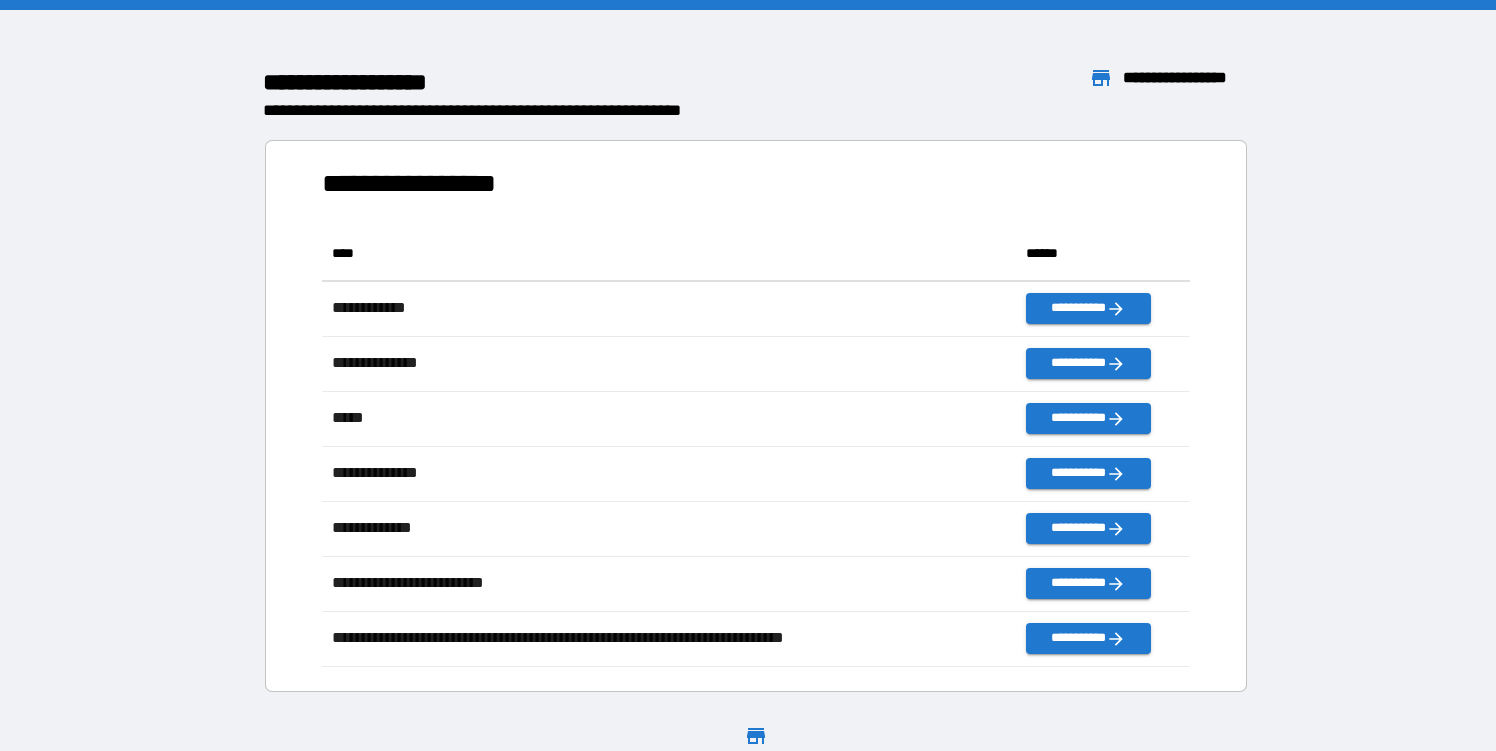 scroll, scrollTop: 1, scrollLeft: 0, axis: vertical 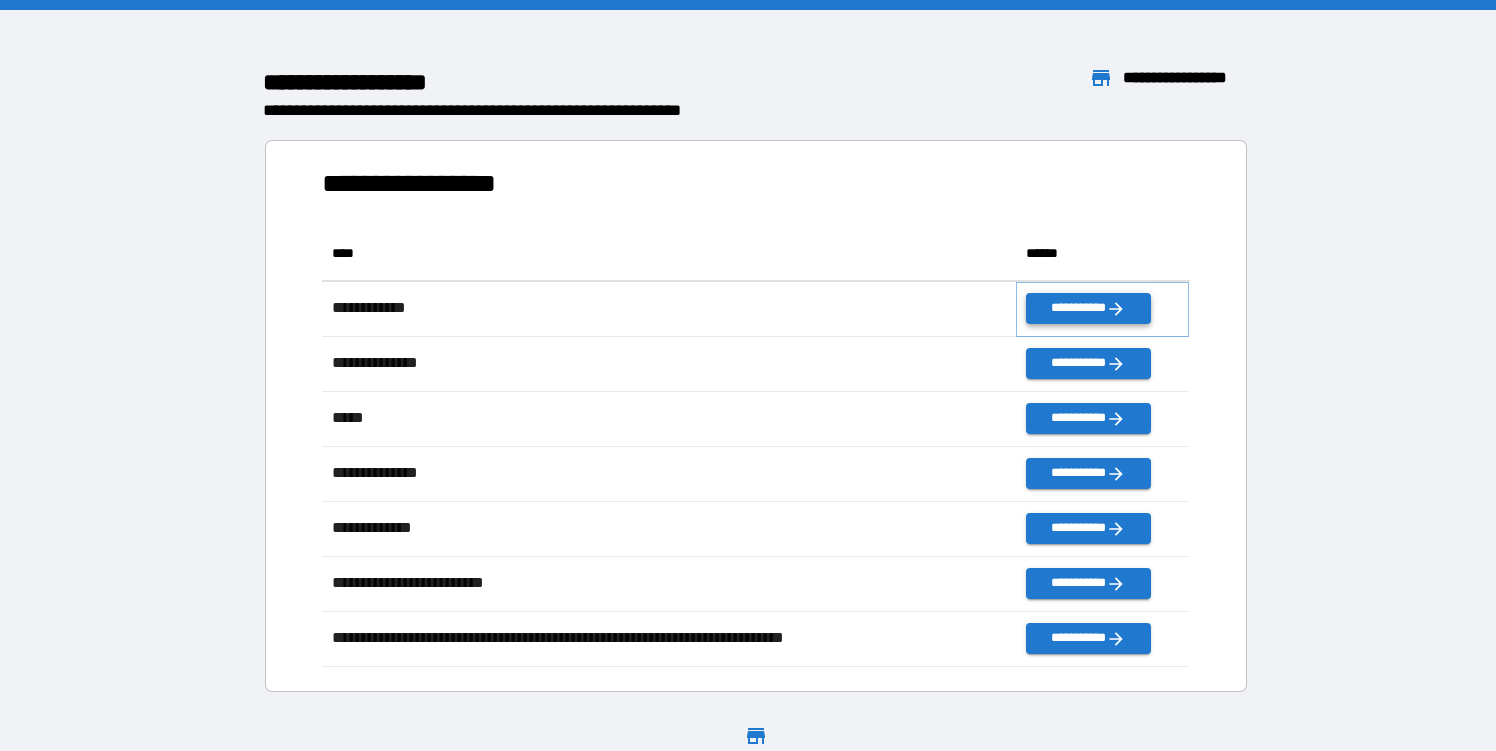 click on "**********" at bounding box center [1088, 308] 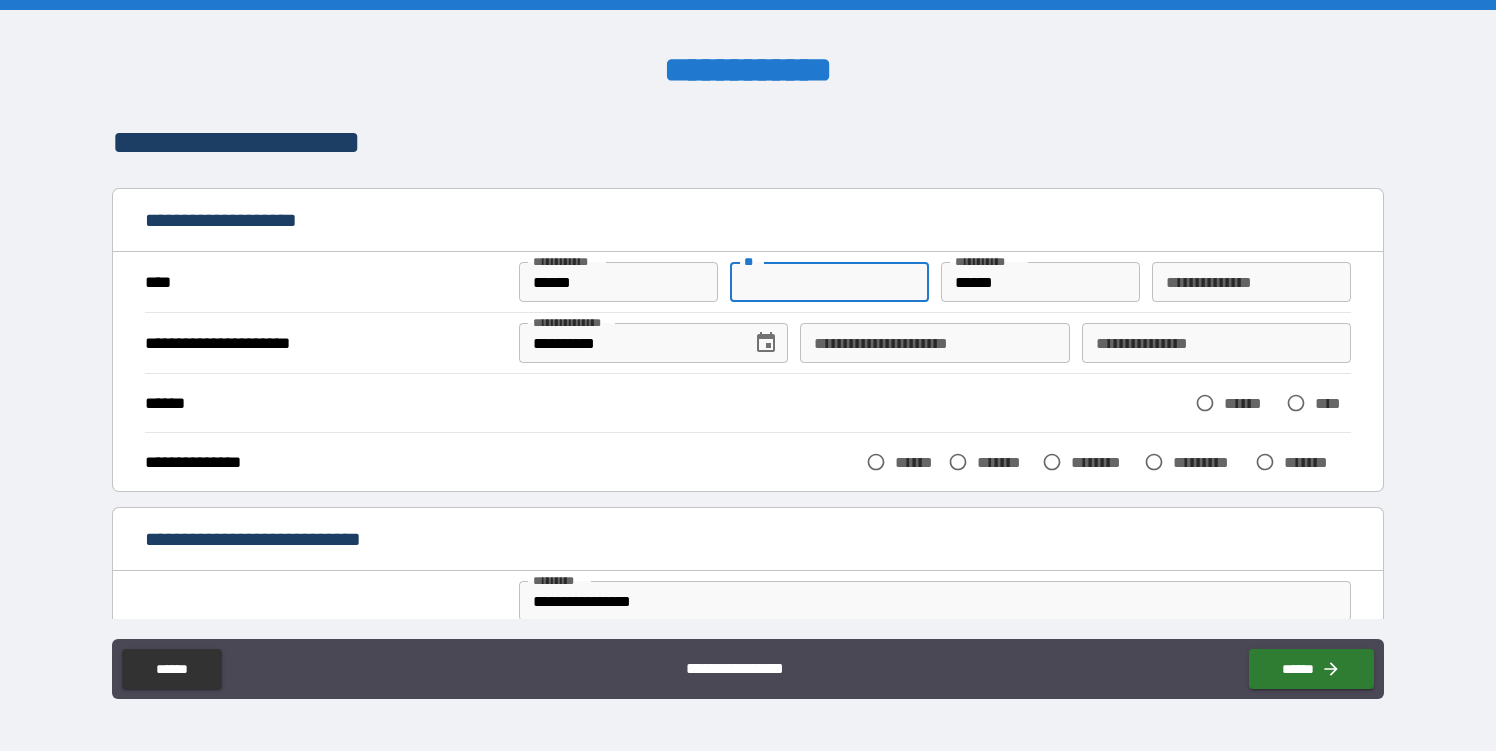 click on "**" at bounding box center [829, 282] 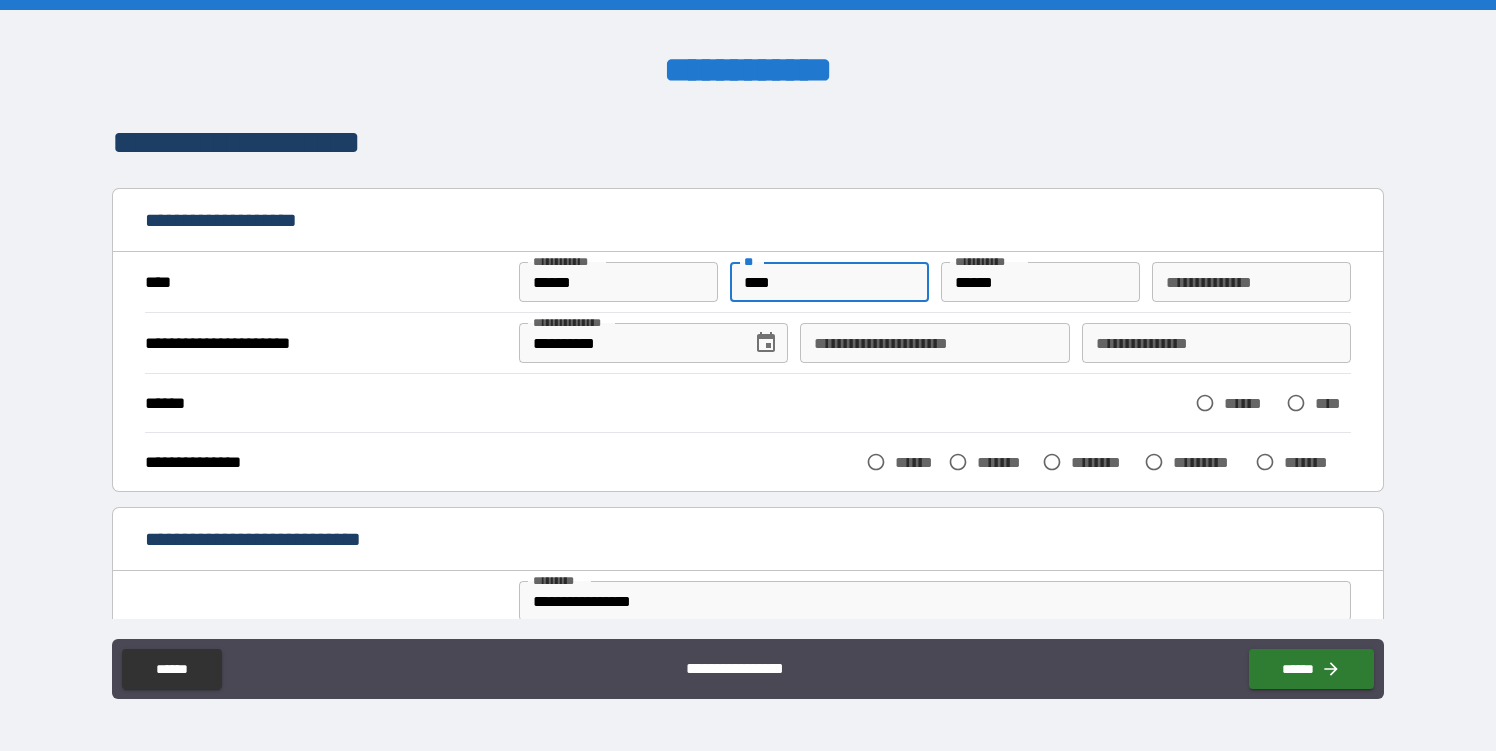 type on "****" 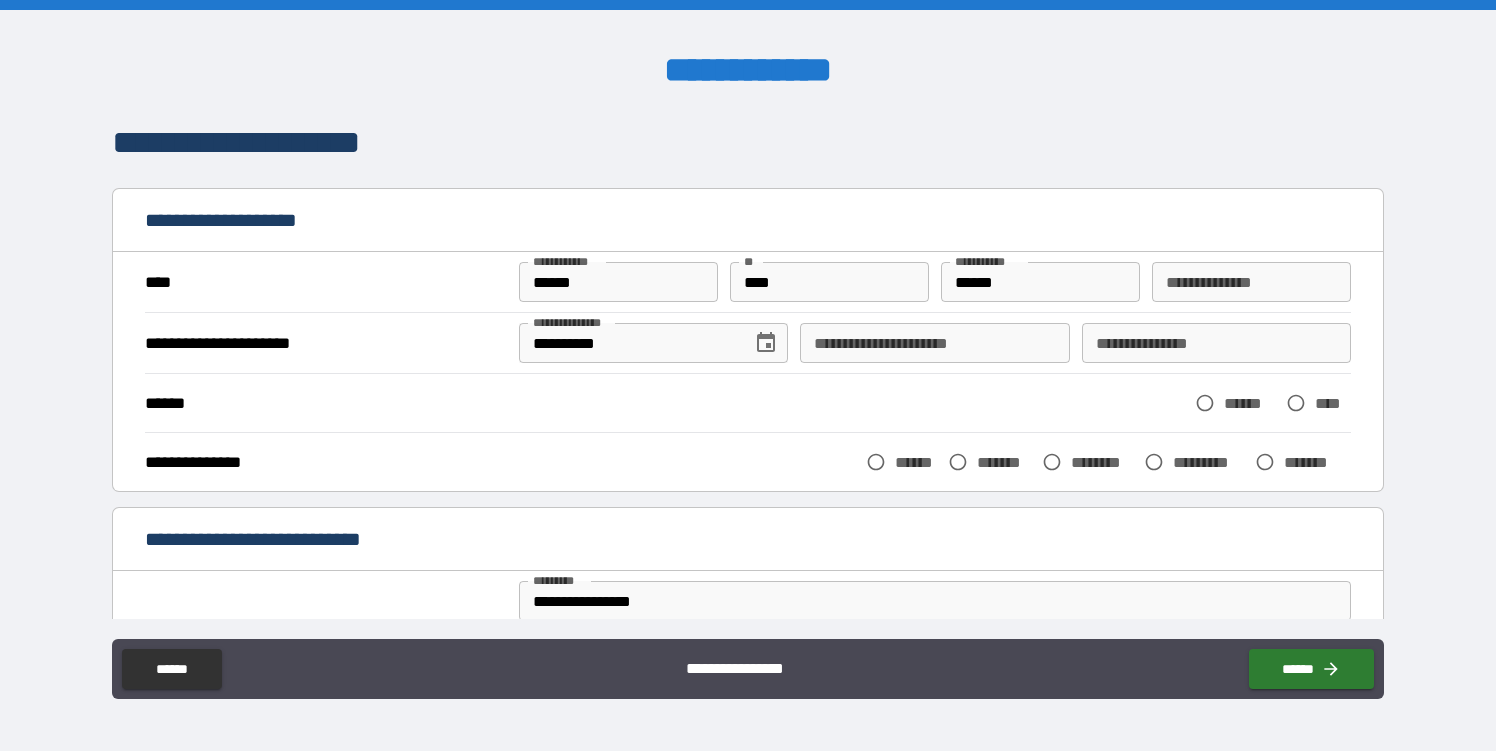 type 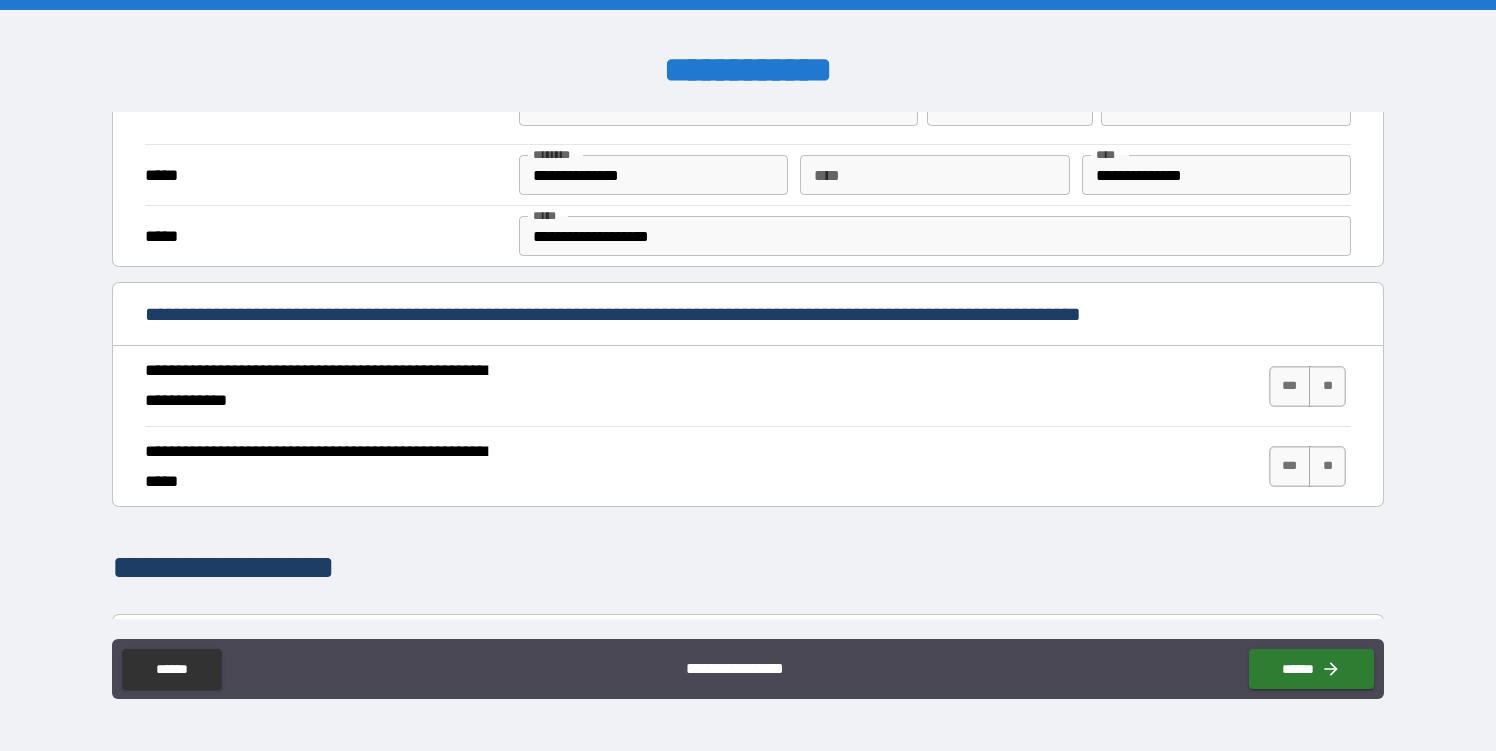 scroll, scrollTop: 598, scrollLeft: 0, axis: vertical 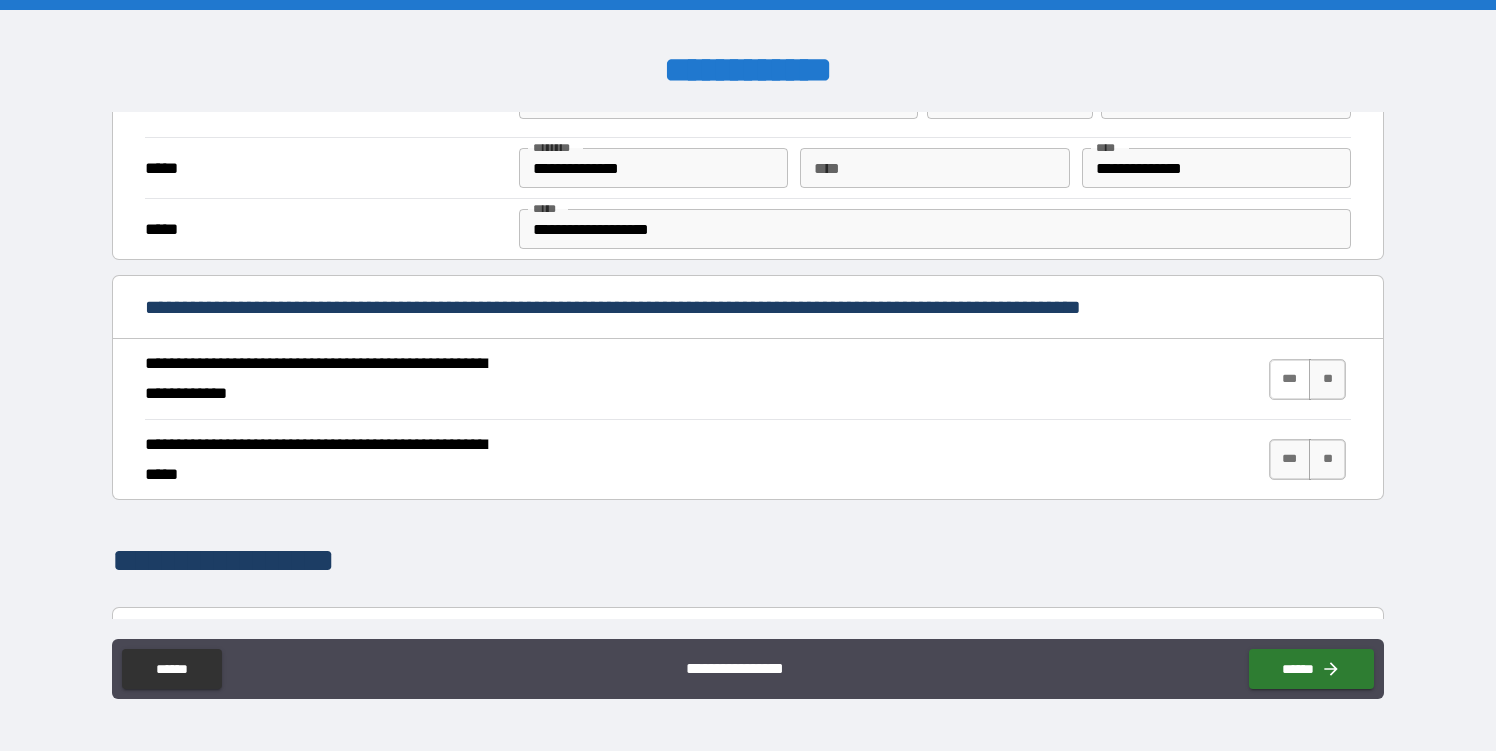click on "***" at bounding box center (1290, 379) 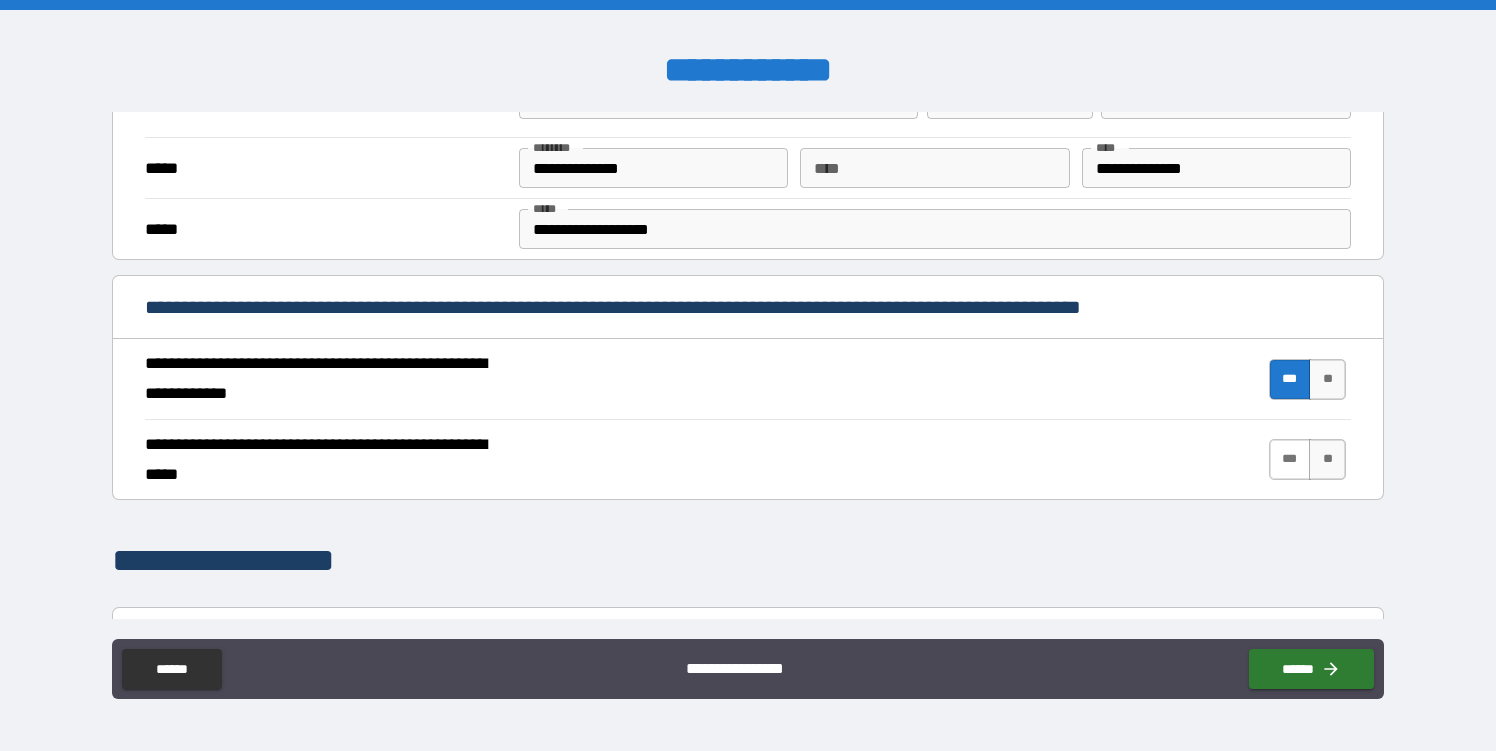 click on "***" at bounding box center [1290, 459] 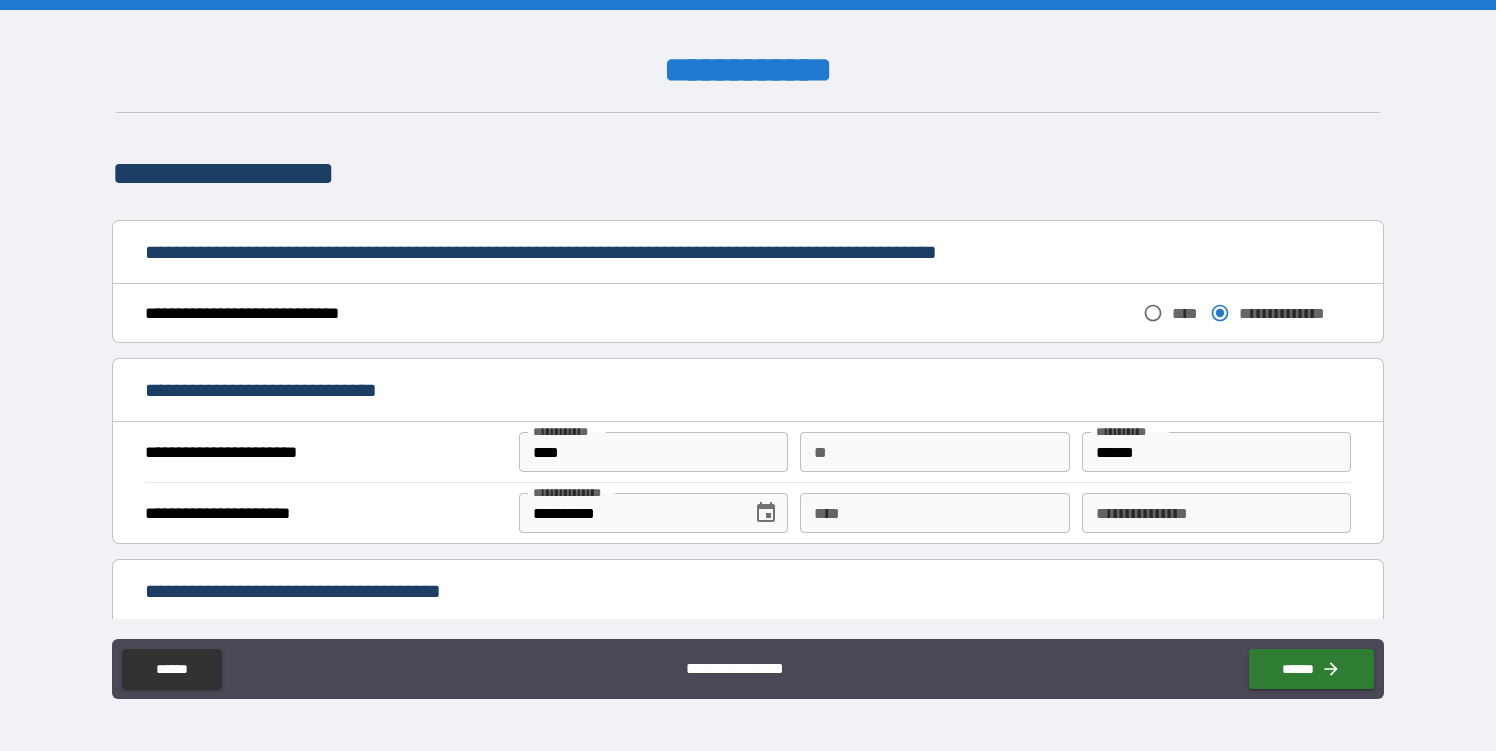 scroll, scrollTop: 987, scrollLeft: 0, axis: vertical 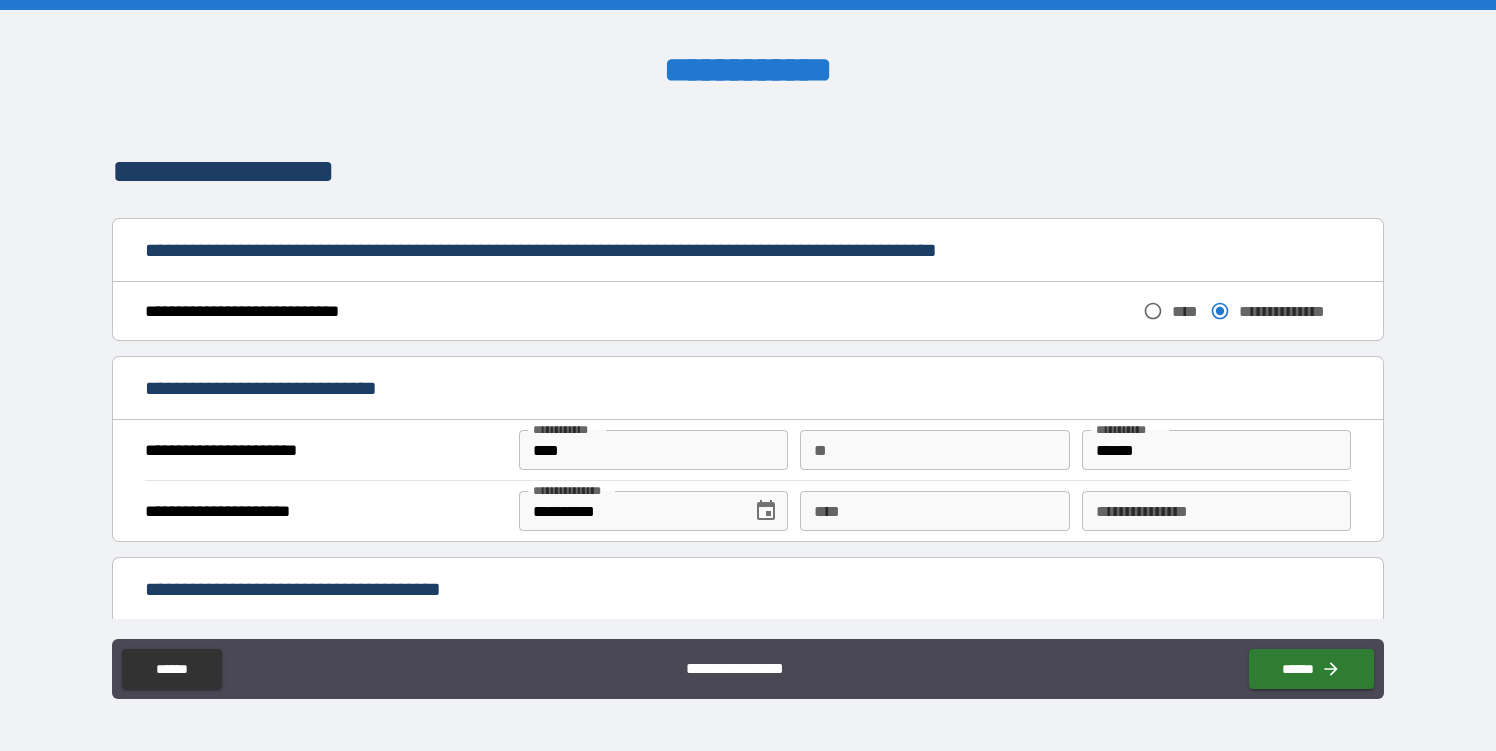 click on "**********" at bounding box center [748, 311] 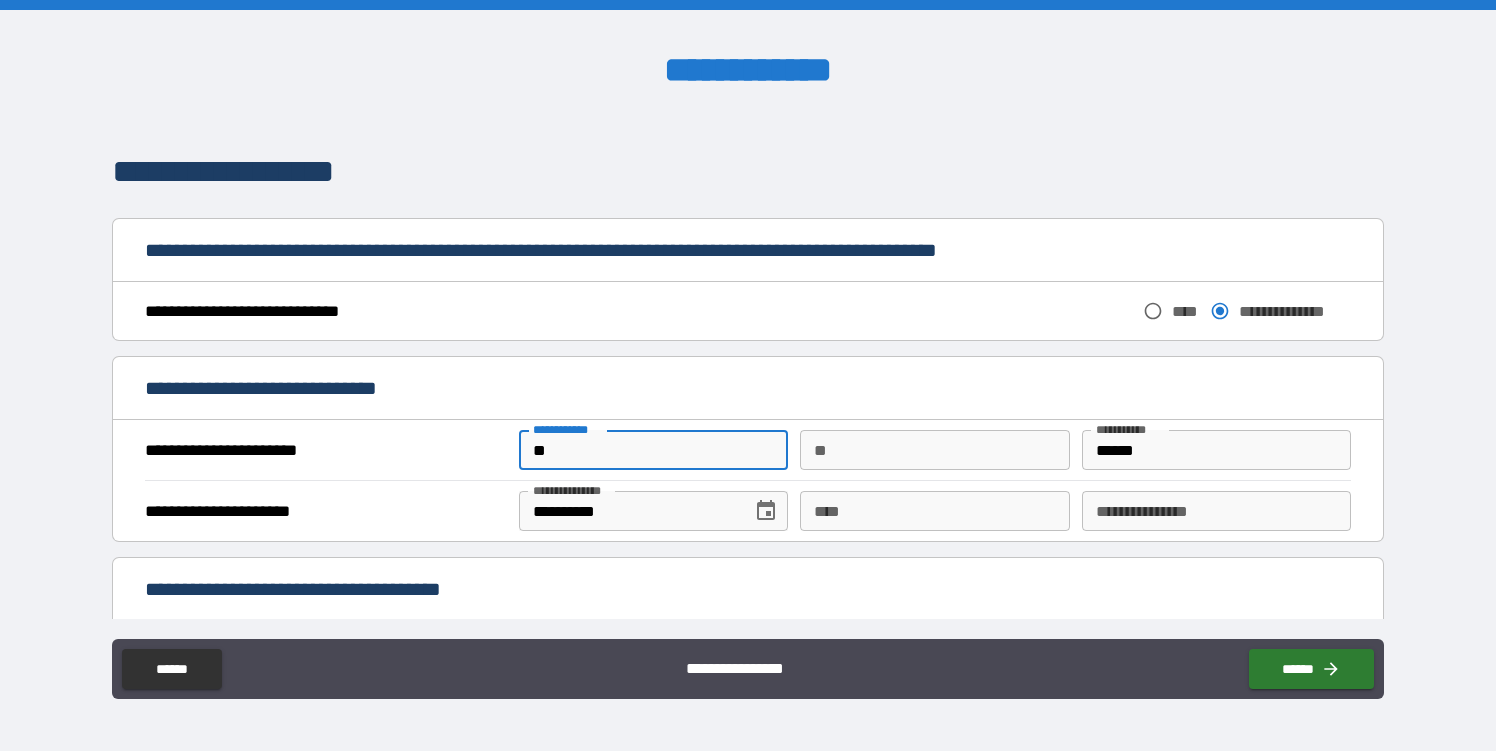 type on "*" 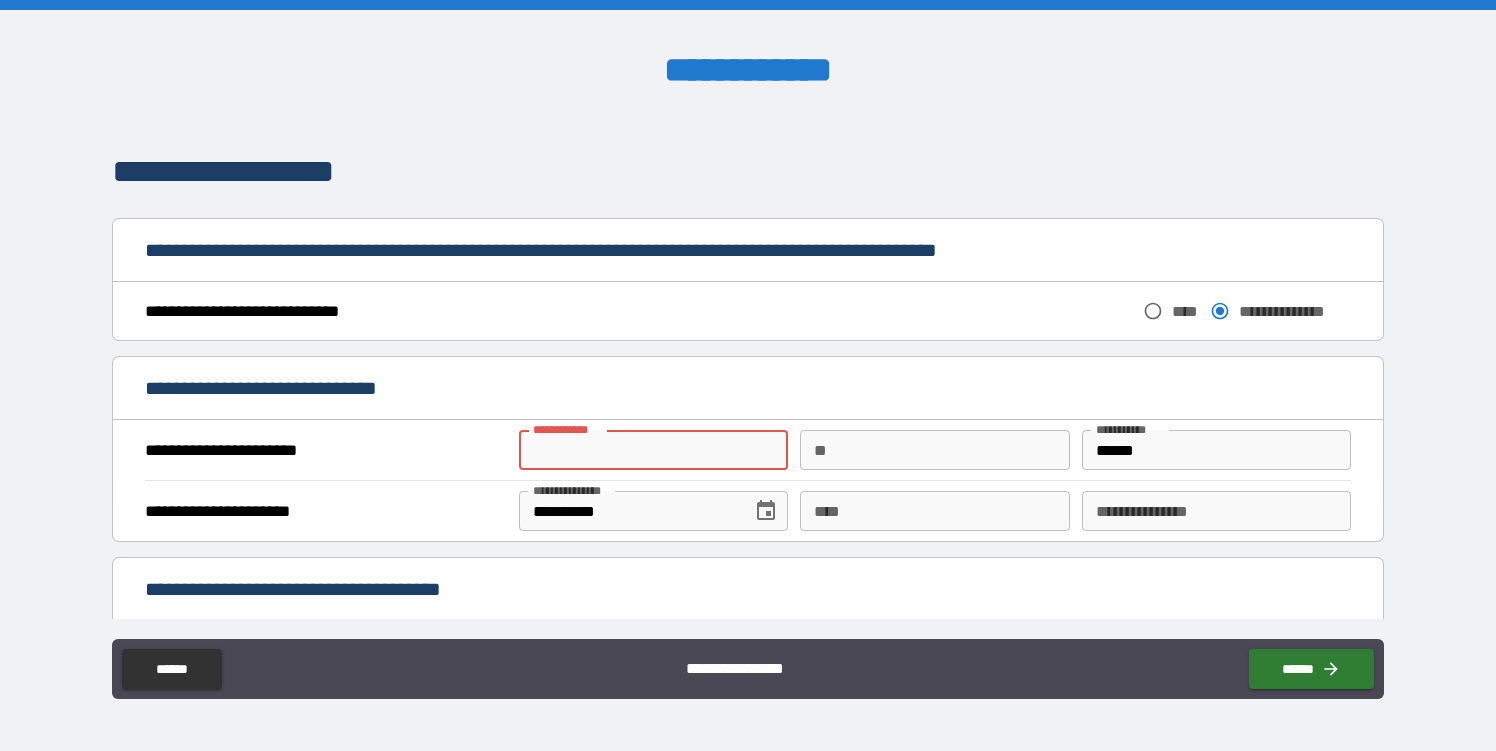 type on "*" 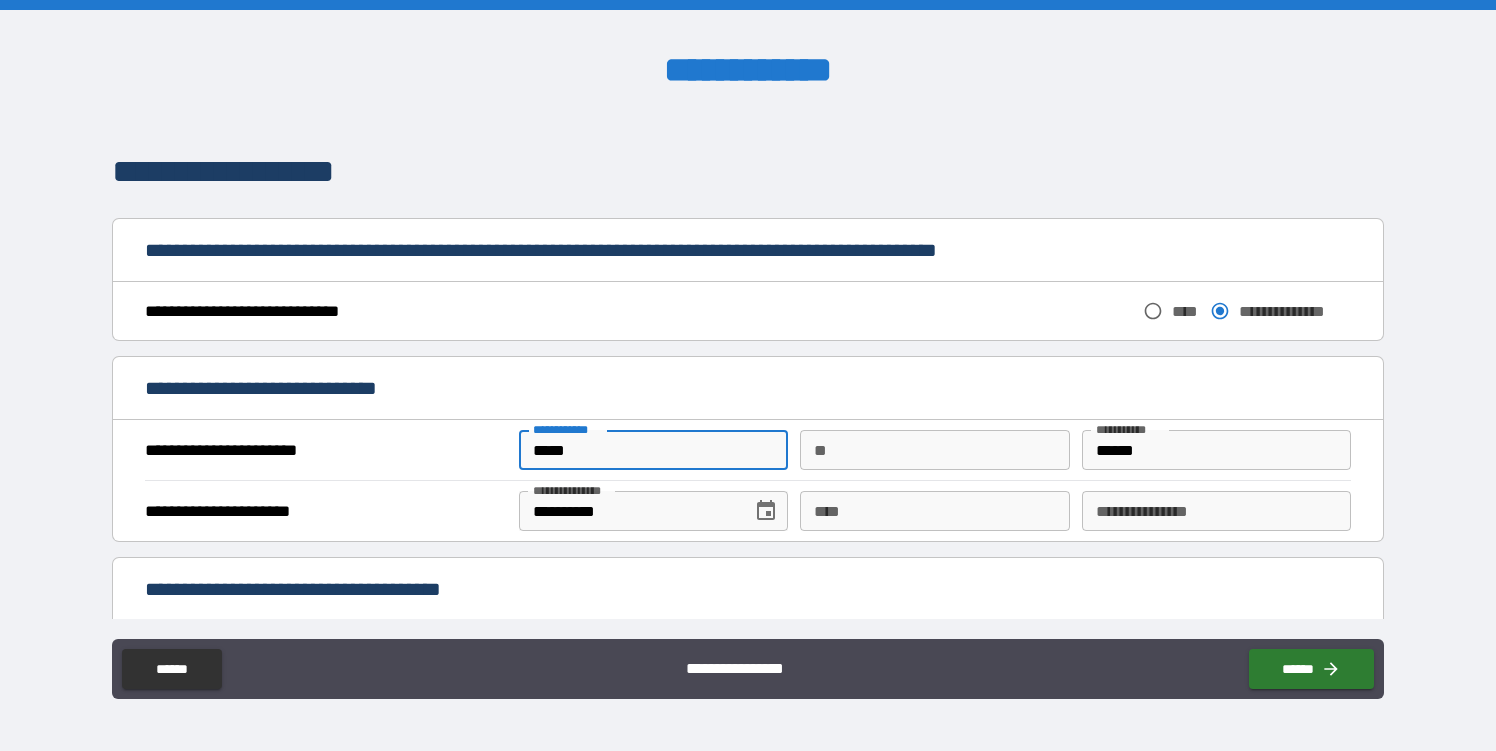 type on "*****" 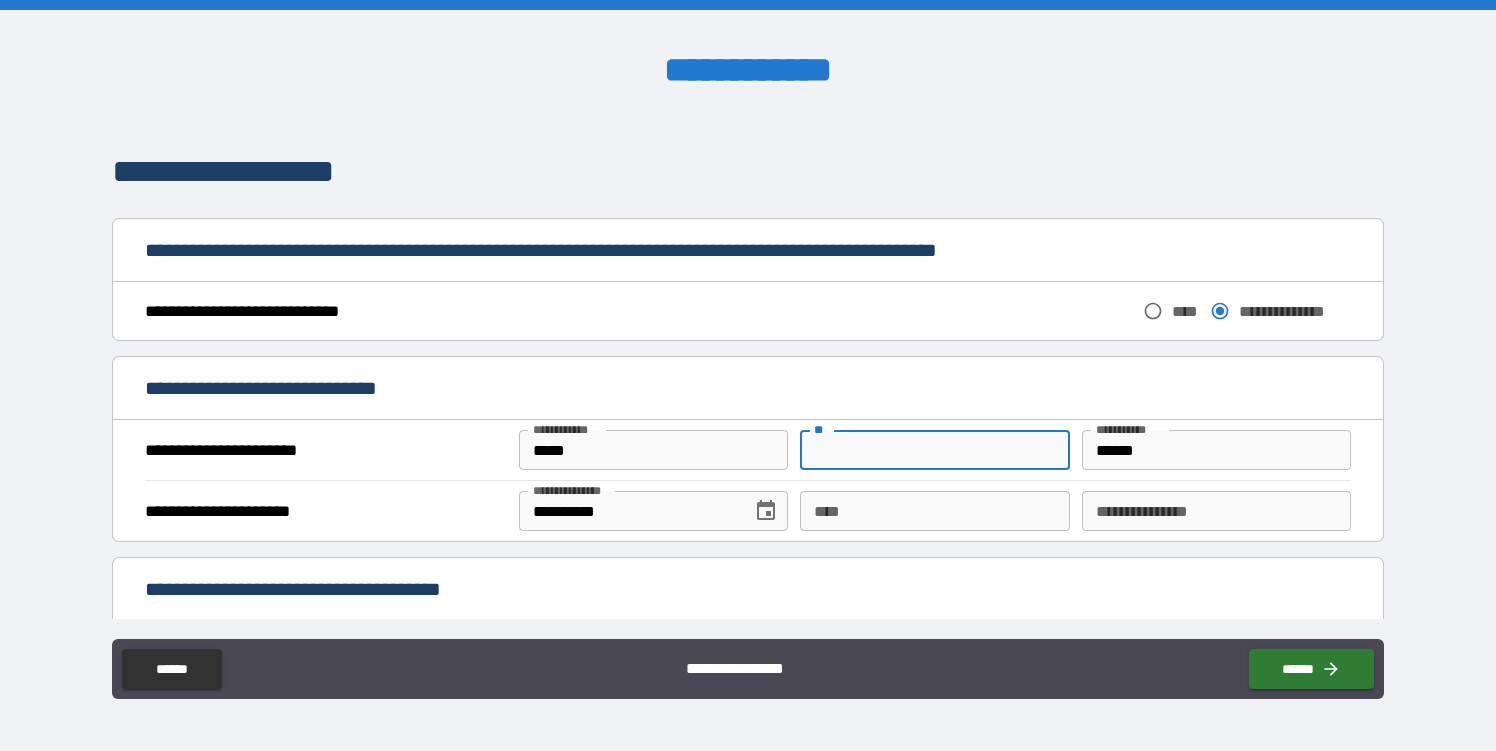 click on "**********" at bounding box center (628, 511) 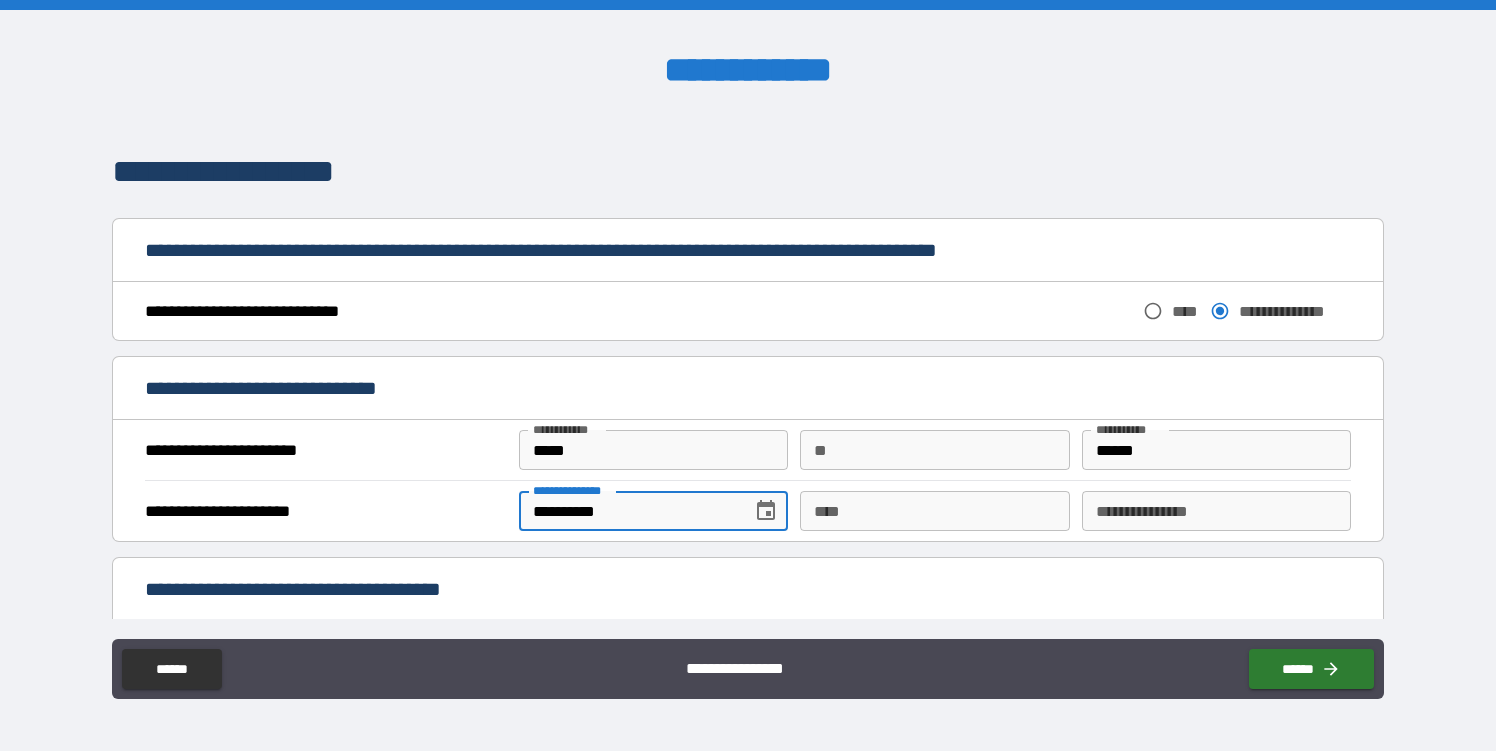 drag, startPoint x: 661, startPoint y: 515, endPoint x: 361, endPoint y: 514, distance: 300.00168 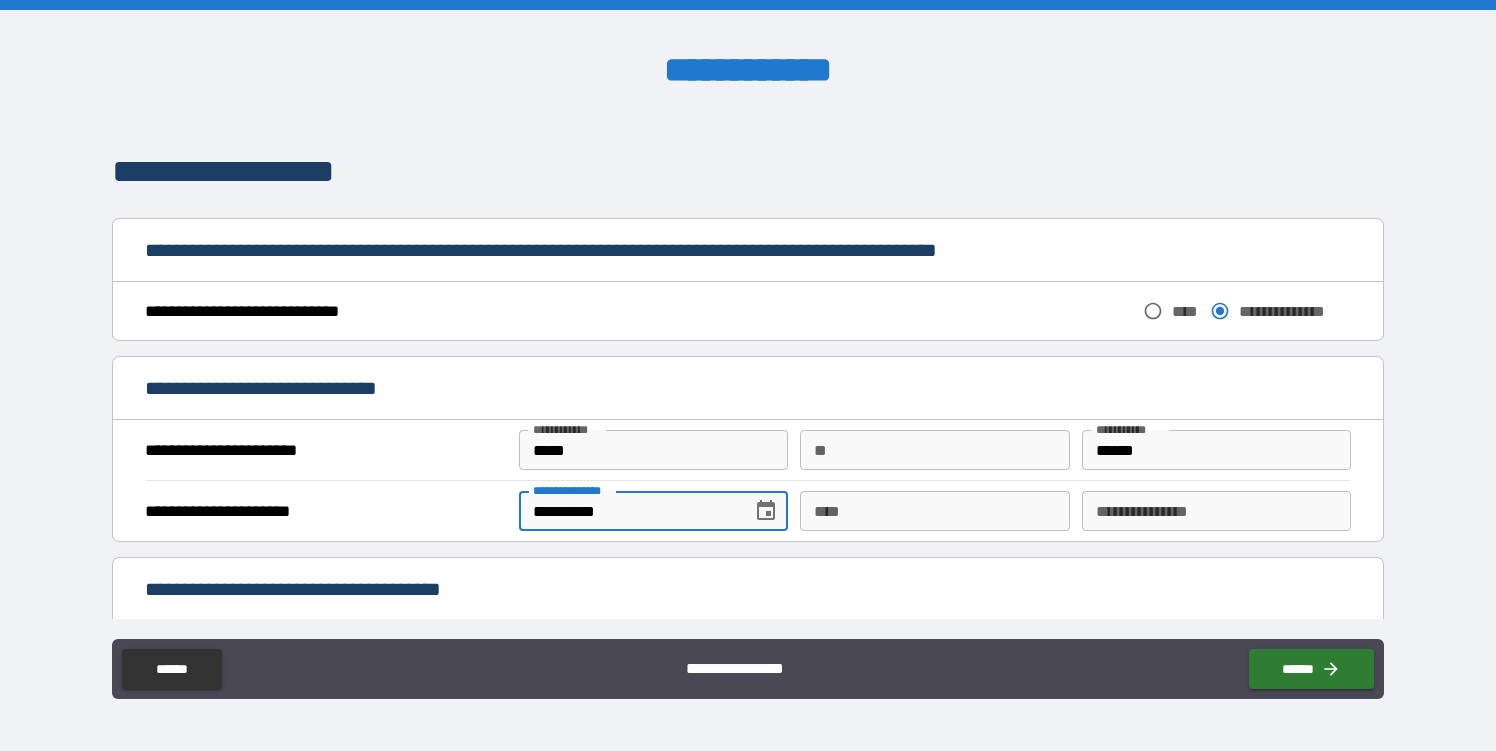 type on "**********" 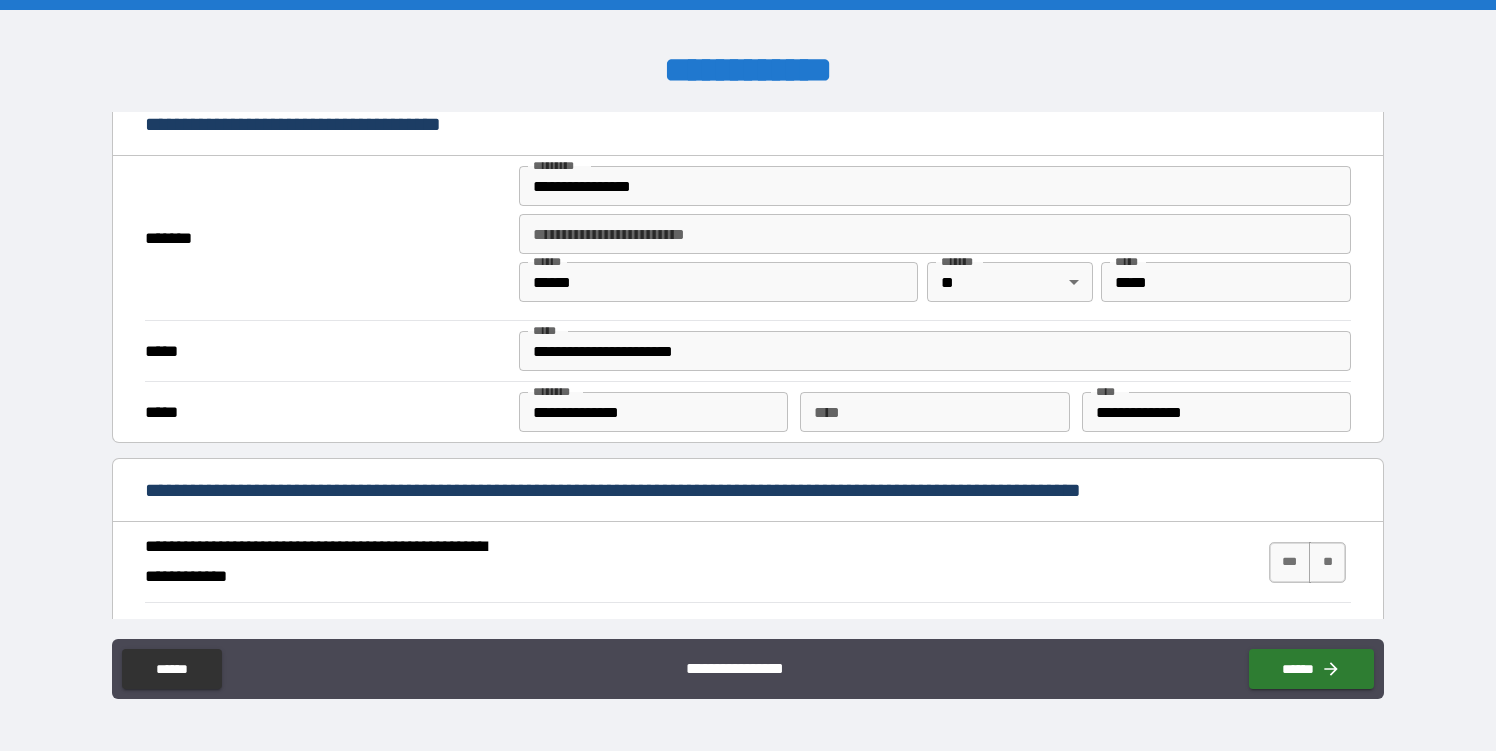 scroll, scrollTop: 1460, scrollLeft: 0, axis: vertical 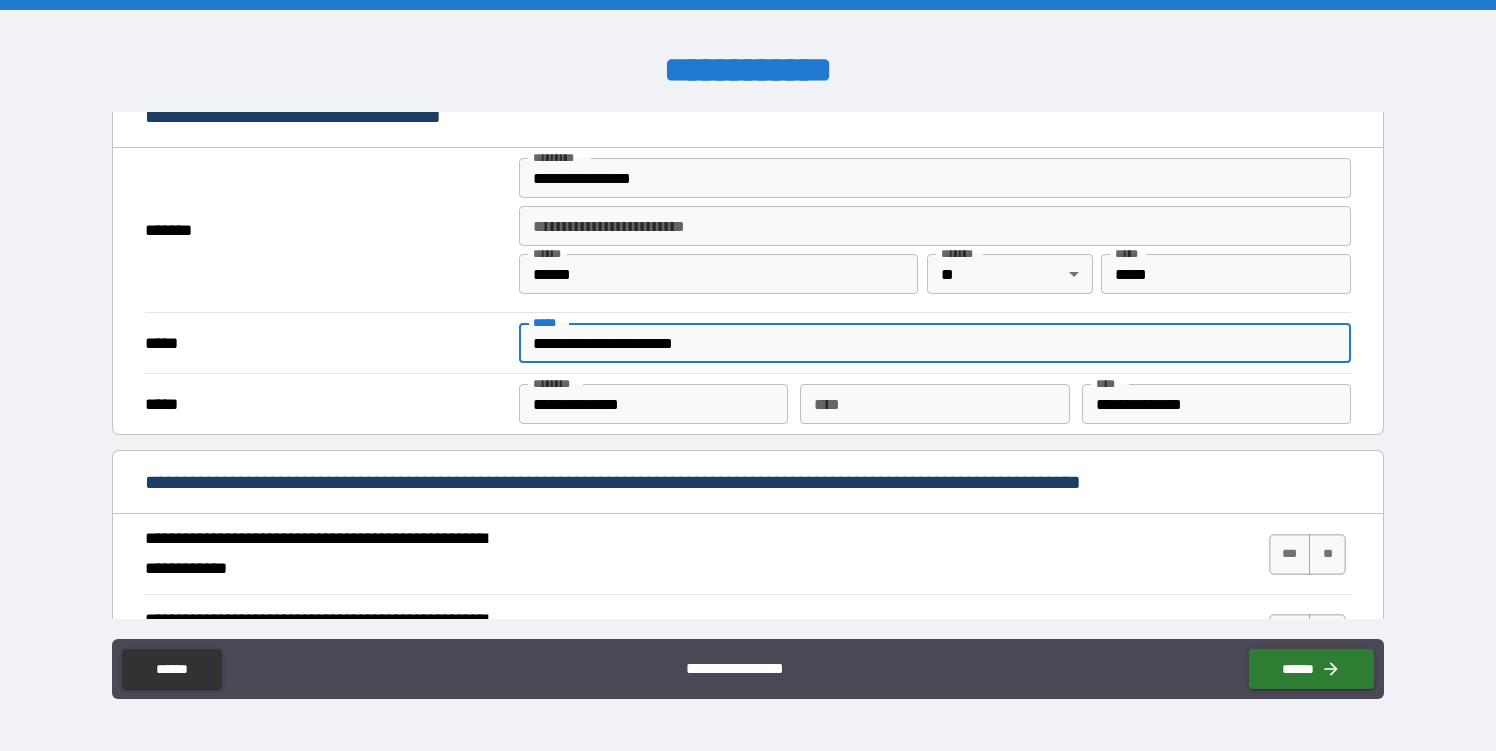 drag, startPoint x: 801, startPoint y: 339, endPoint x: 368, endPoint y: 350, distance: 433.1397 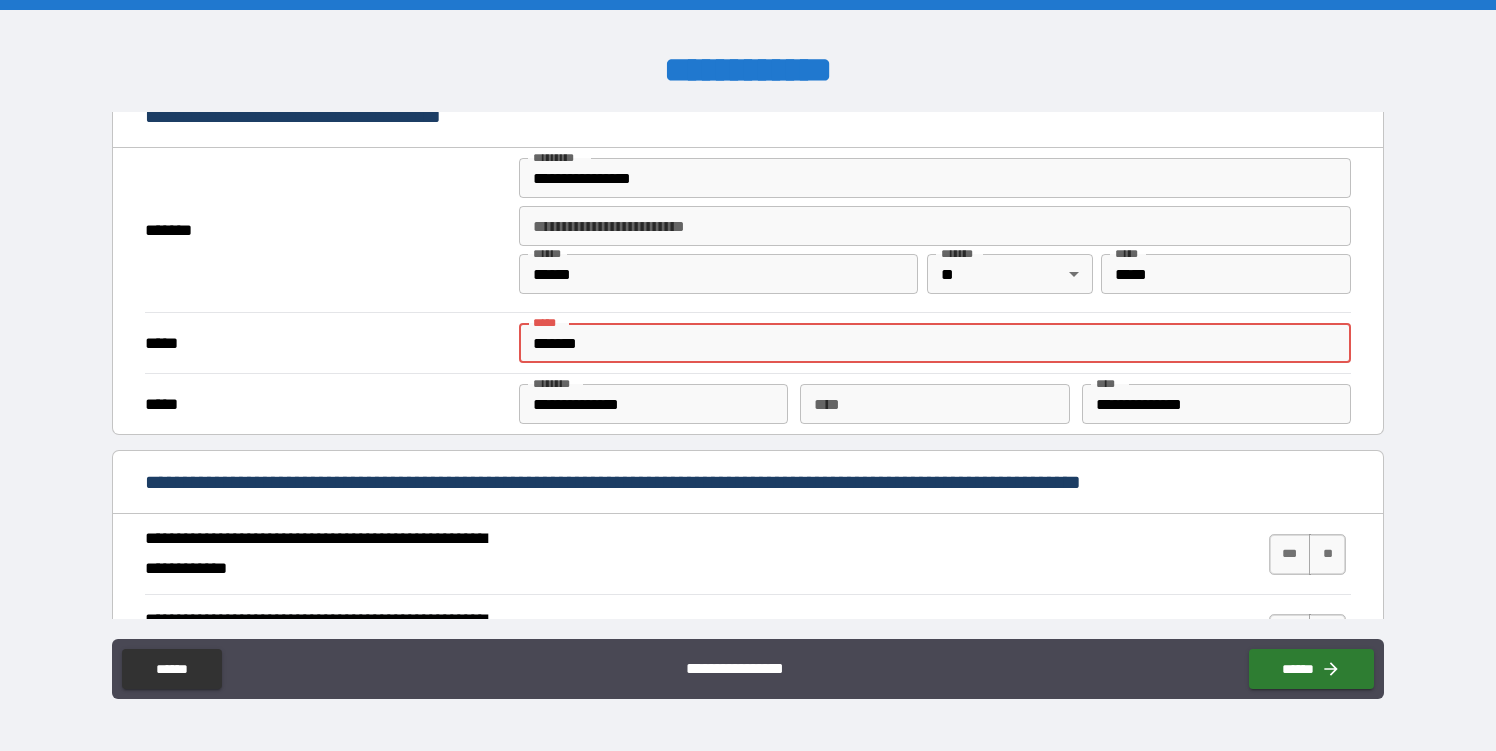 type on "**********" 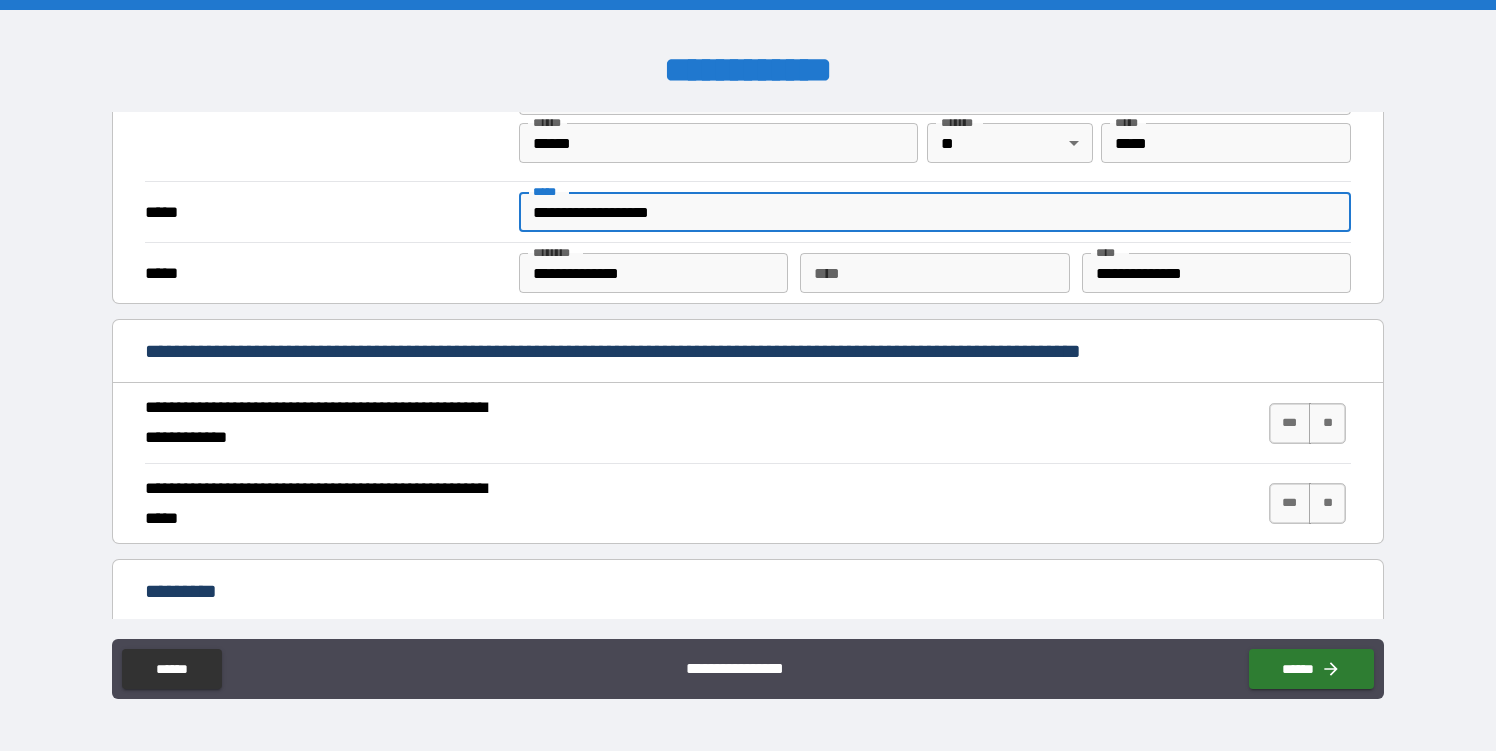 scroll, scrollTop: 1578, scrollLeft: 0, axis: vertical 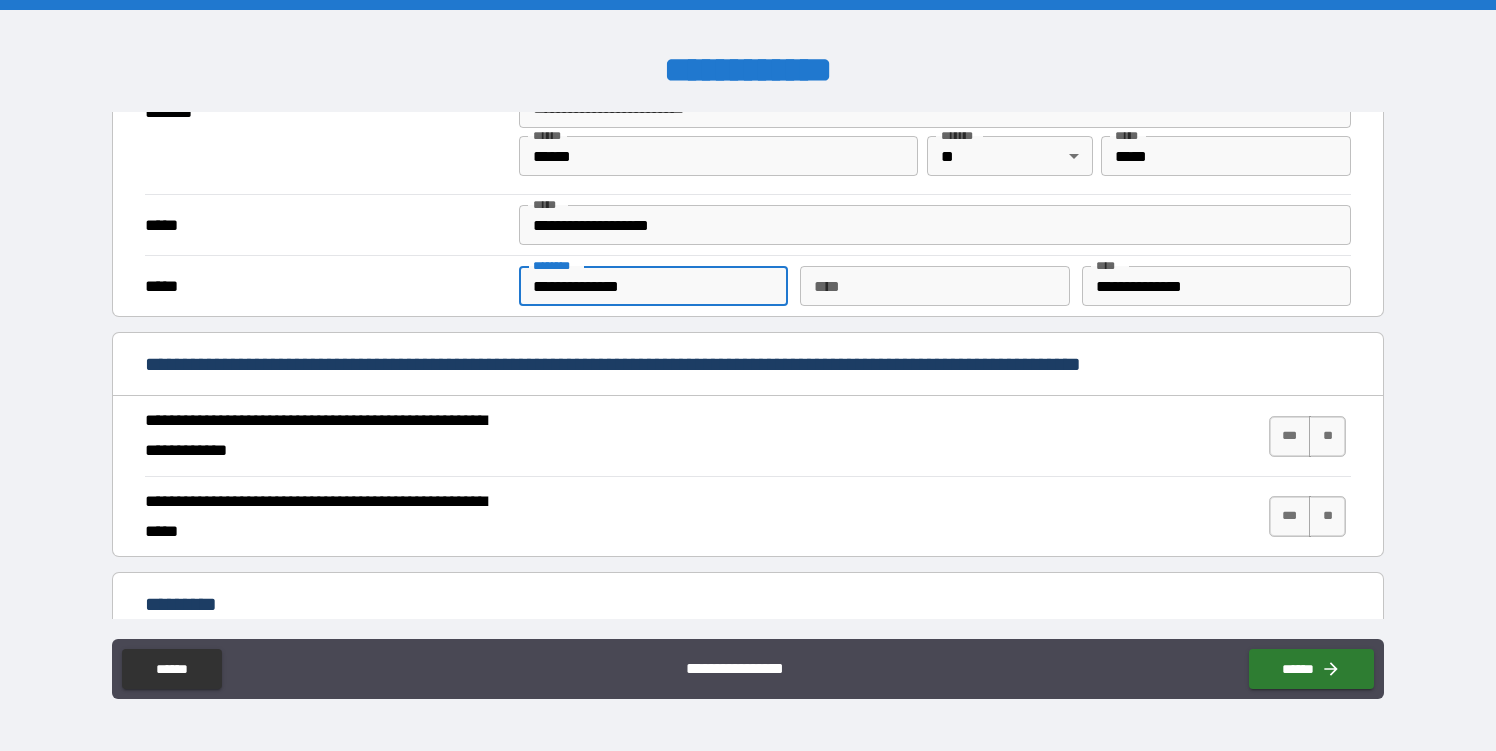 drag, startPoint x: 679, startPoint y: 282, endPoint x: 418, endPoint y: 284, distance: 261.00766 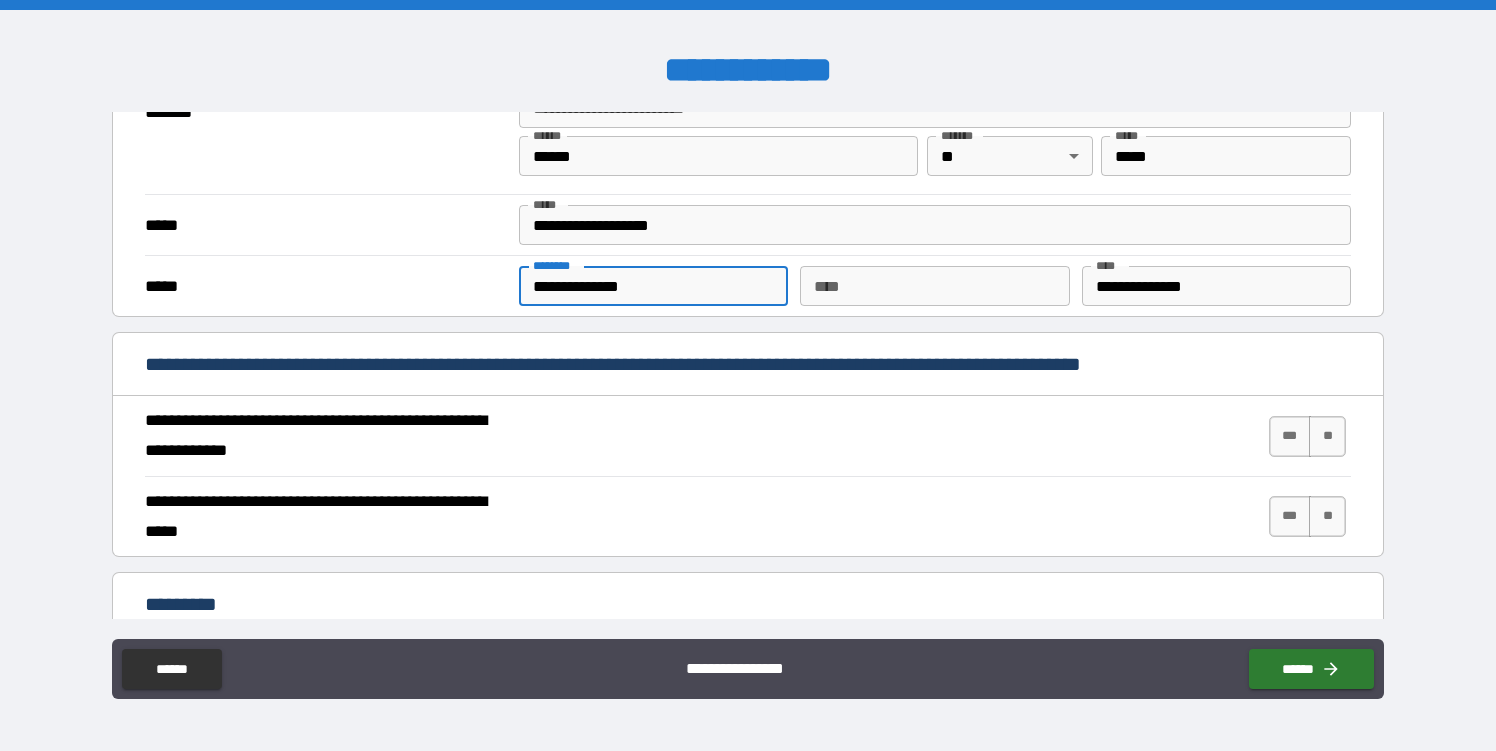 type on "**********" 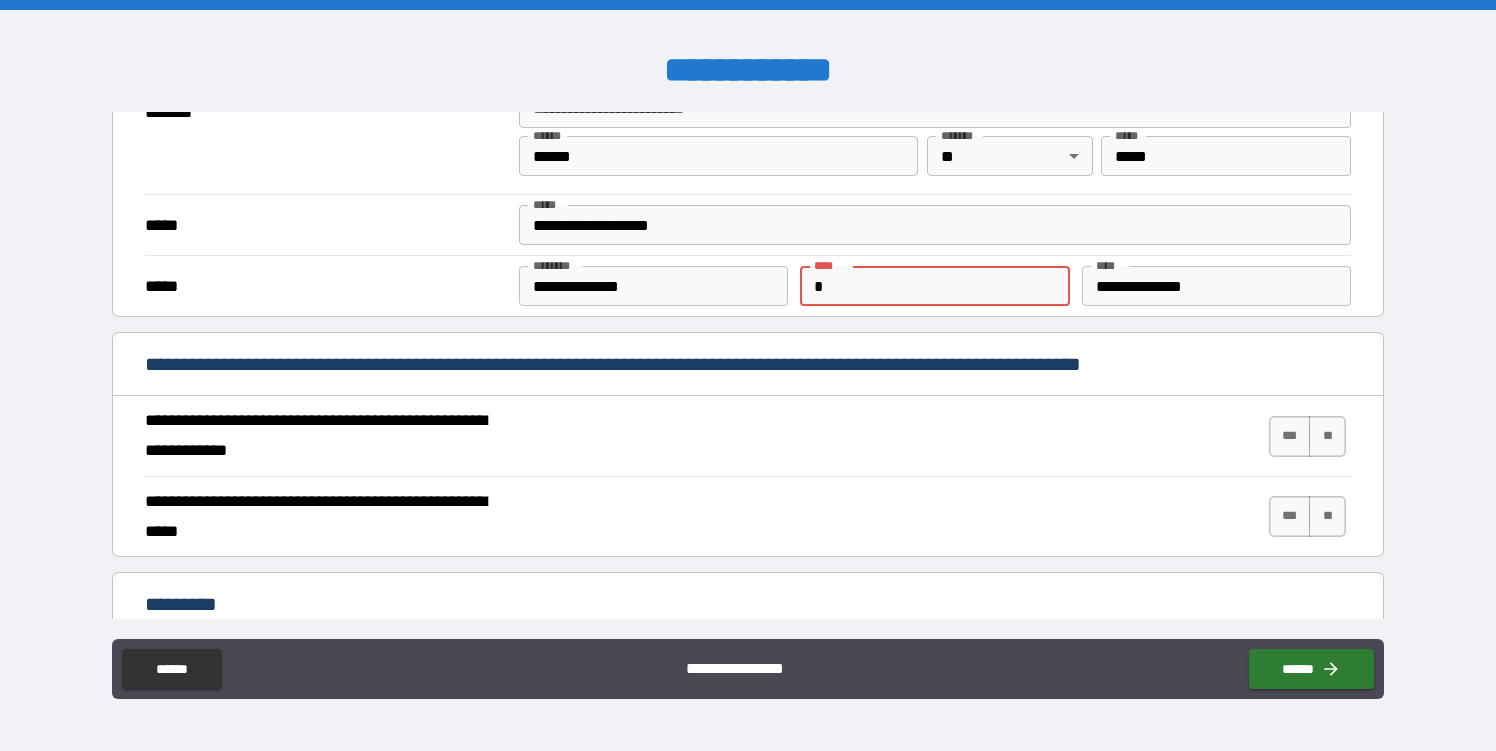 type 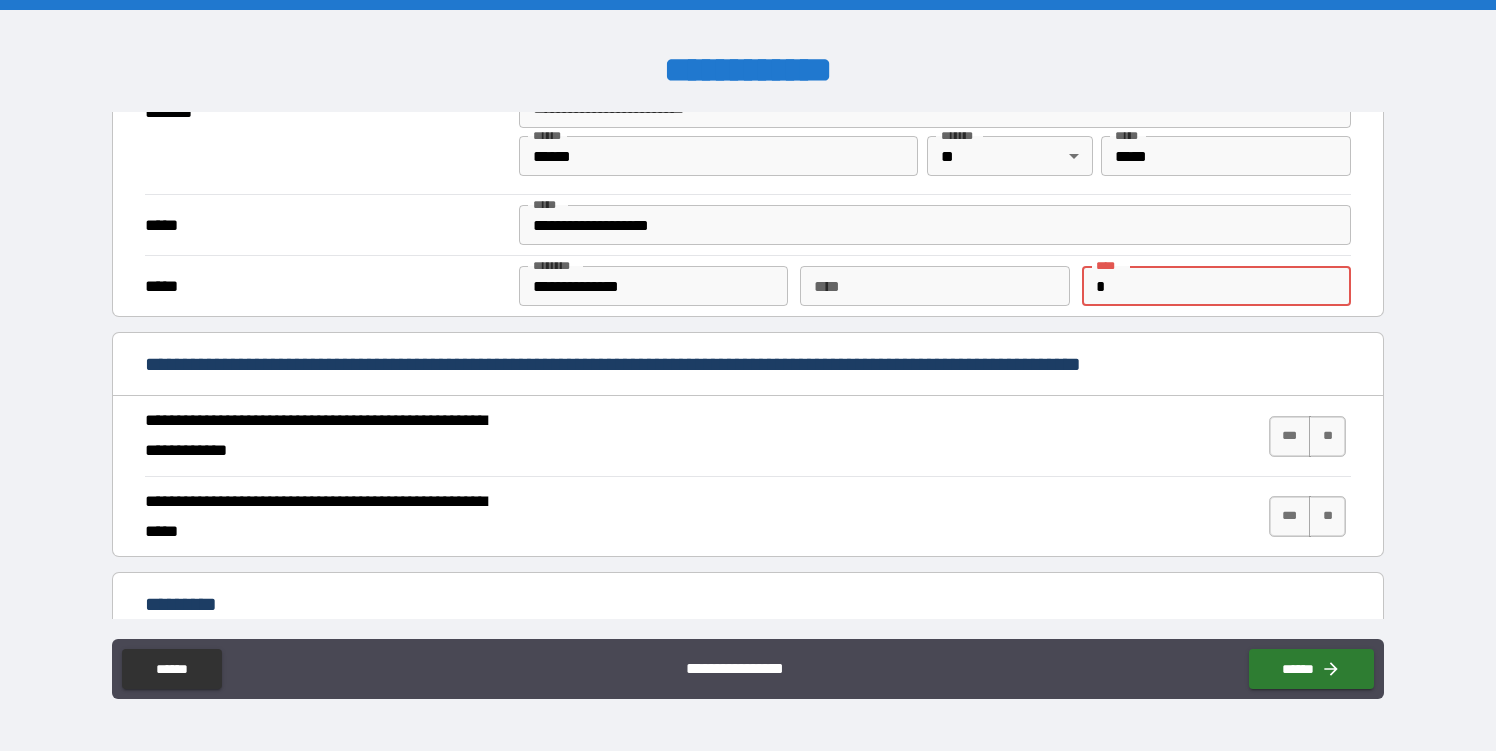 type on "*" 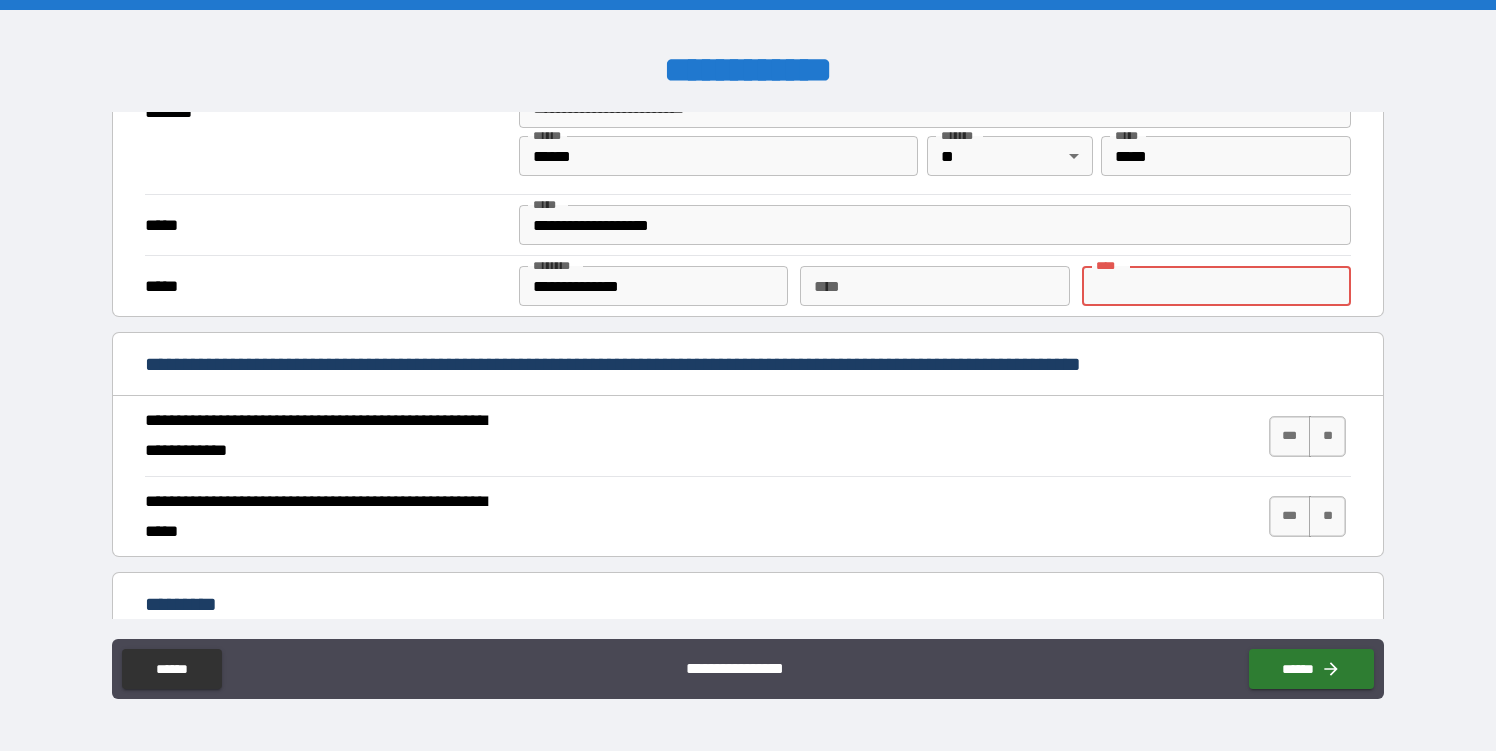 click on "**********" at bounding box center [748, 436] 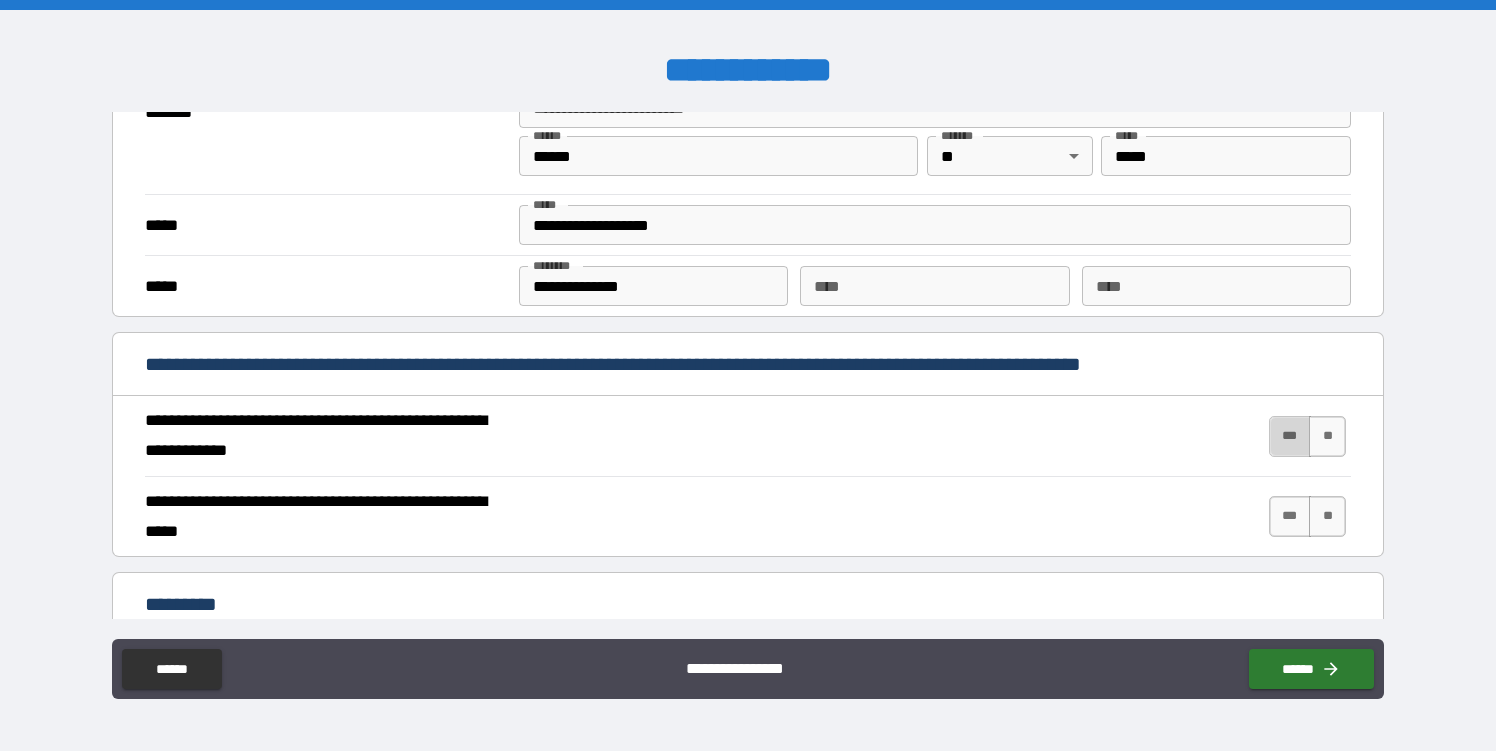 click on "***" at bounding box center [1290, 436] 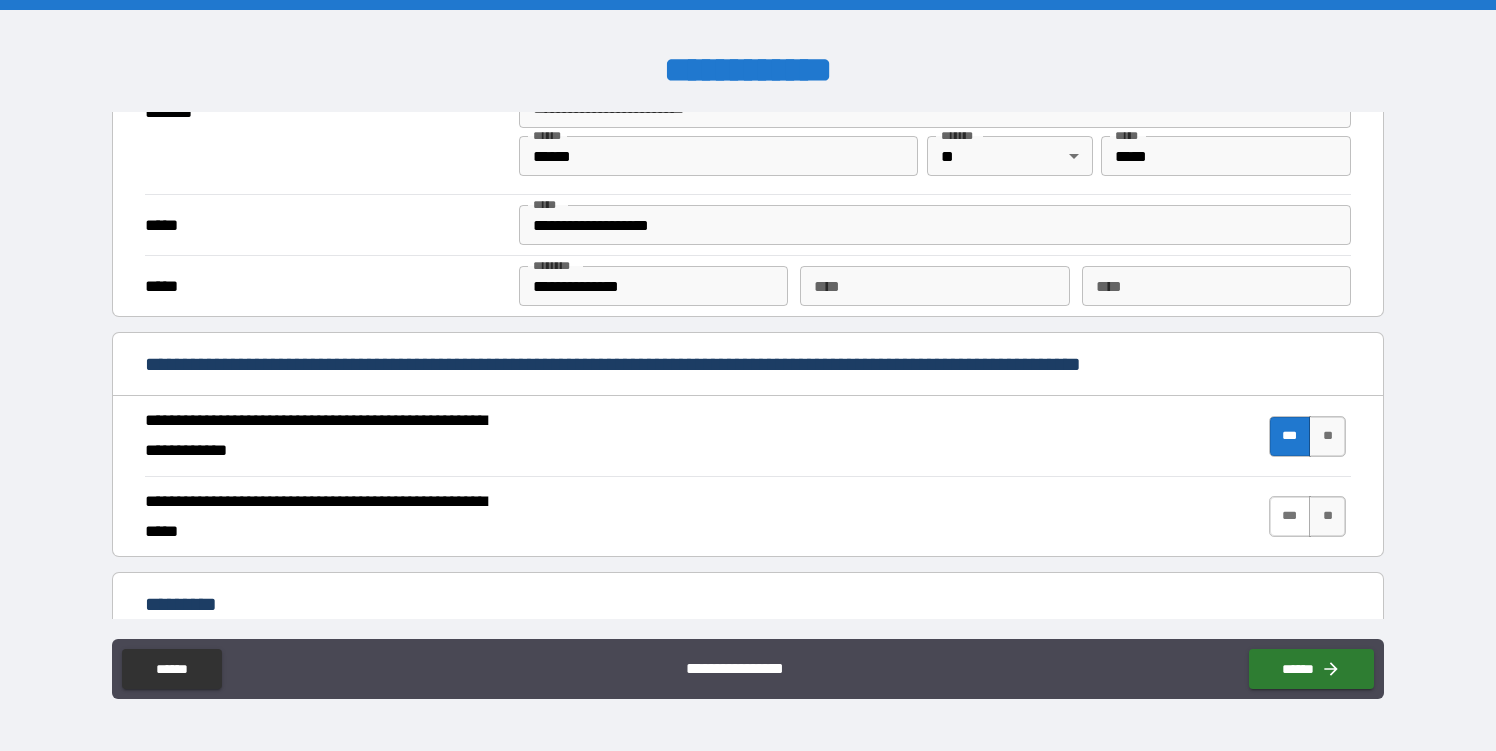 click on "***" at bounding box center (1290, 516) 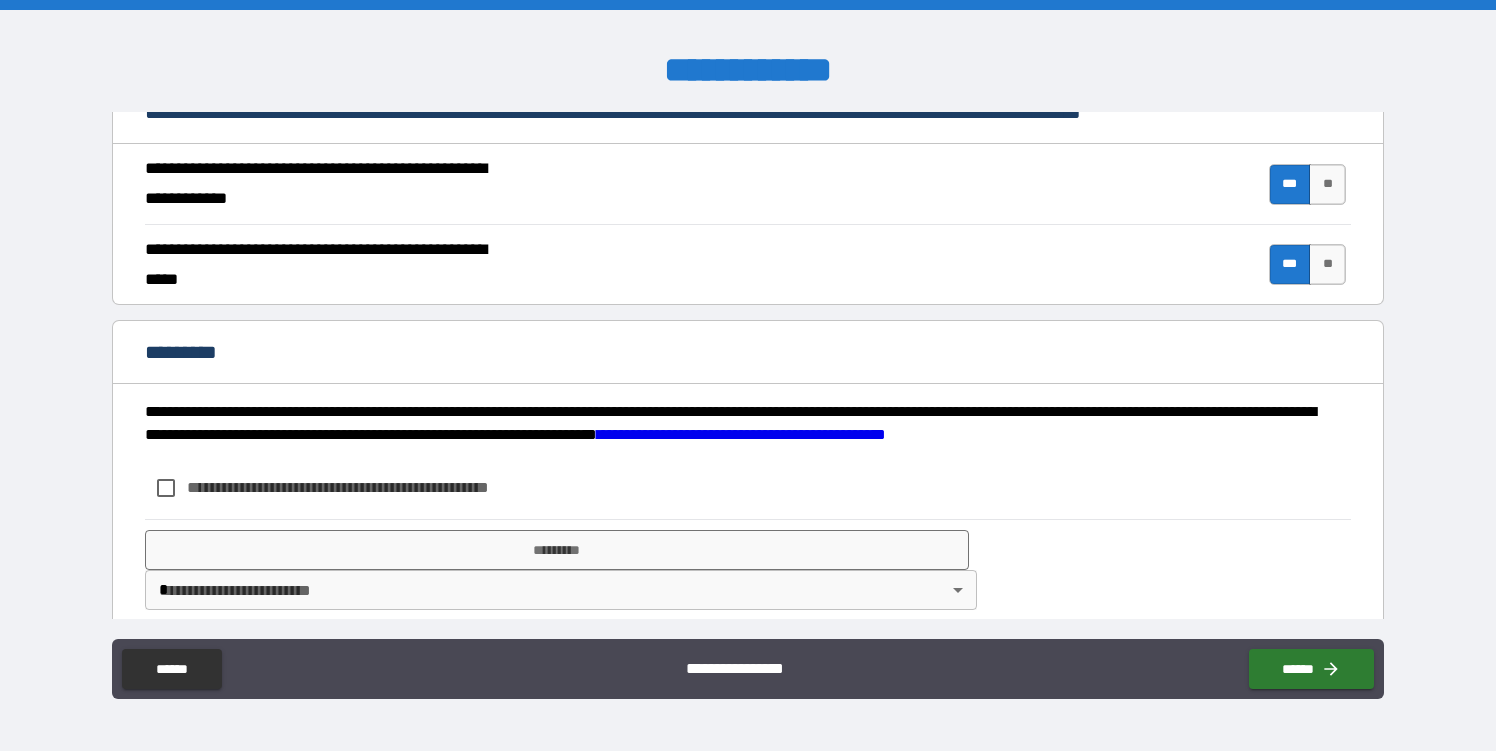 scroll, scrollTop: 1852, scrollLeft: 0, axis: vertical 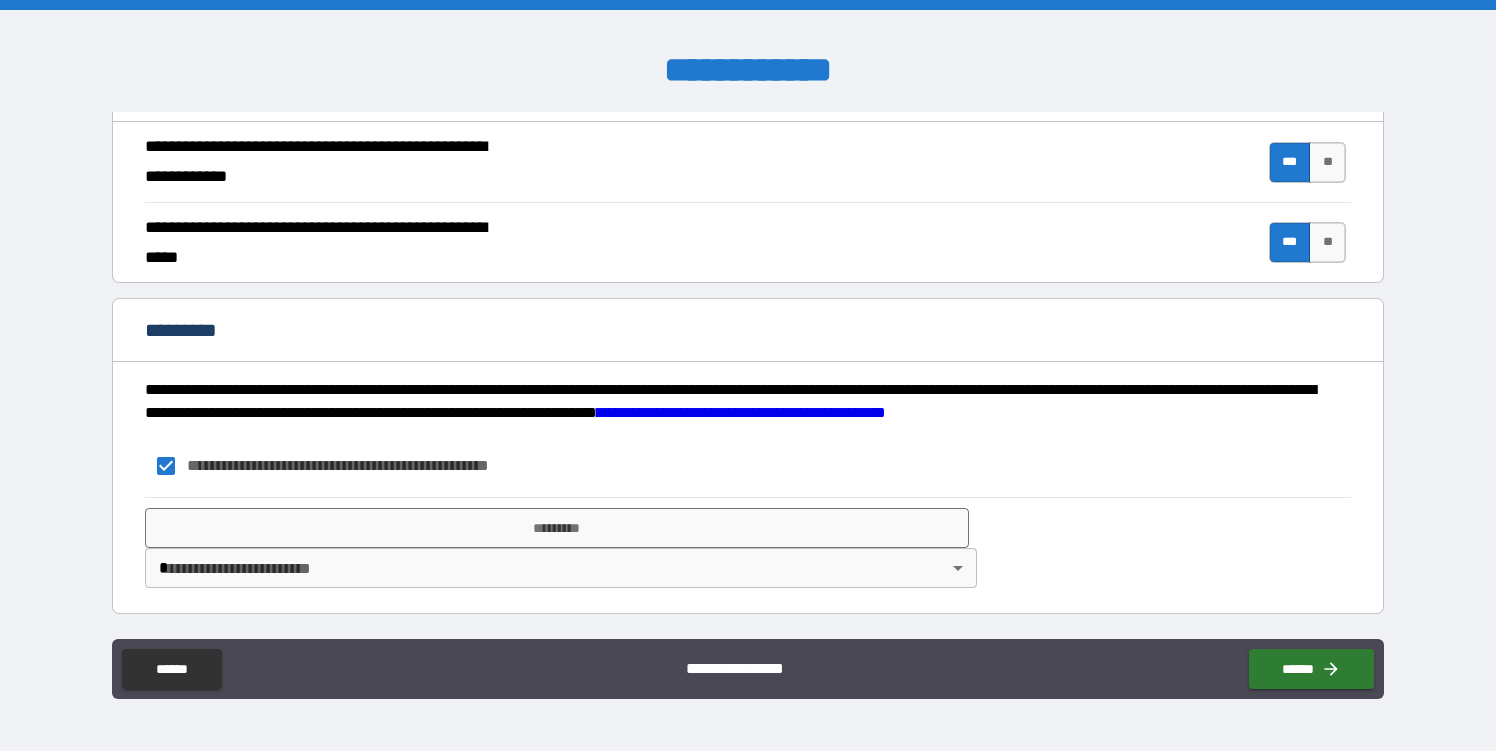 click on "**********" at bounding box center (748, 375) 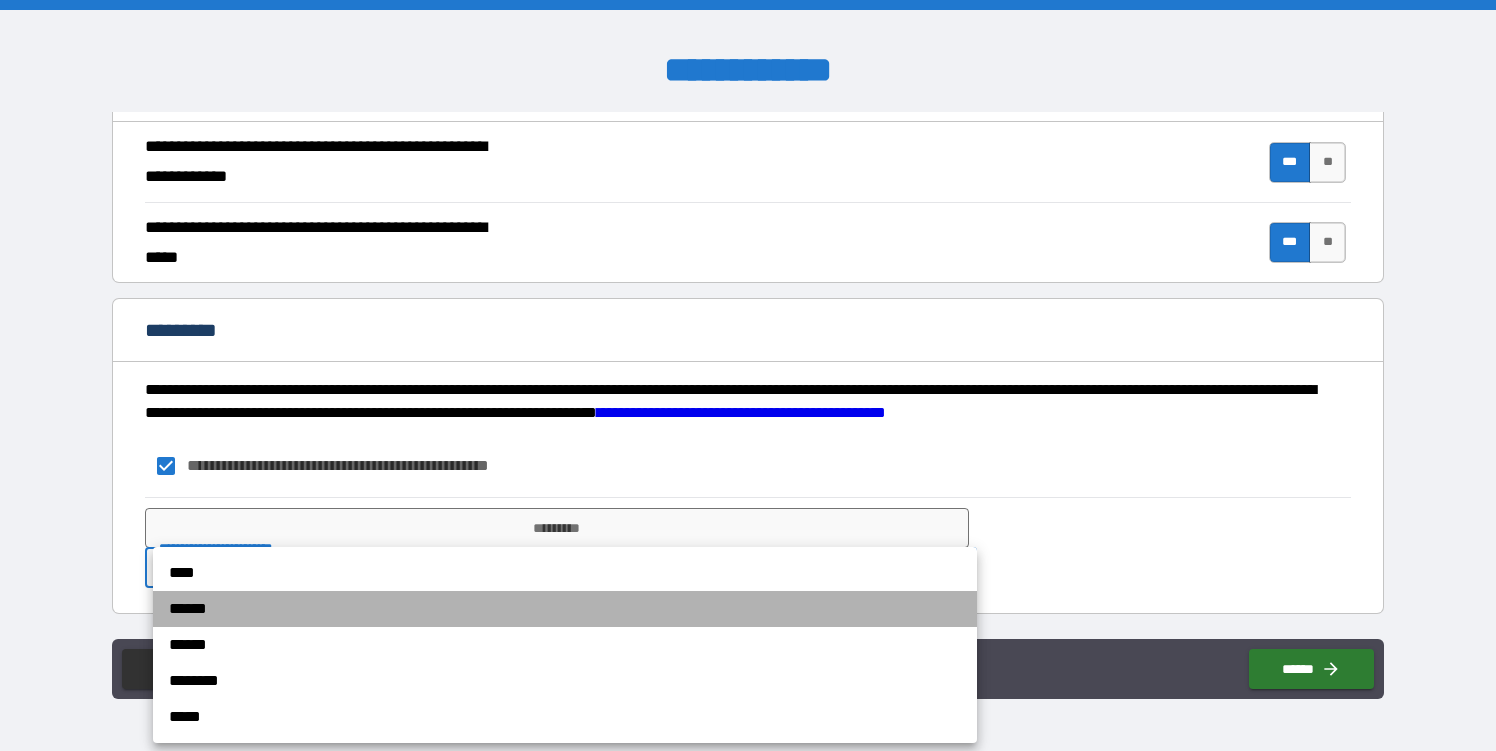 click on "******" at bounding box center [565, 609] 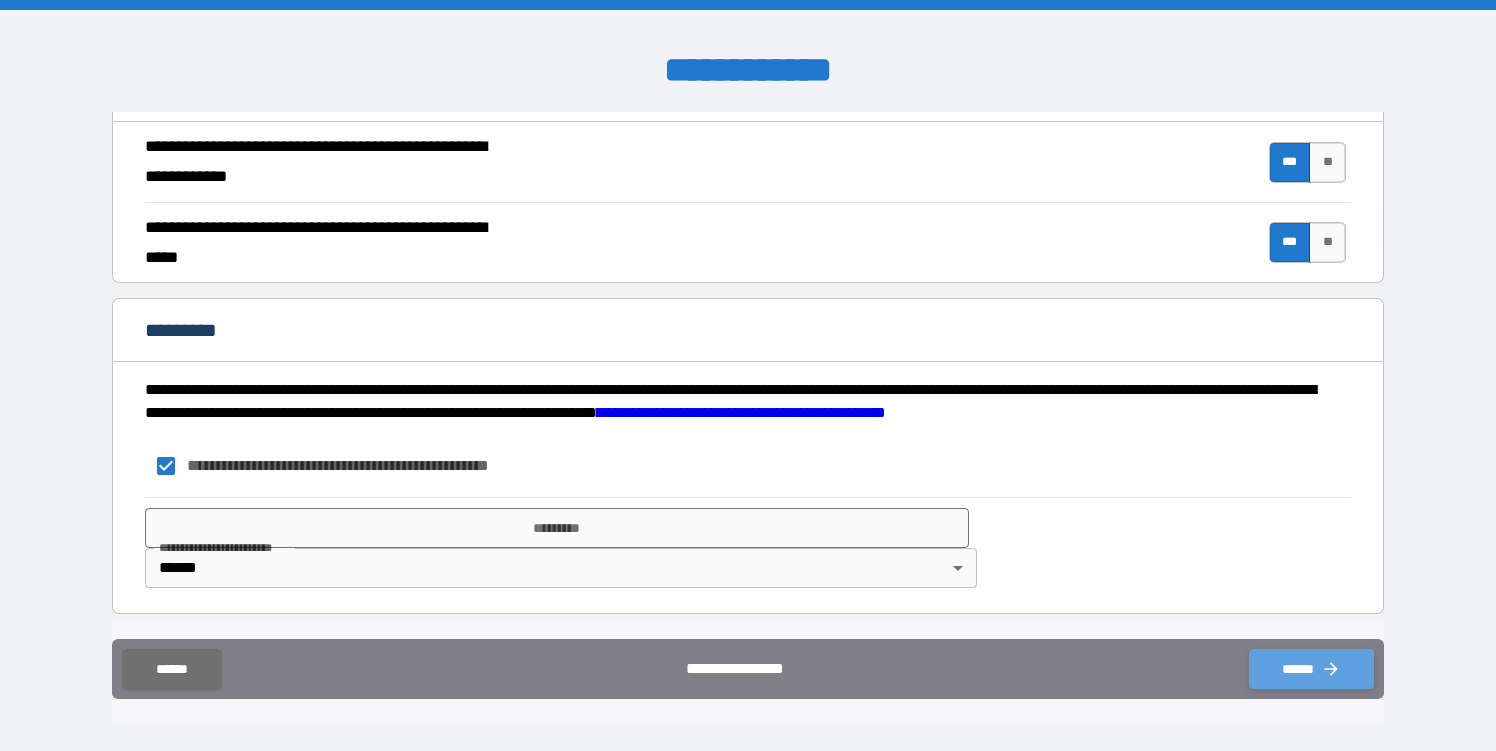 click on "******" at bounding box center (1311, 669) 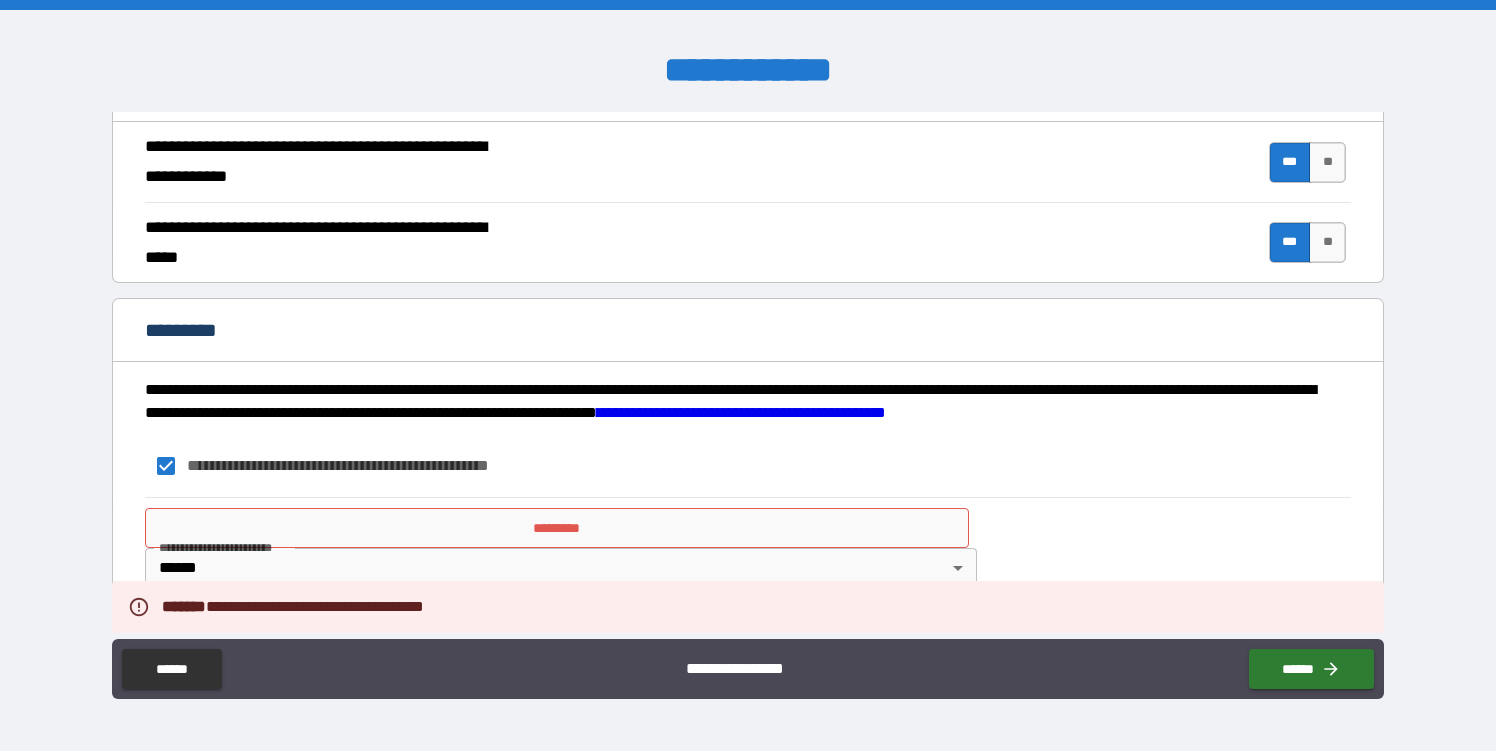 click on "*********" at bounding box center (557, 528) 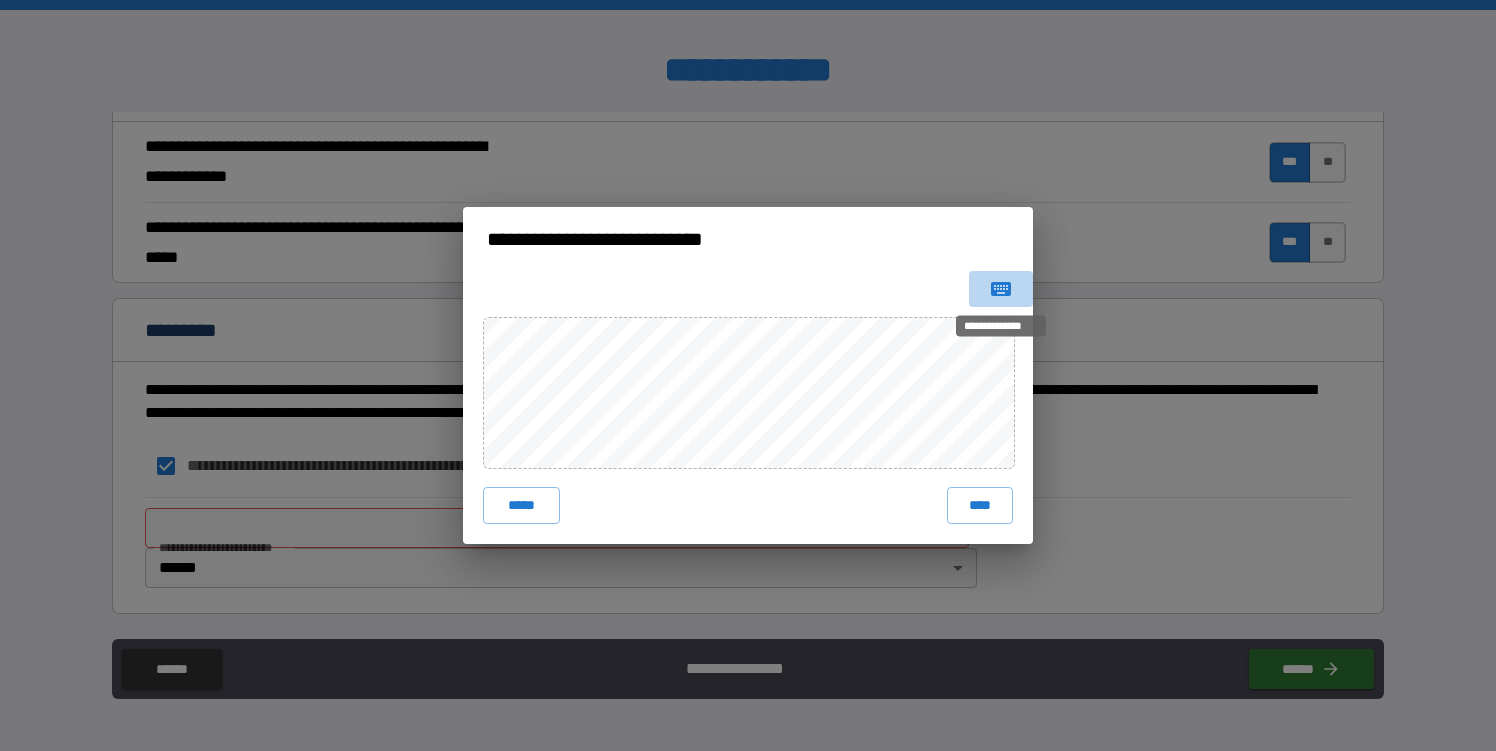click 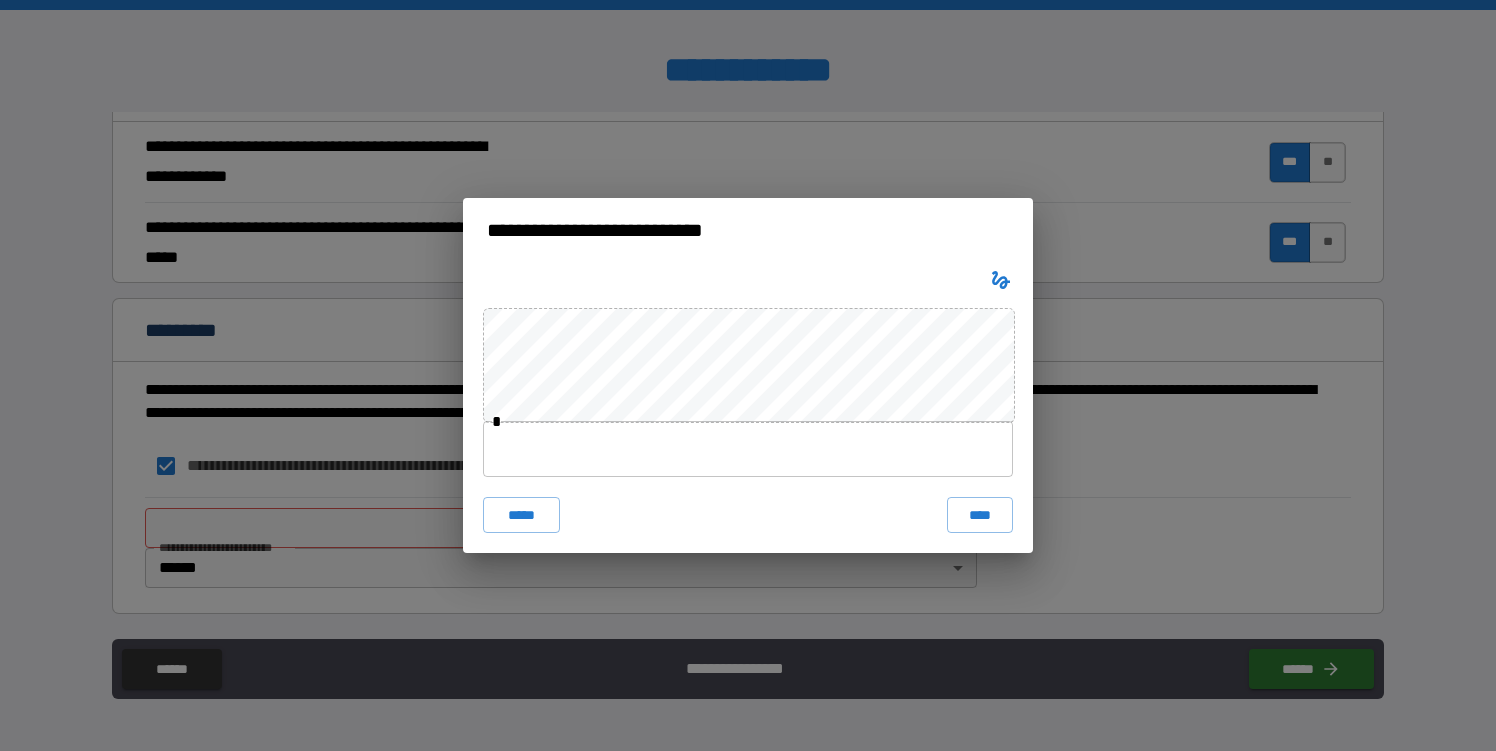 type 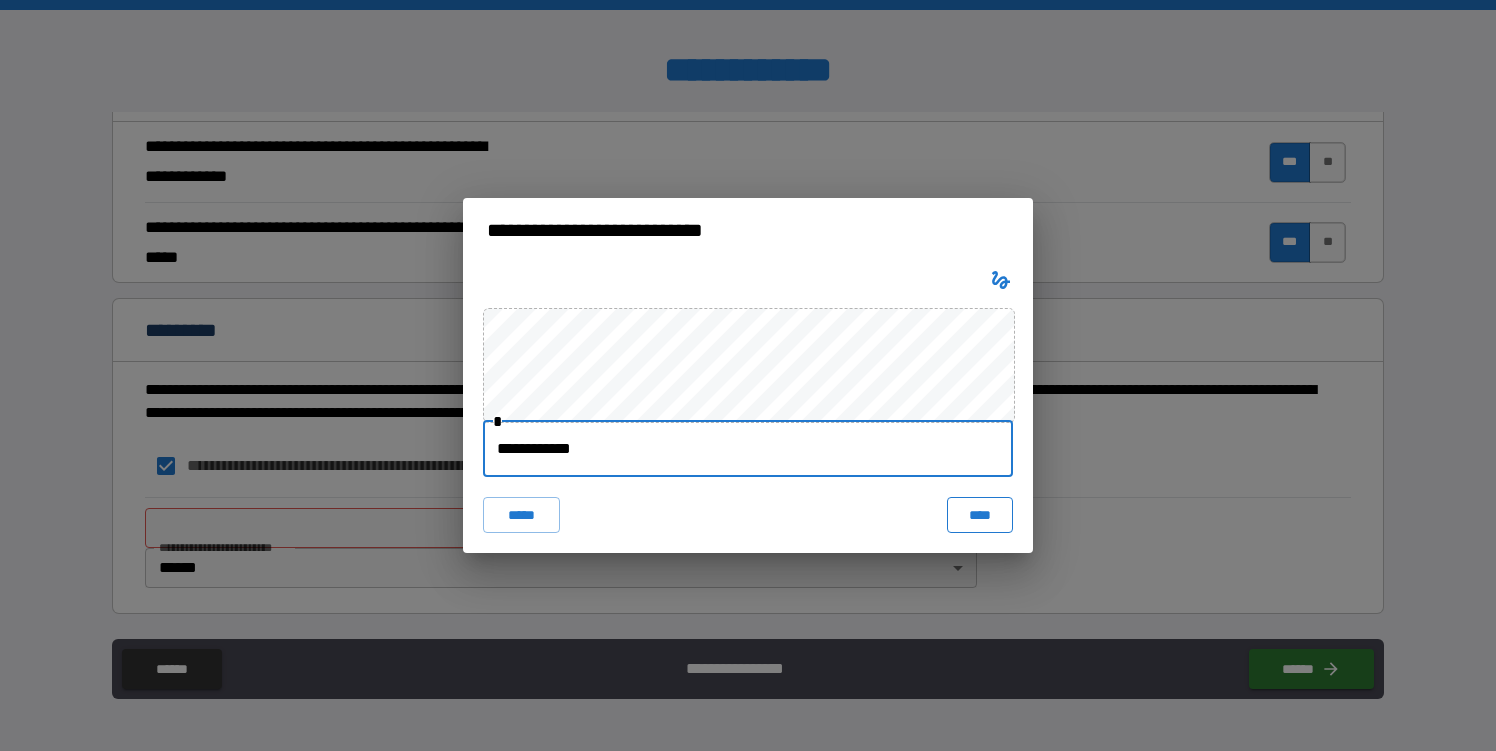type on "**********" 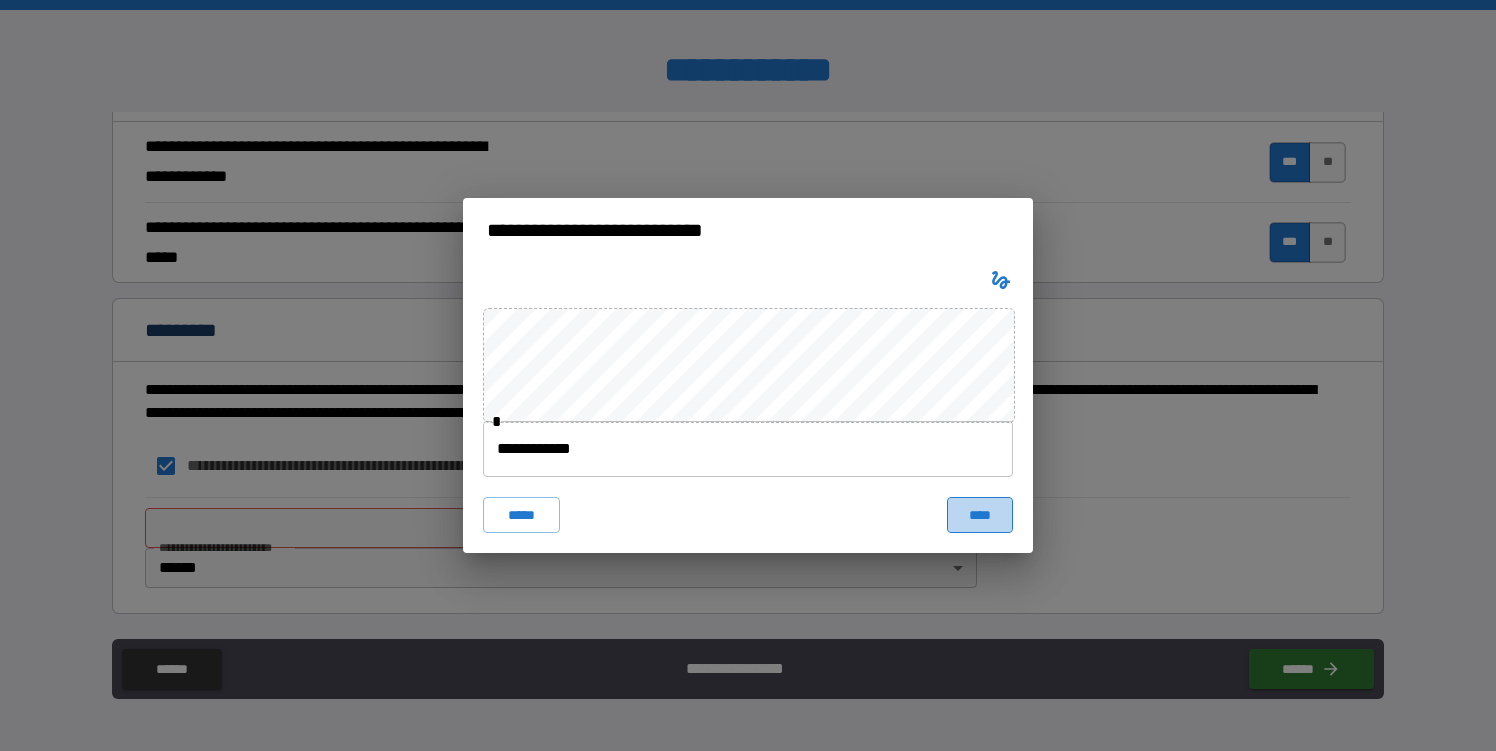 click on "****" at bounding box center [980, 515] 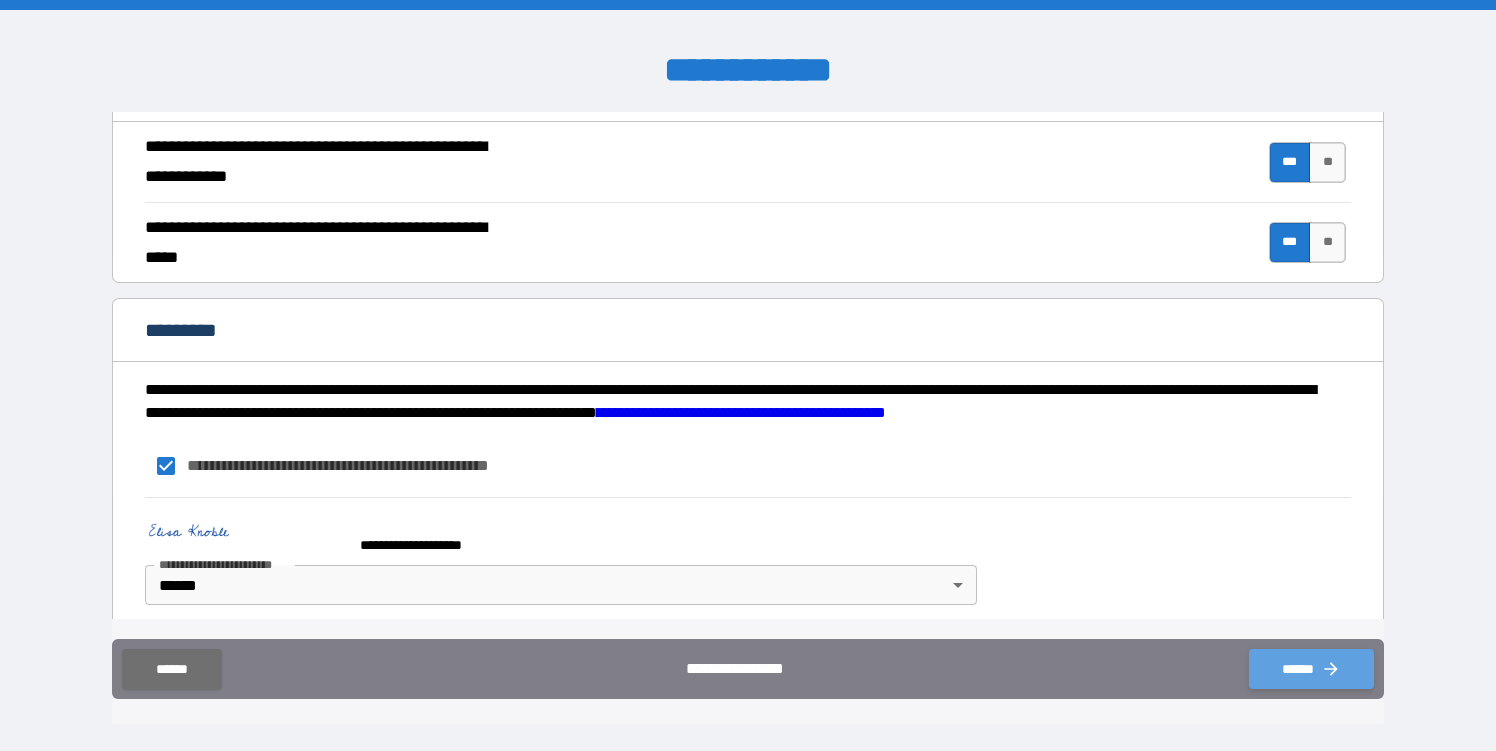click on "******" at bounding box center (1311, 669) 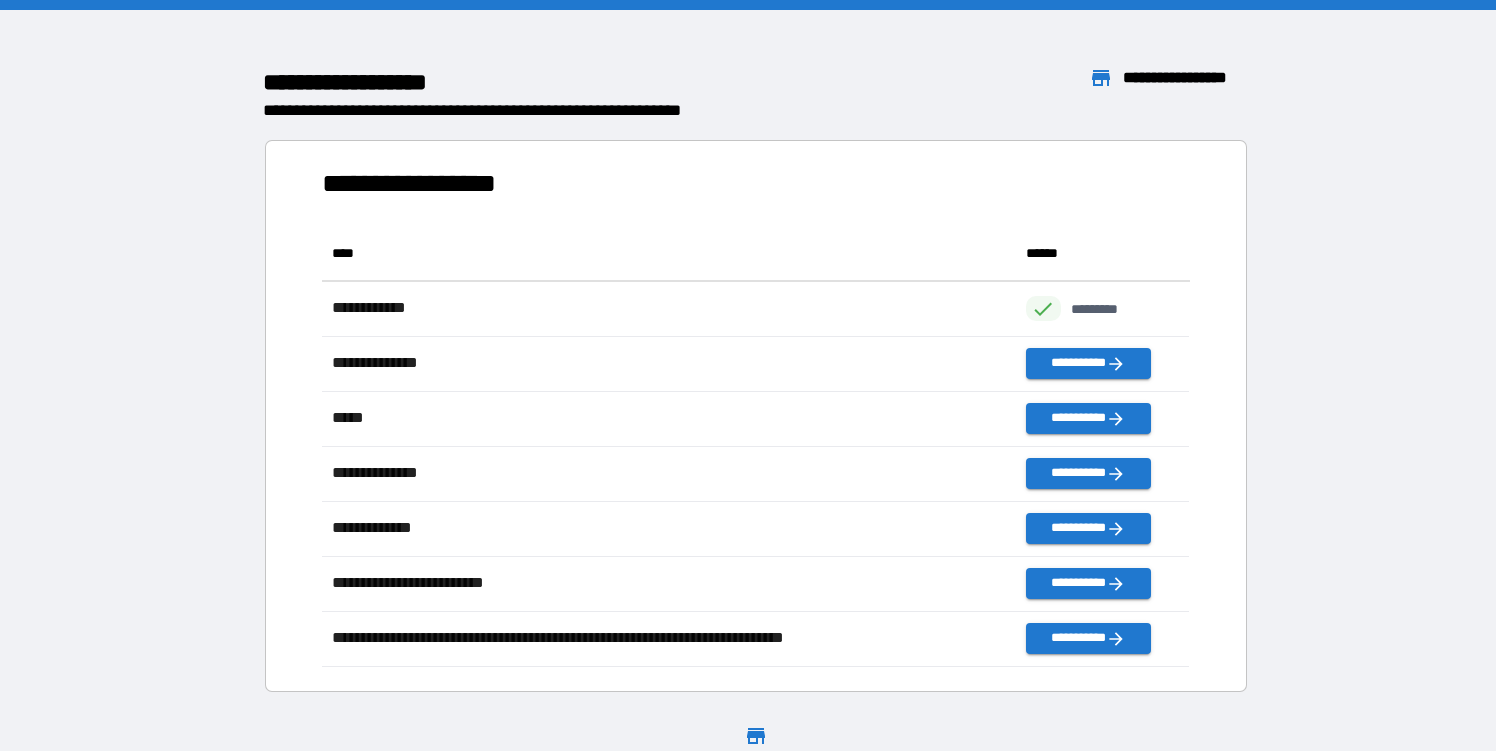 scroll, scrollTop: 1, scrollLeft: 0, axis: vertical 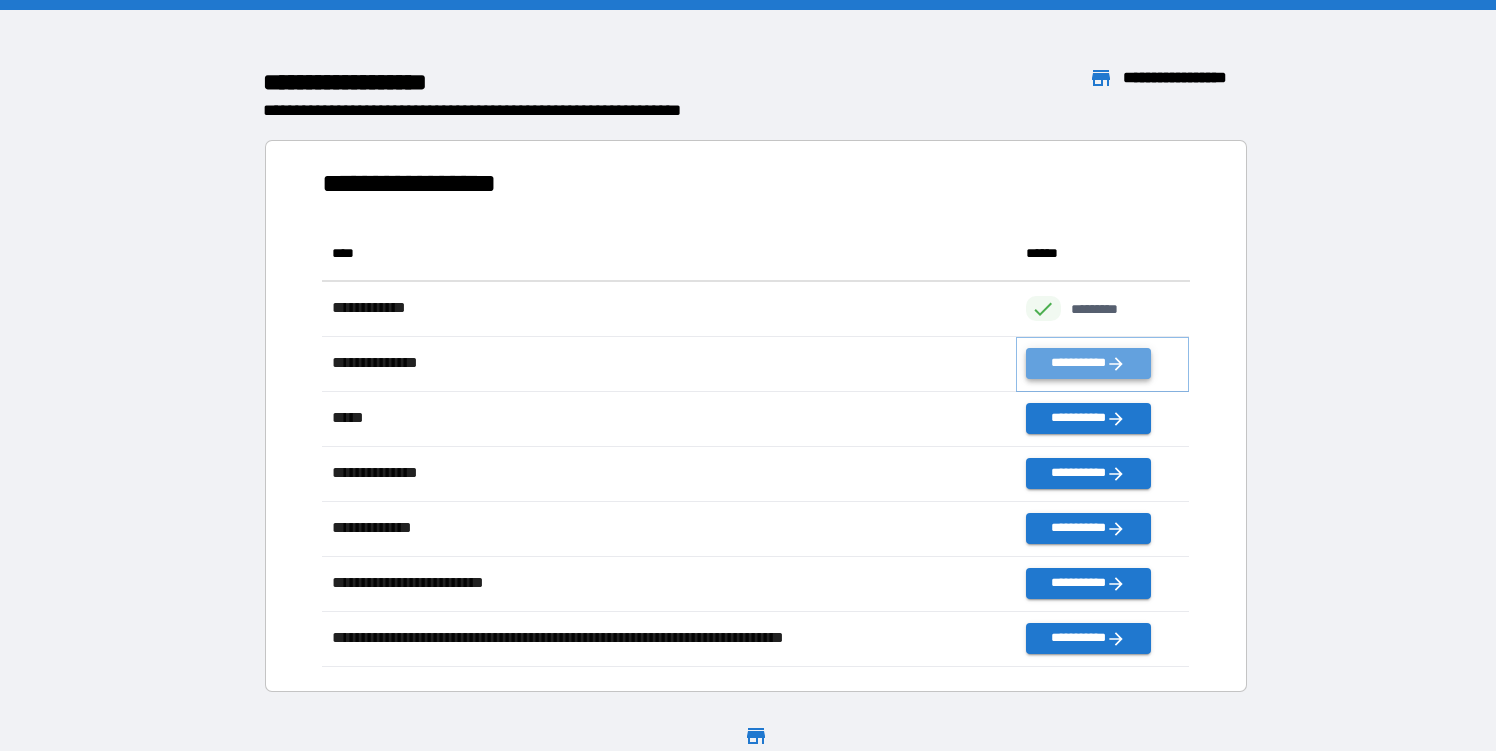 click 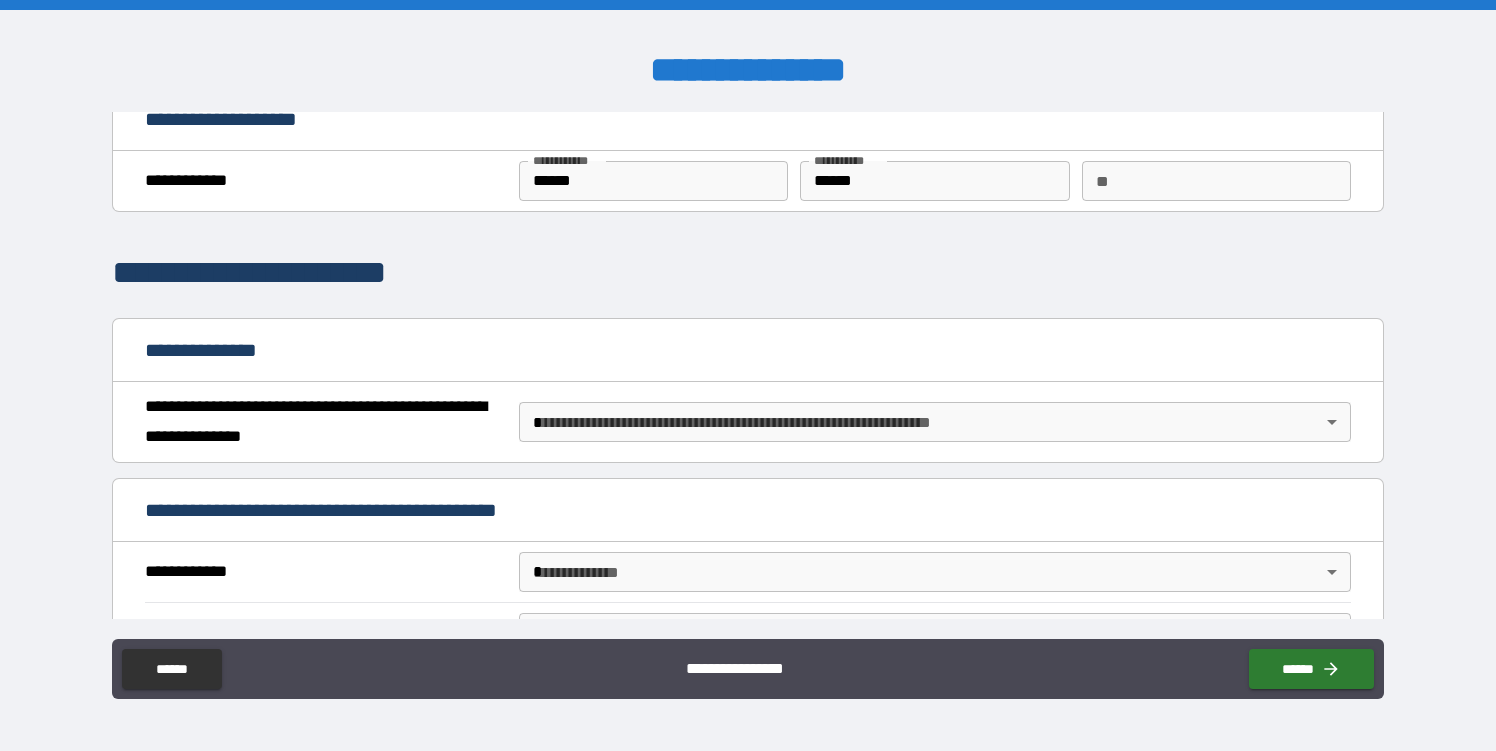 scroll, scrollTop: 27, scrollLeft: 0, axis: vertical 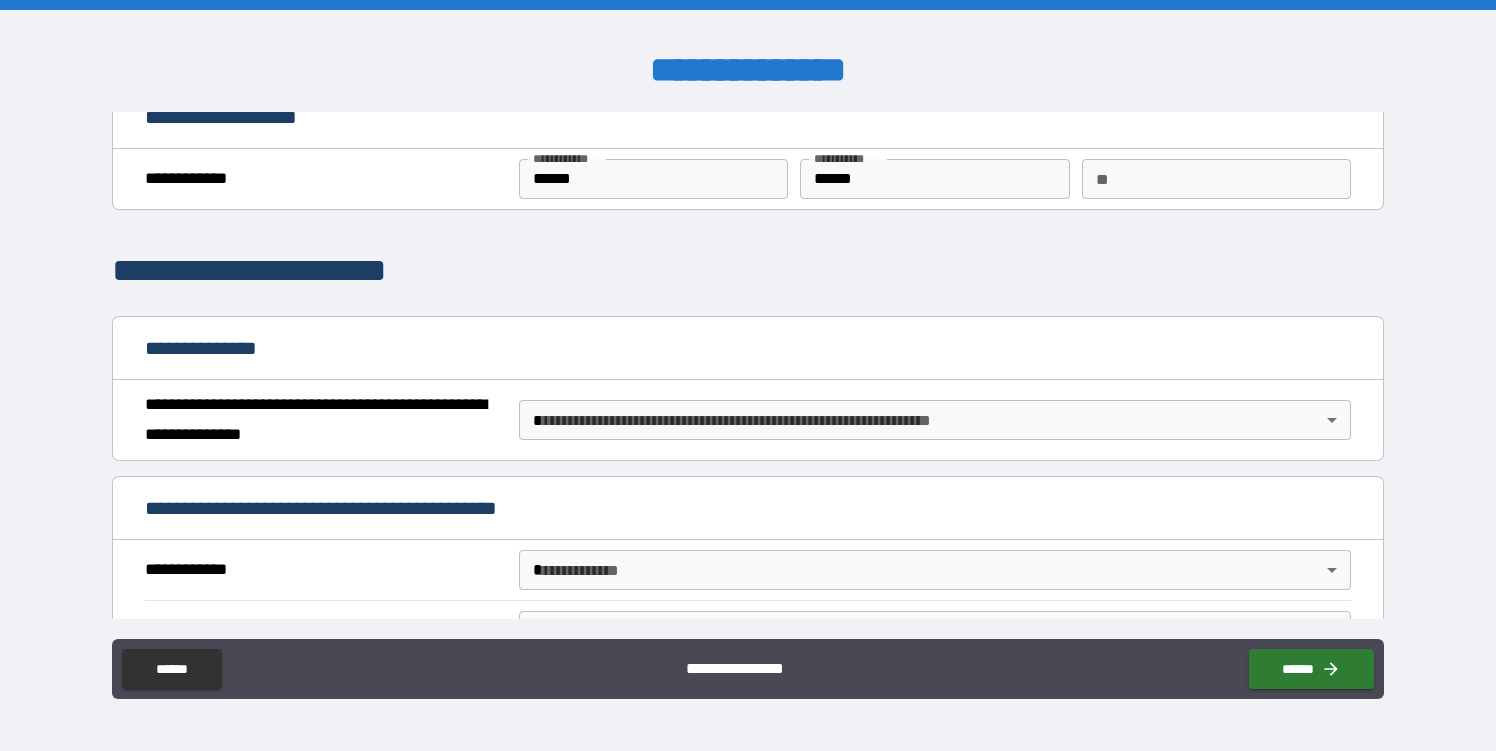 click on "**********" at bounding box center (748, 375) 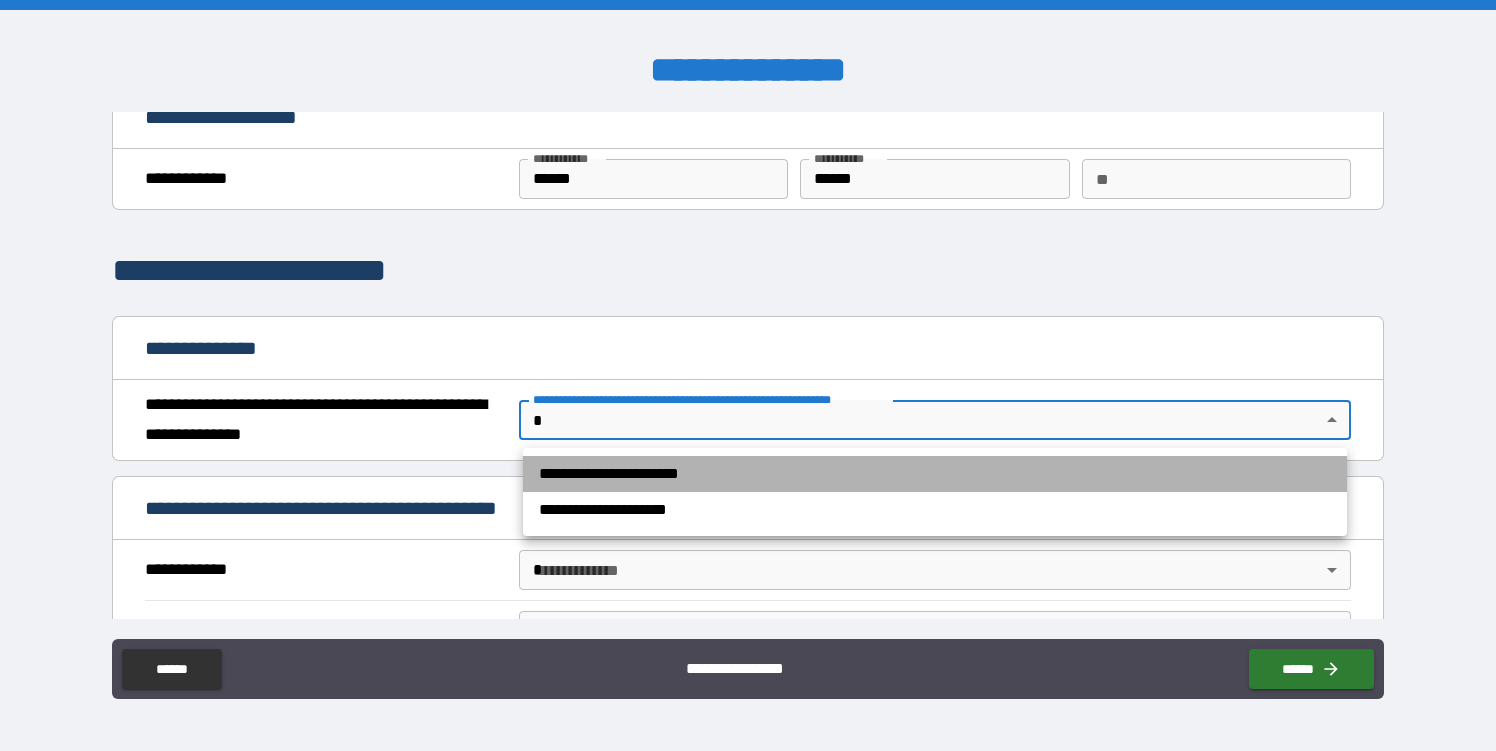 click on "**********" at bounding box center (935, 474) 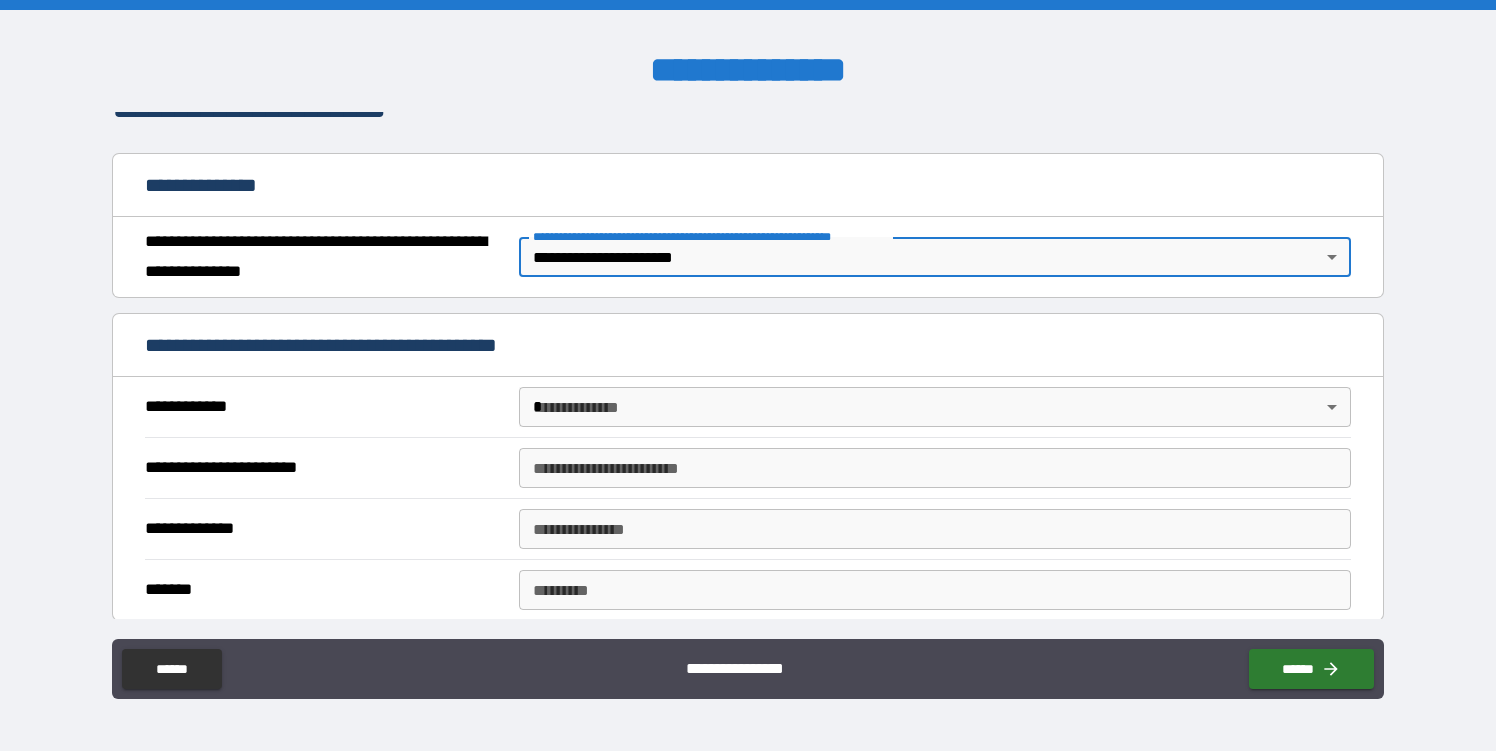 scroll, scrollTop: 196, scrollLeft: 0, axis: vertical 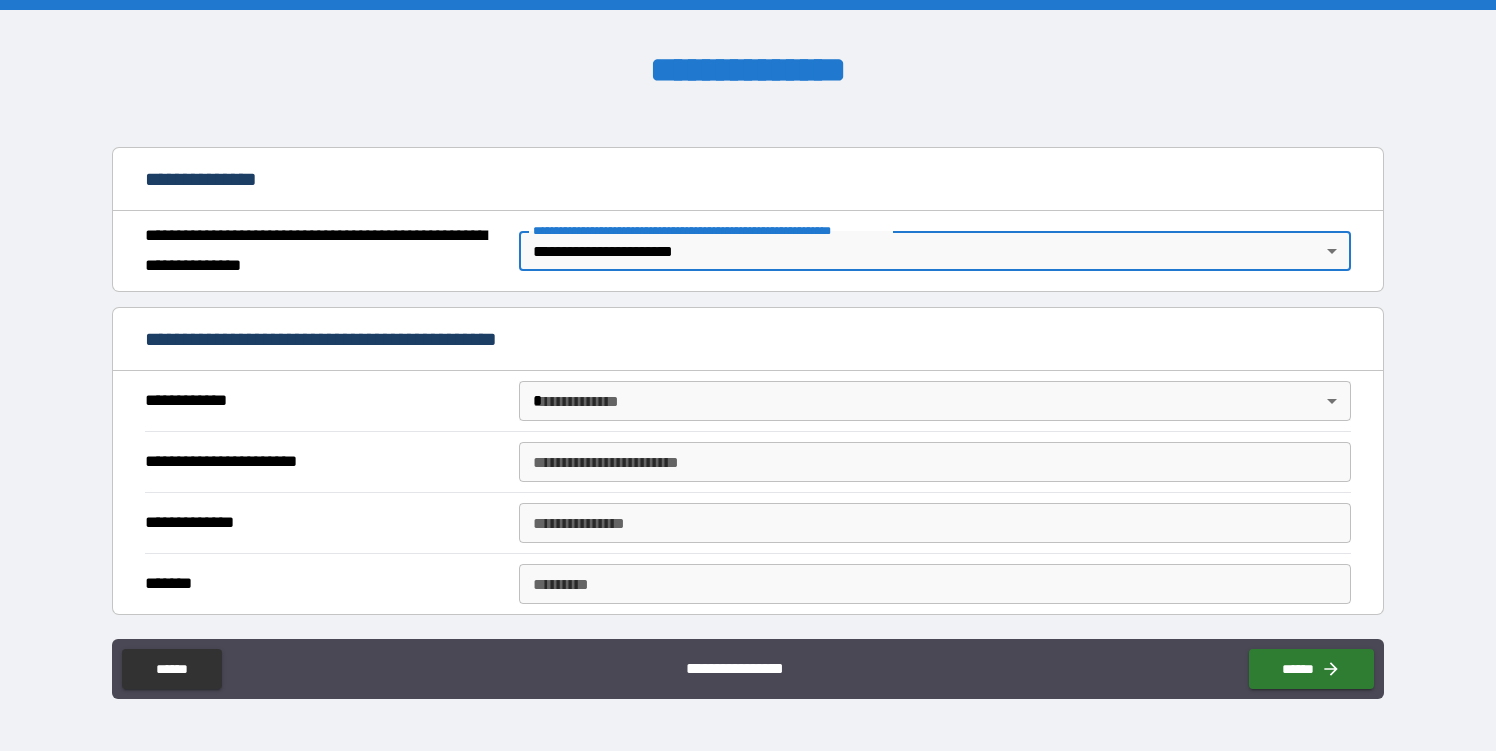 click on "**********" at bounding box center [748, 375] 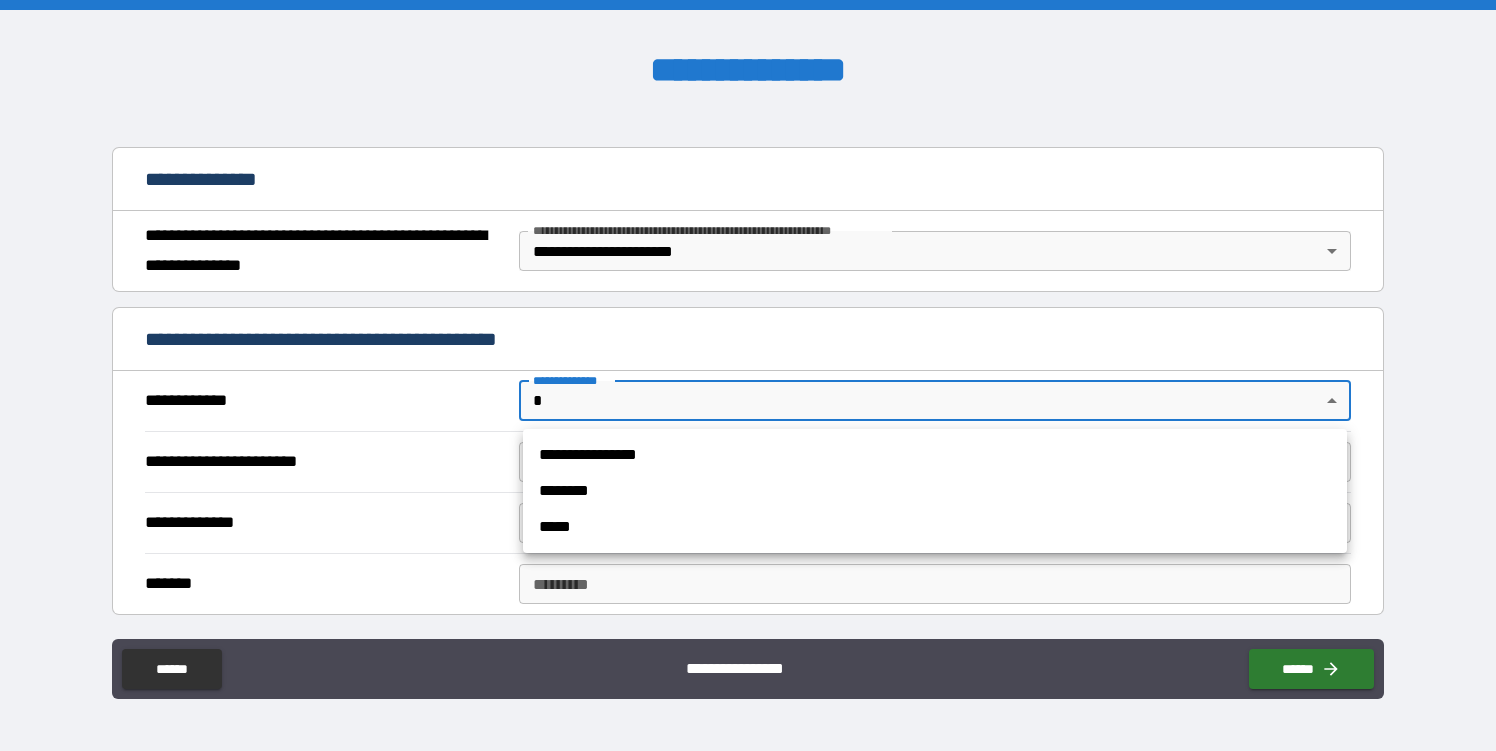 click on "**********" at bounding box center (935, 455) 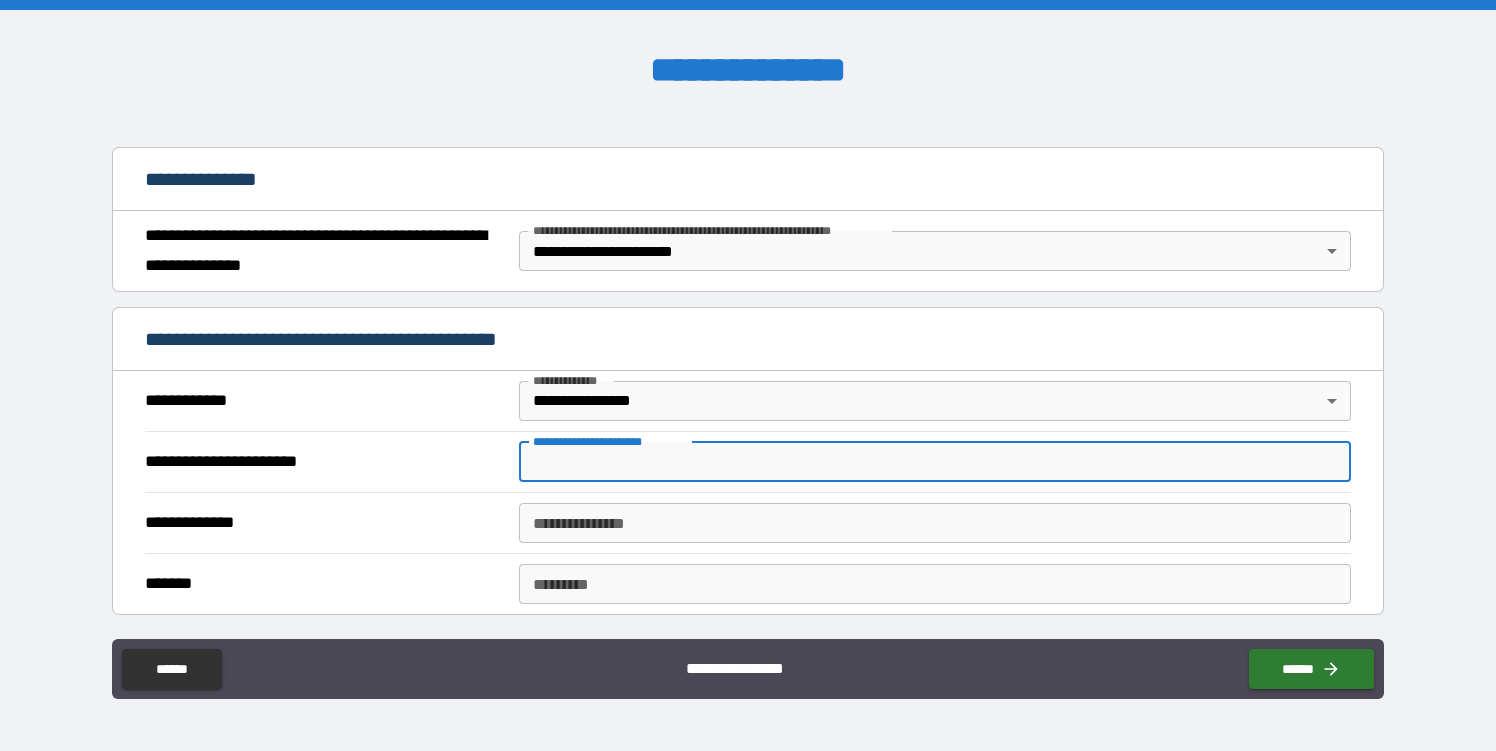 click on "**********" at bounding box center [935, 462] 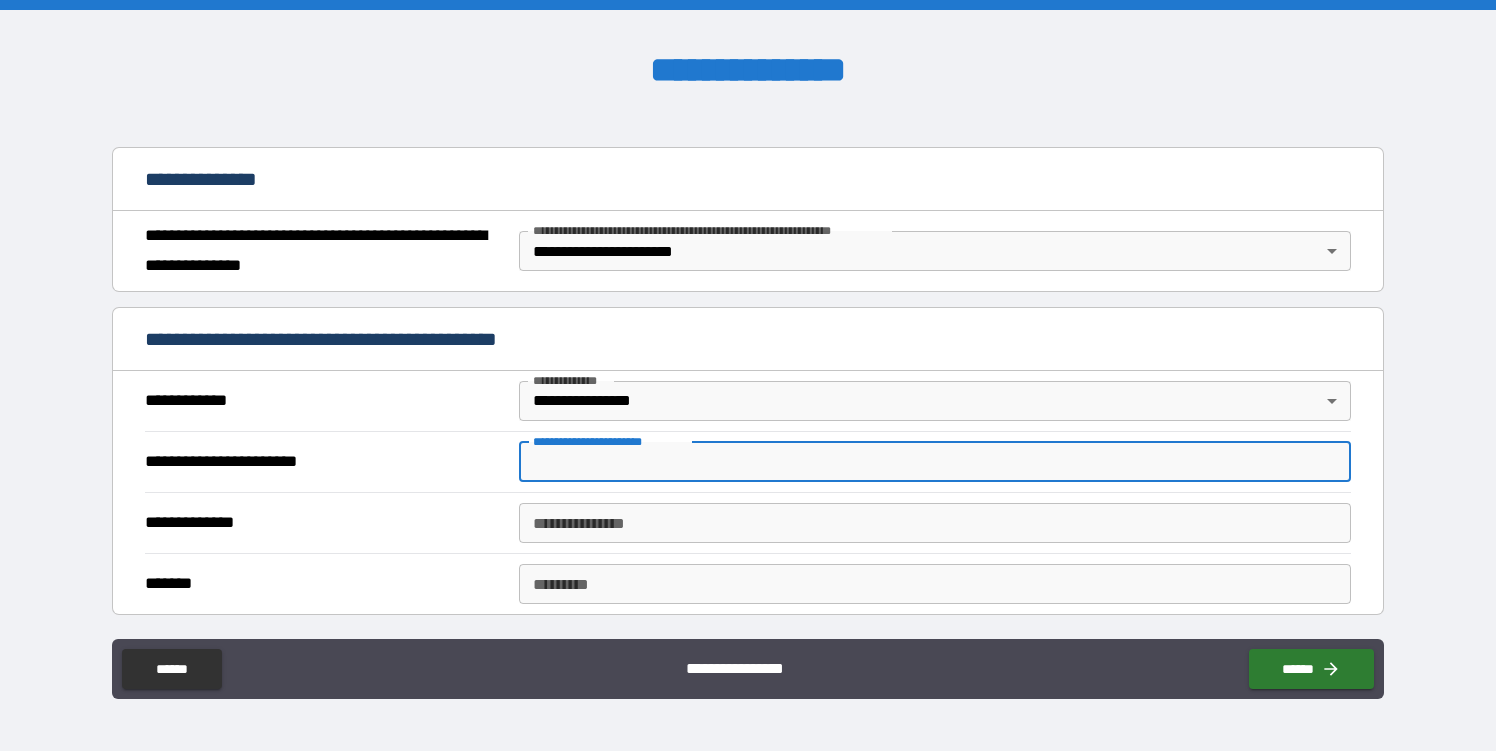 click on "**********" at bounding box center [748, 401] 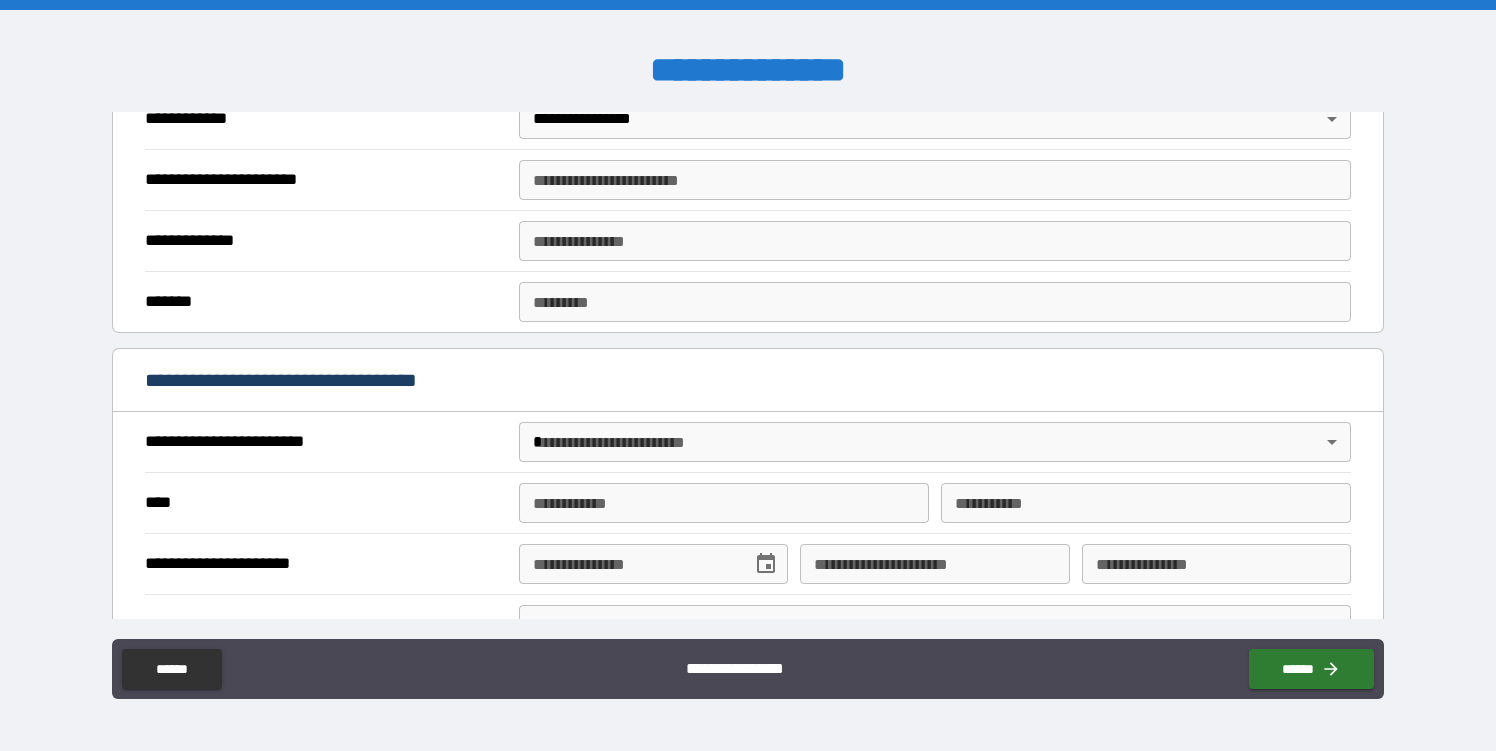 scroll, scrollTop: 497, scrollLeft: 0, axis: vertical 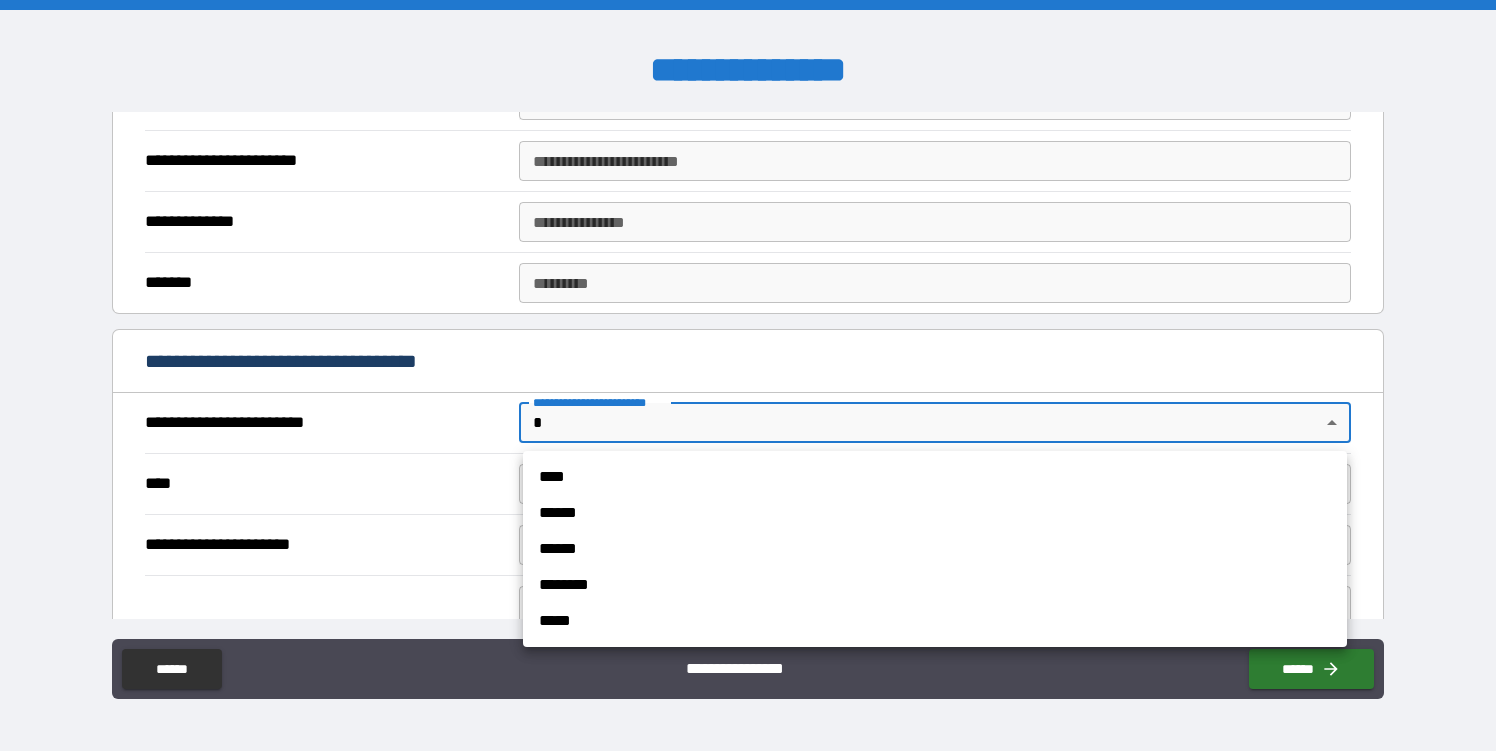 click on "**********" at bounding box center (748, 375) 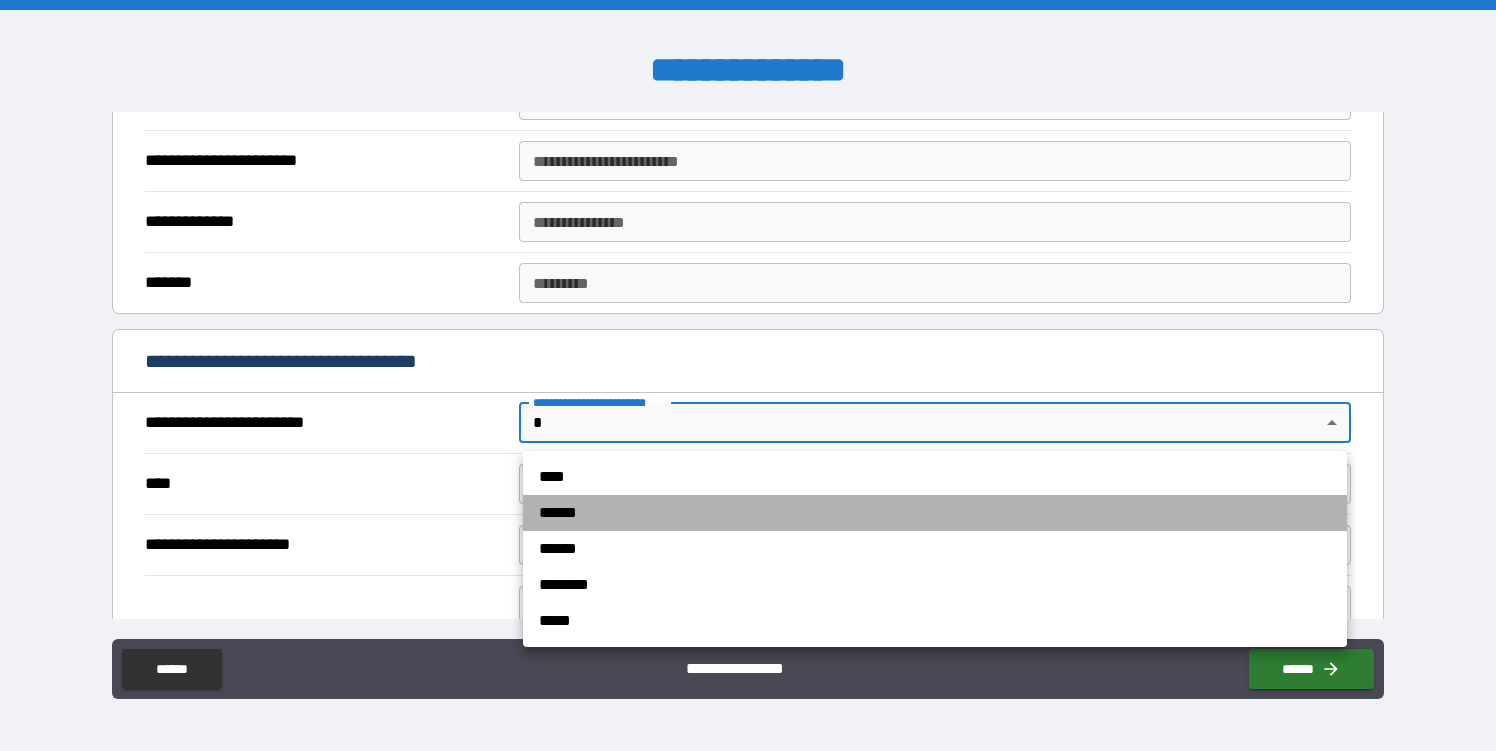 click on "******" at bounding box center (935, 513) 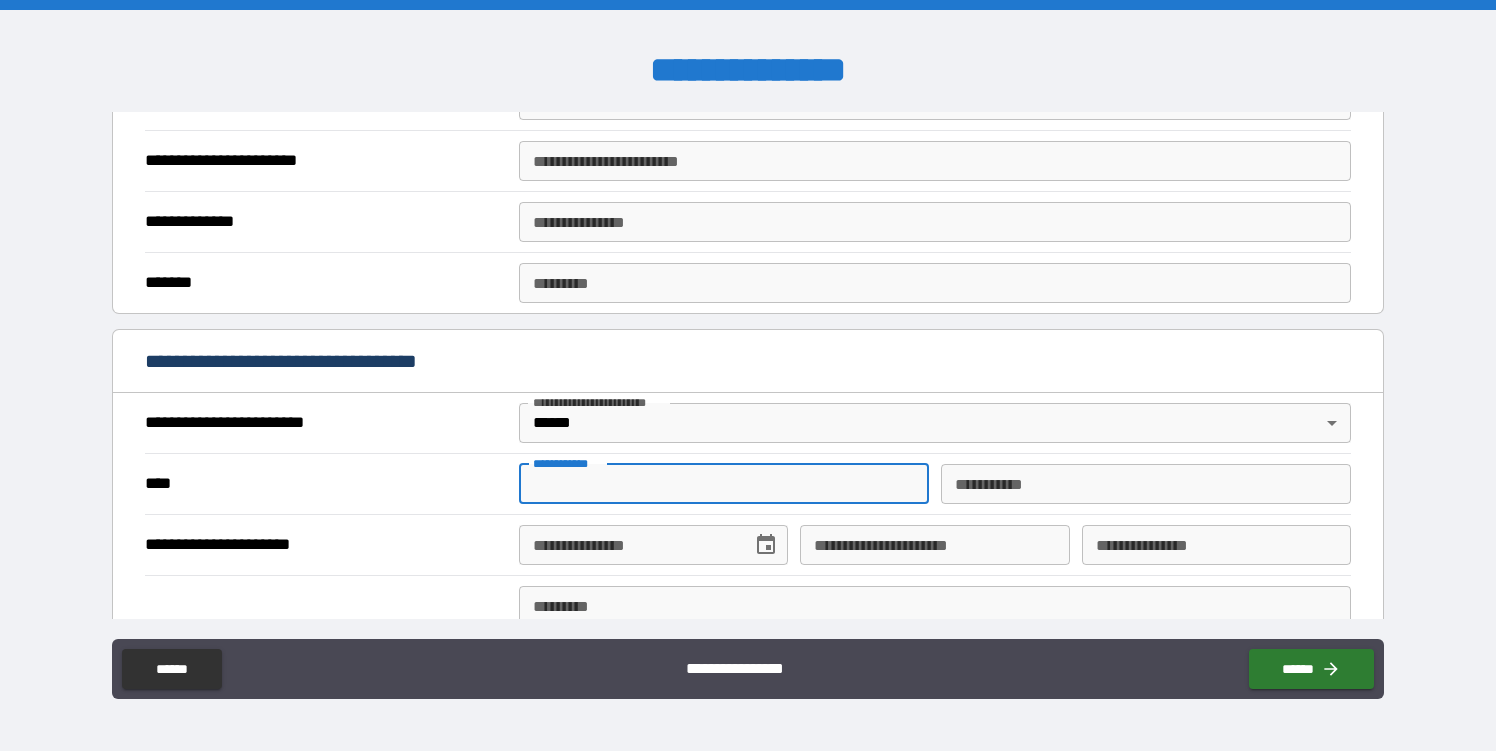 click on "**********" at bounding box center [724, 484] 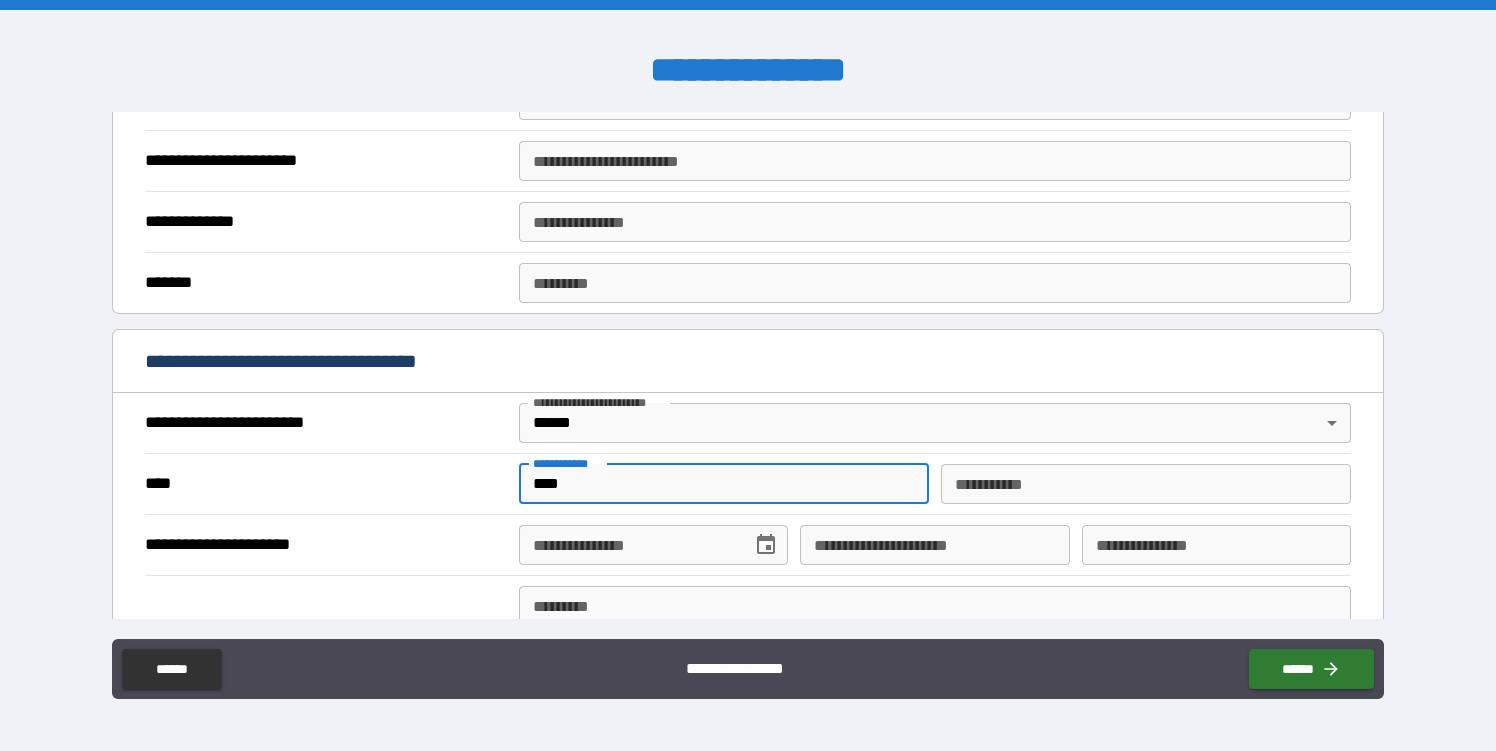 type on "******" 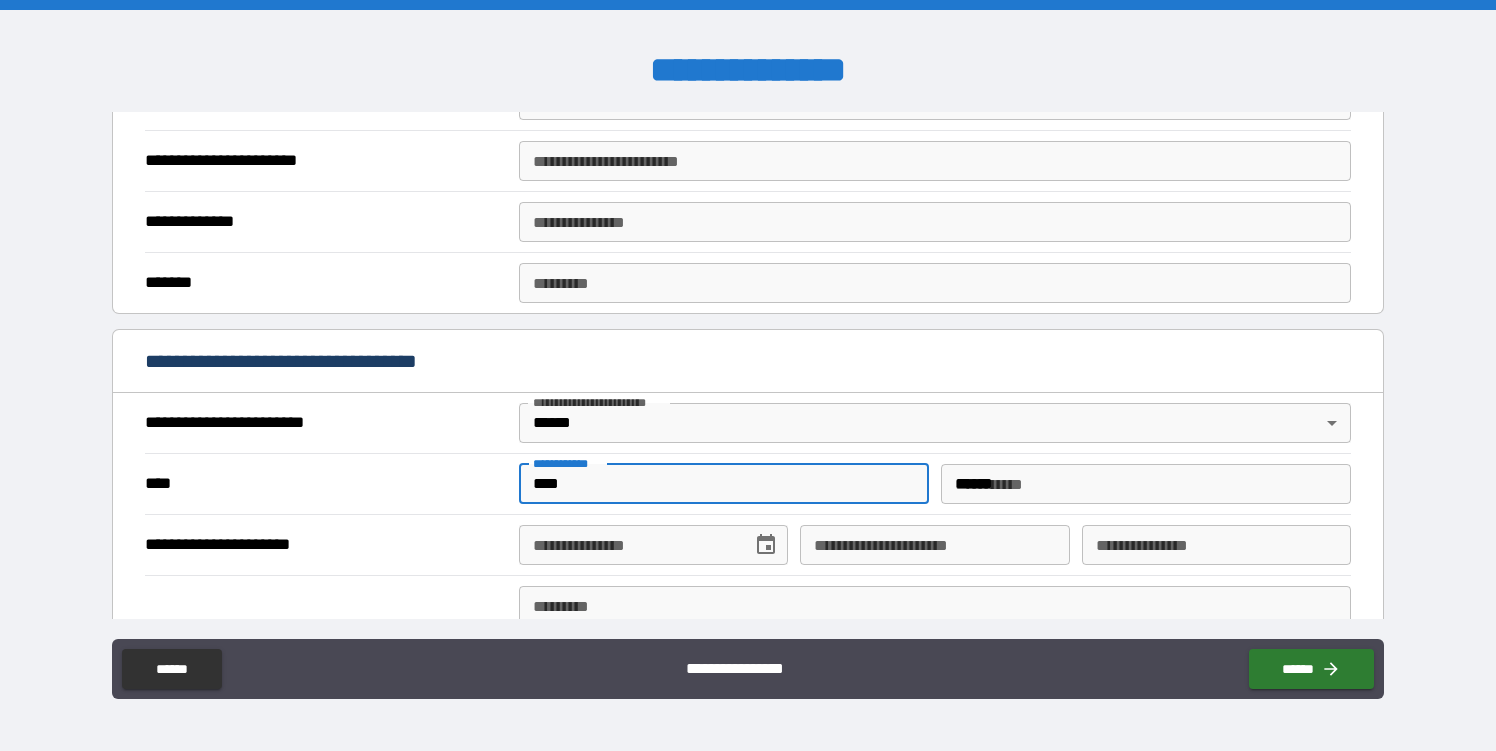 type on "**********" 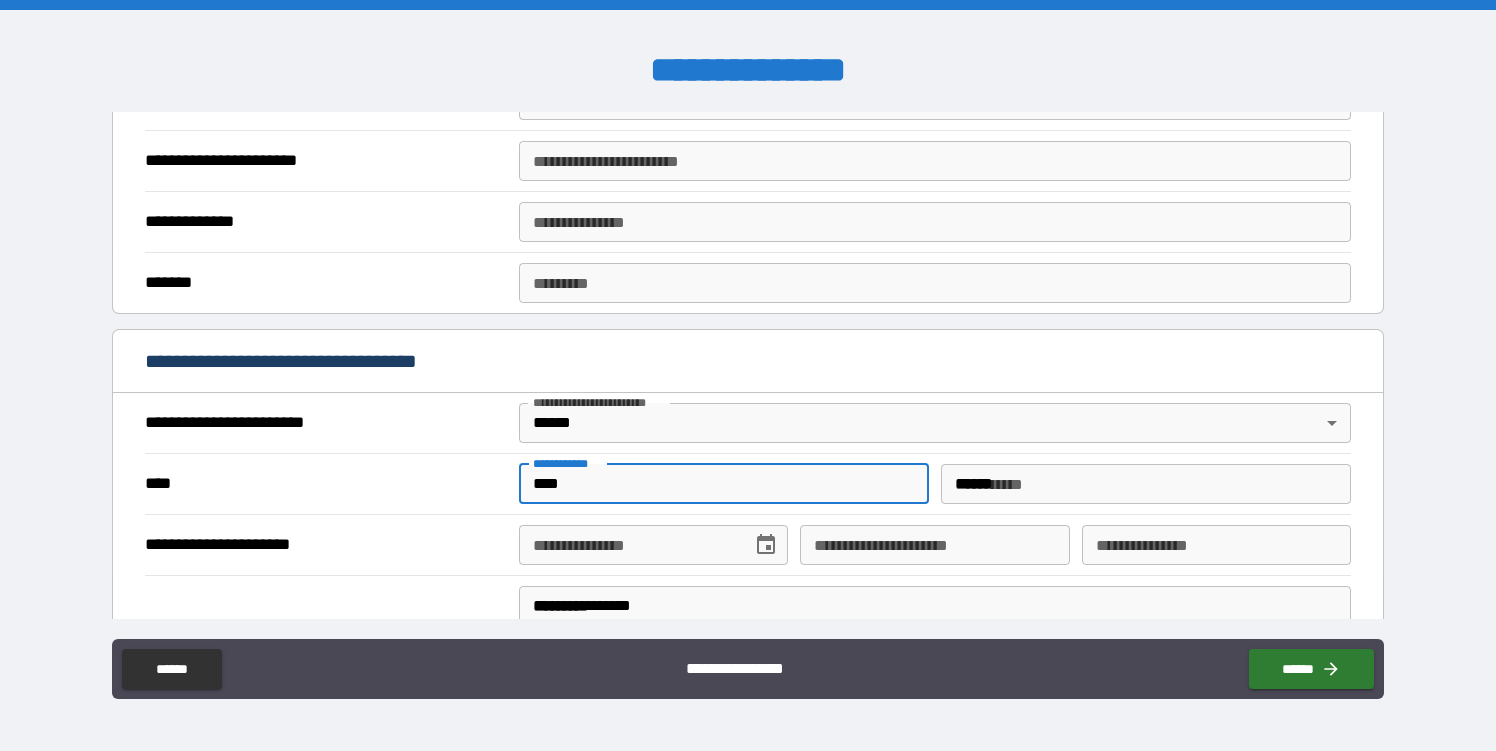 type on "******" 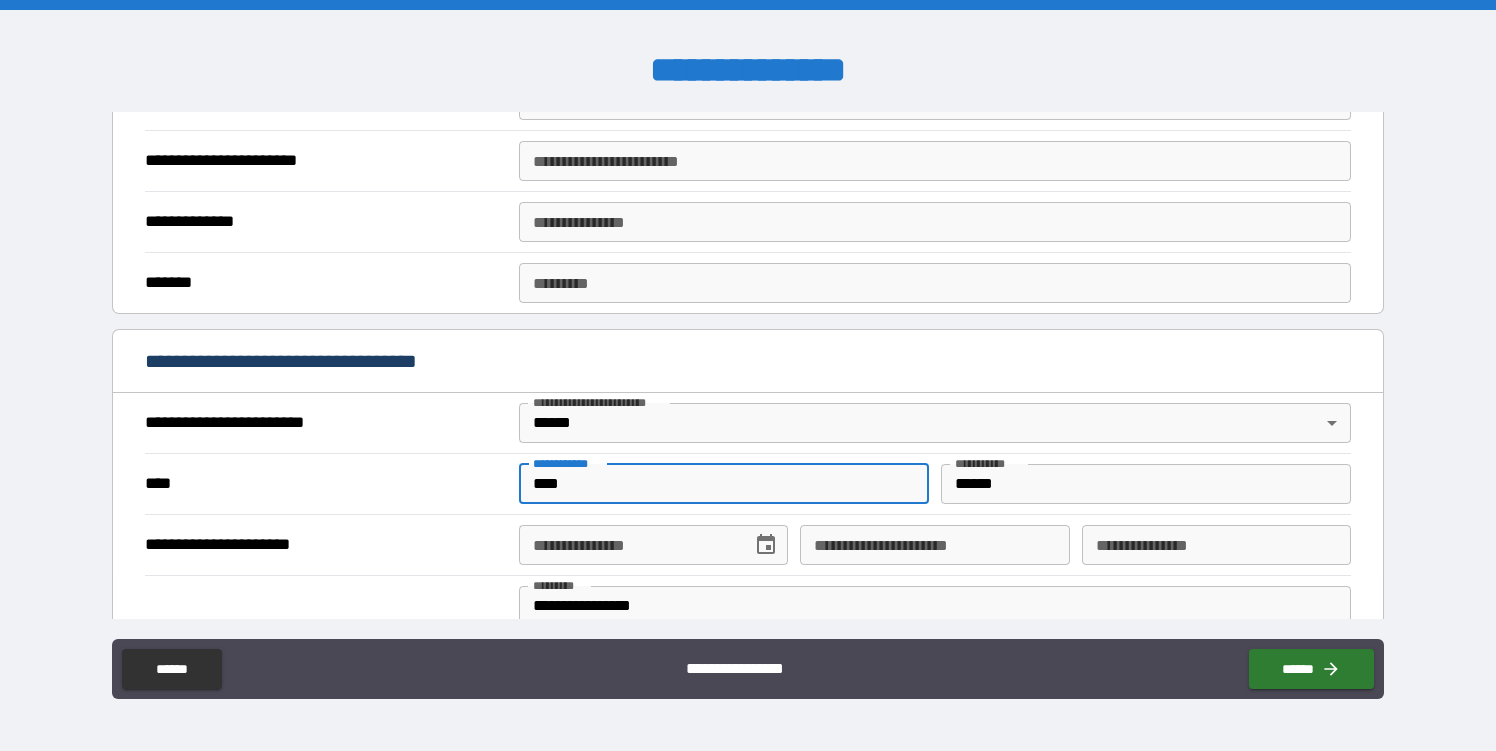 click on "**********" at bounding box center (628, 545) 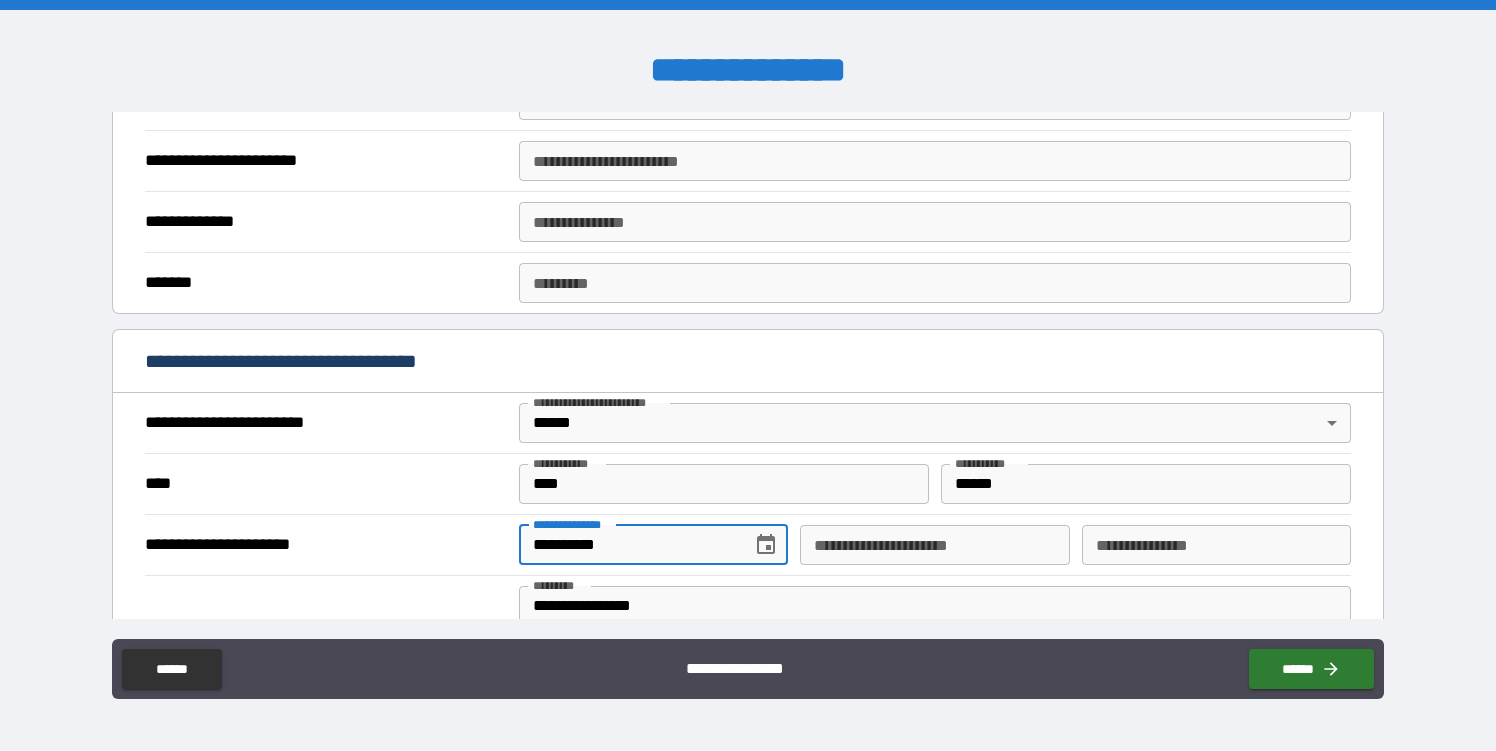 type on "**********" 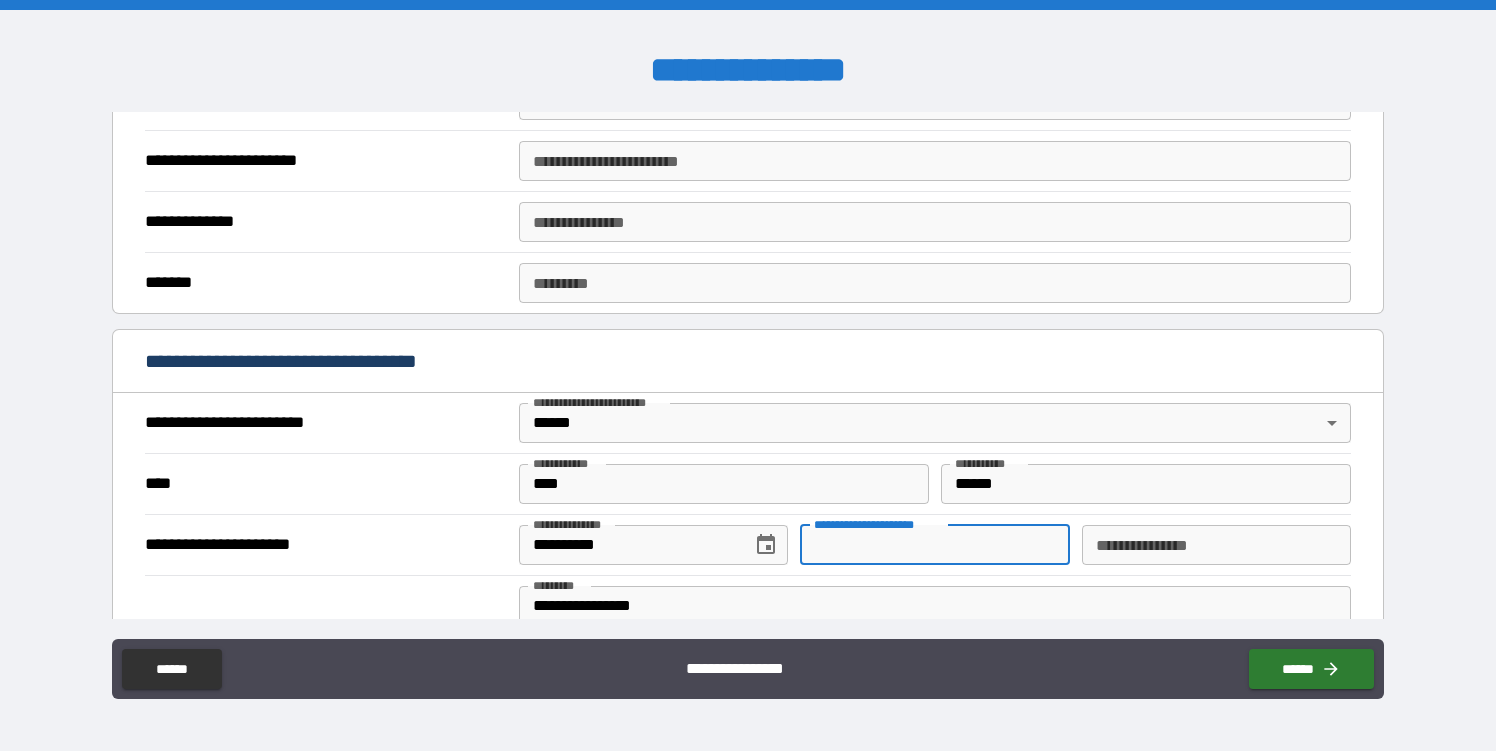 click on "**********" at bounding box center (934, 545) 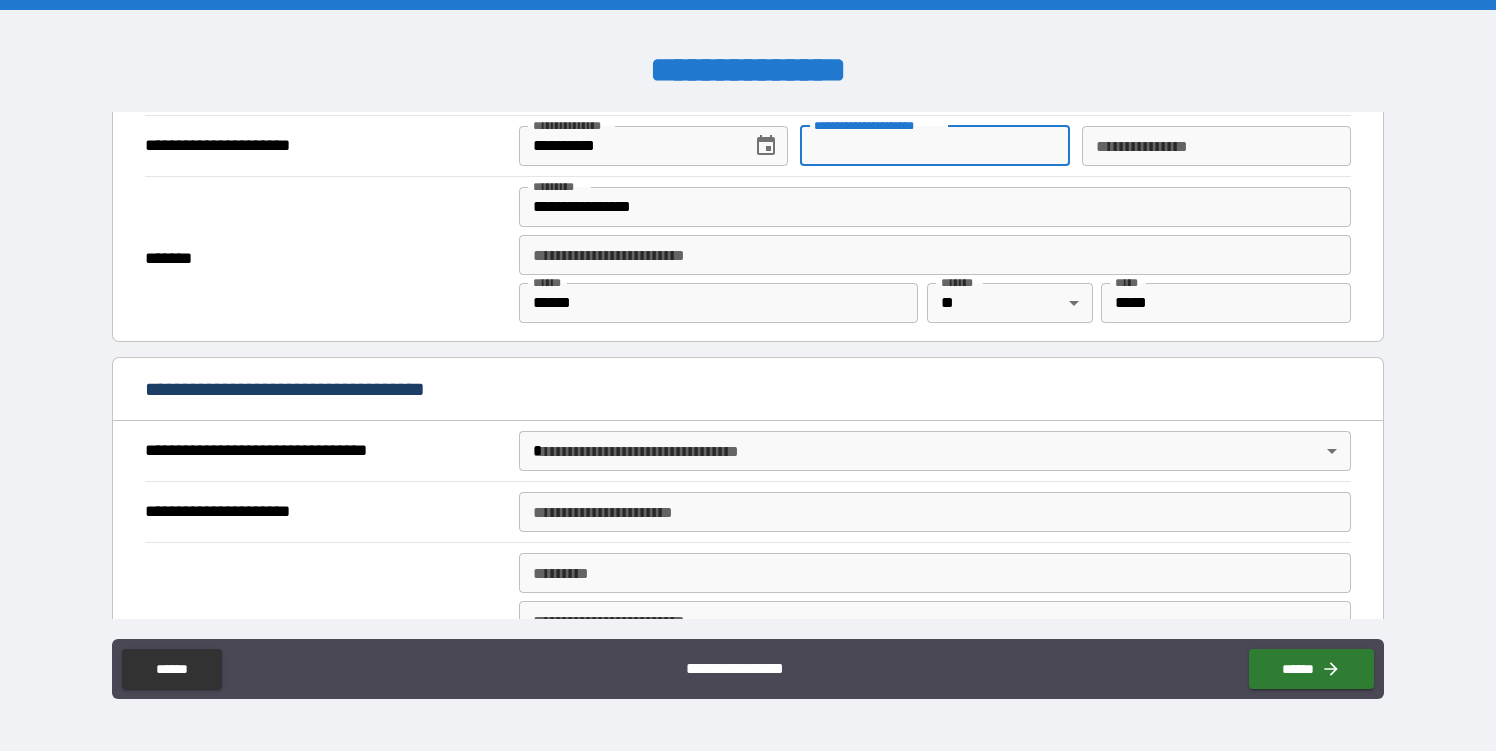 scroll, scrollTop: 900, scrollLeft: 0, axis: vertical 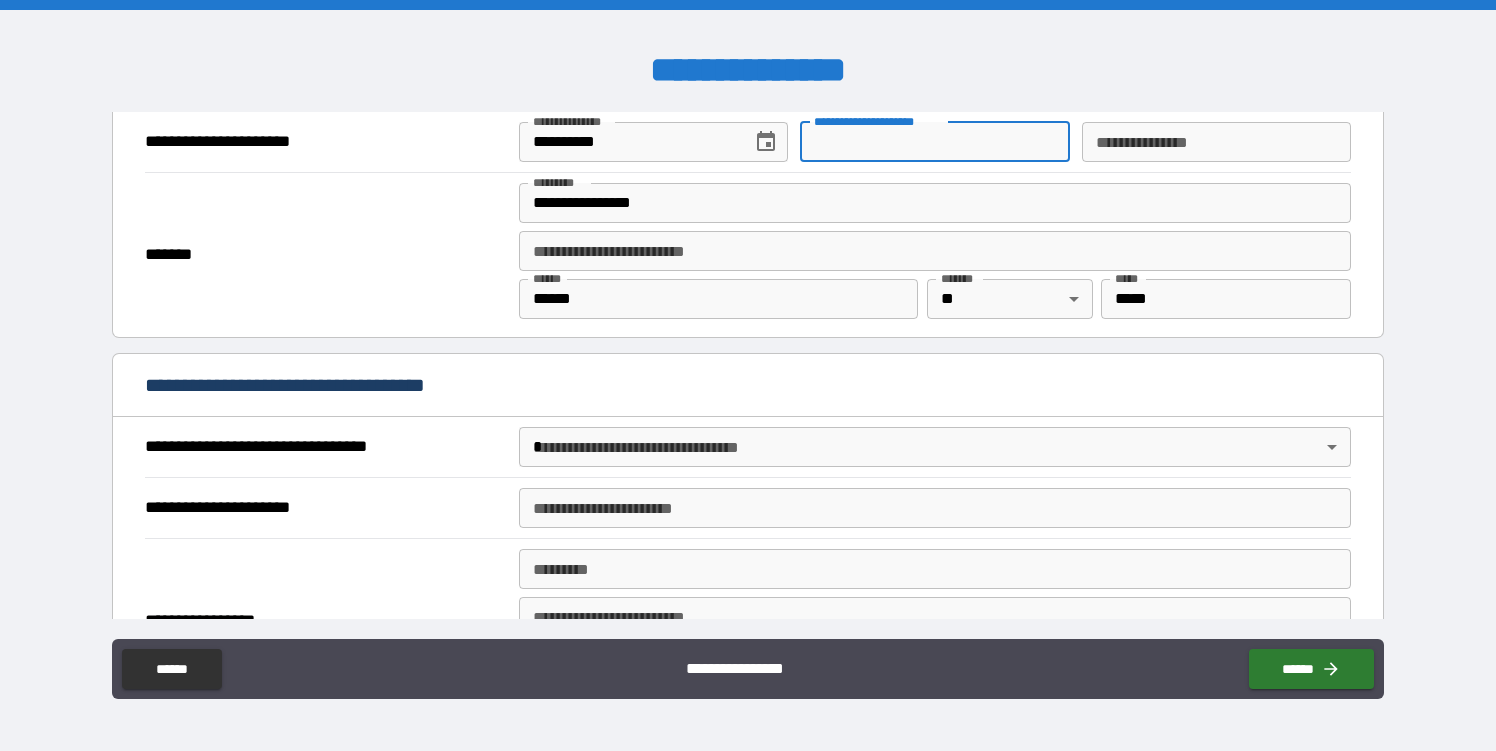 click on "**********" at bounding box center (748, 375) 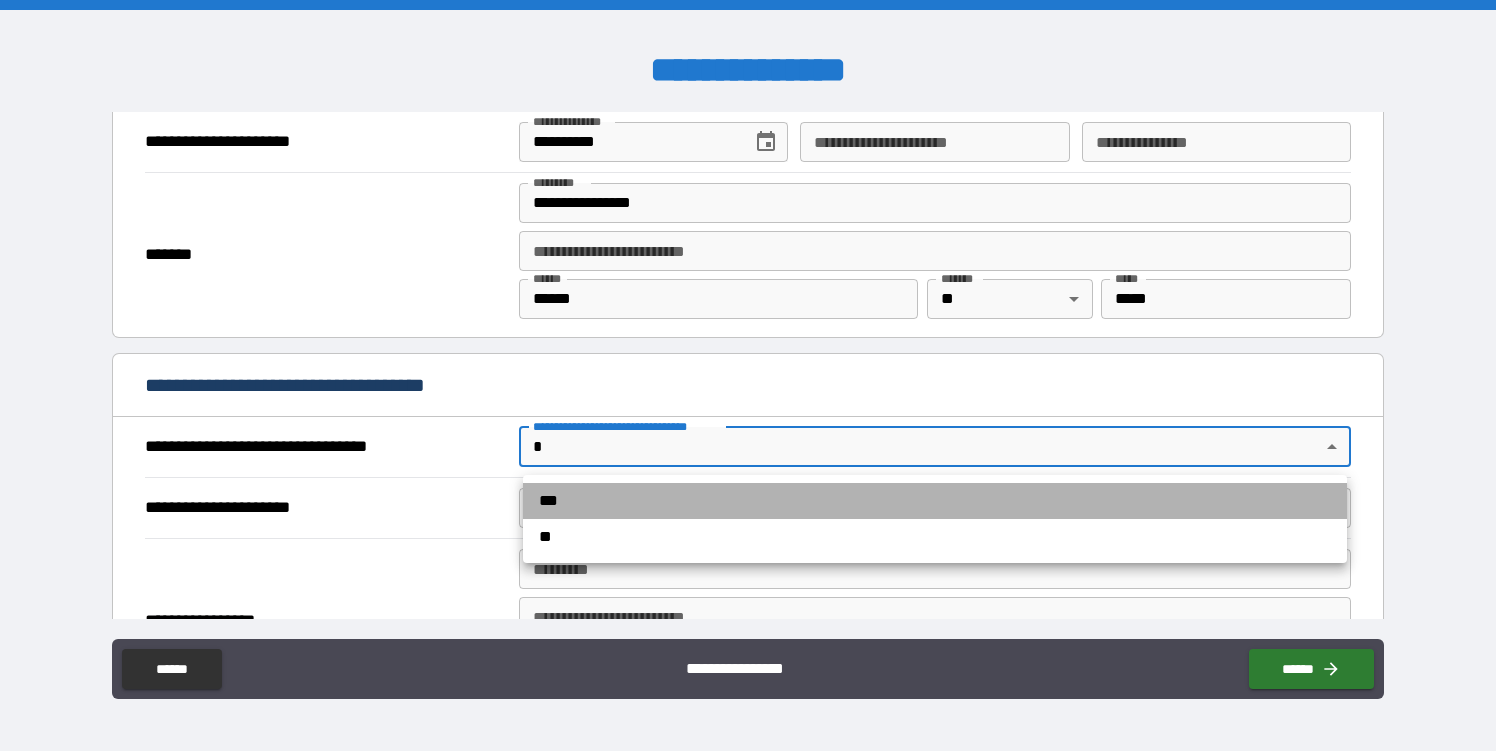 click on "***" at bounding box center (935, 501) 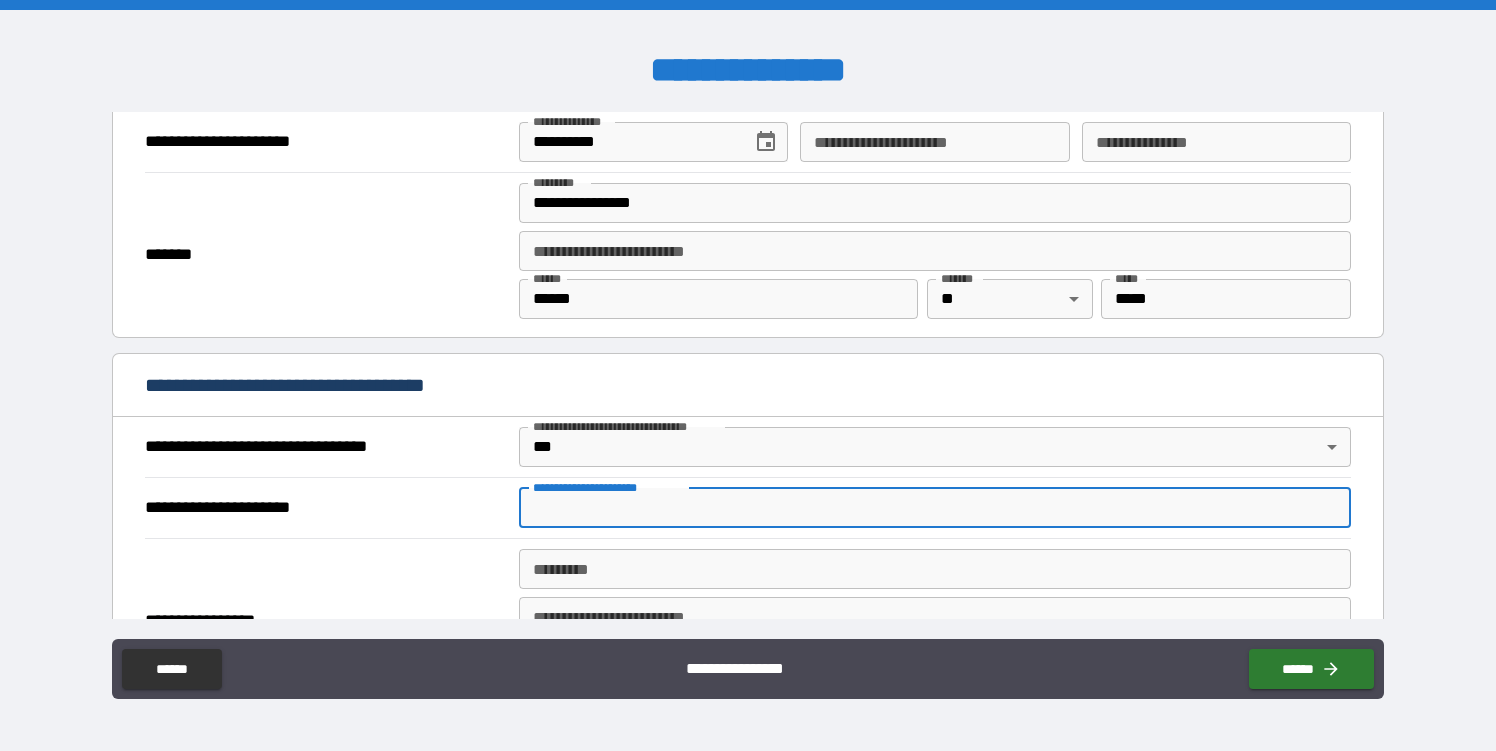 click on "**********" at bounding box center [935, 508] 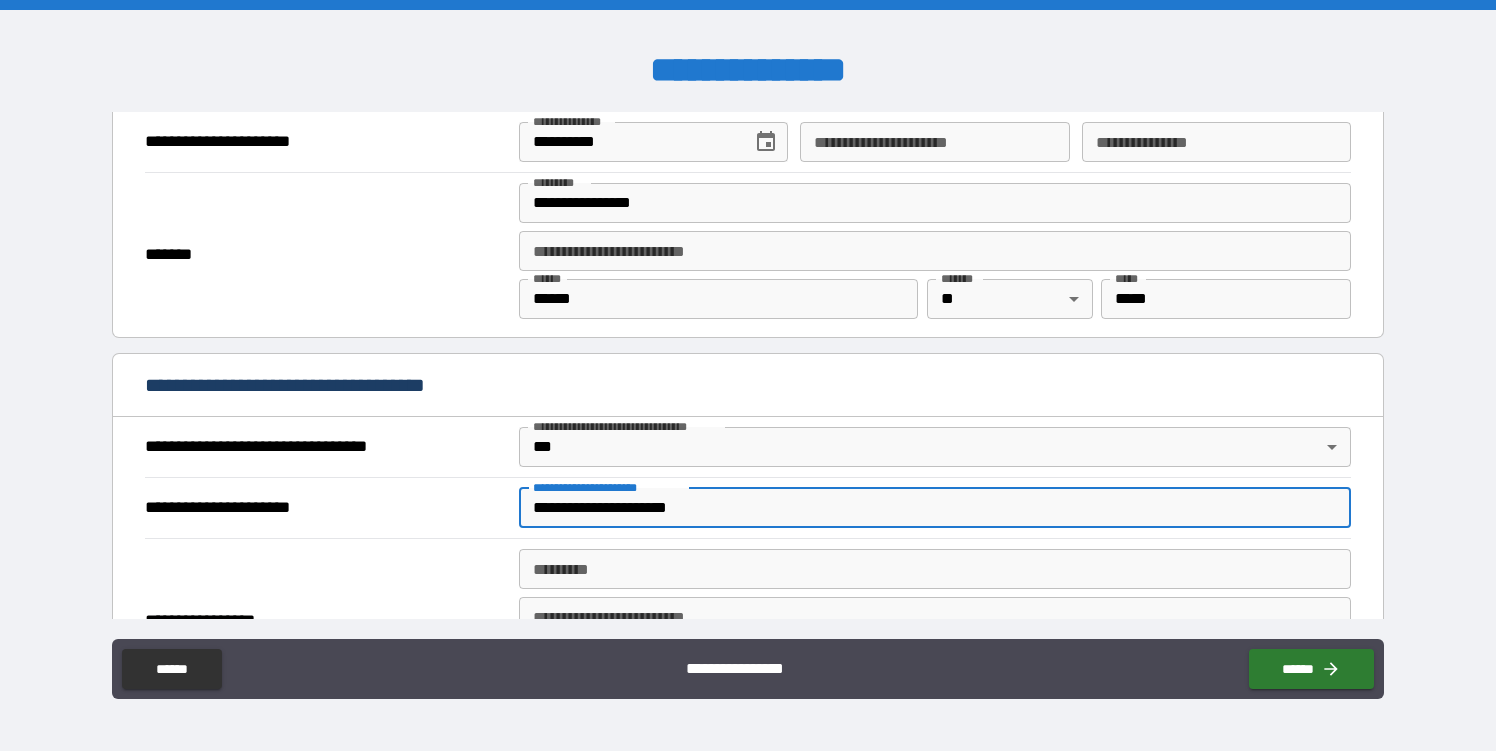 type on "**********" 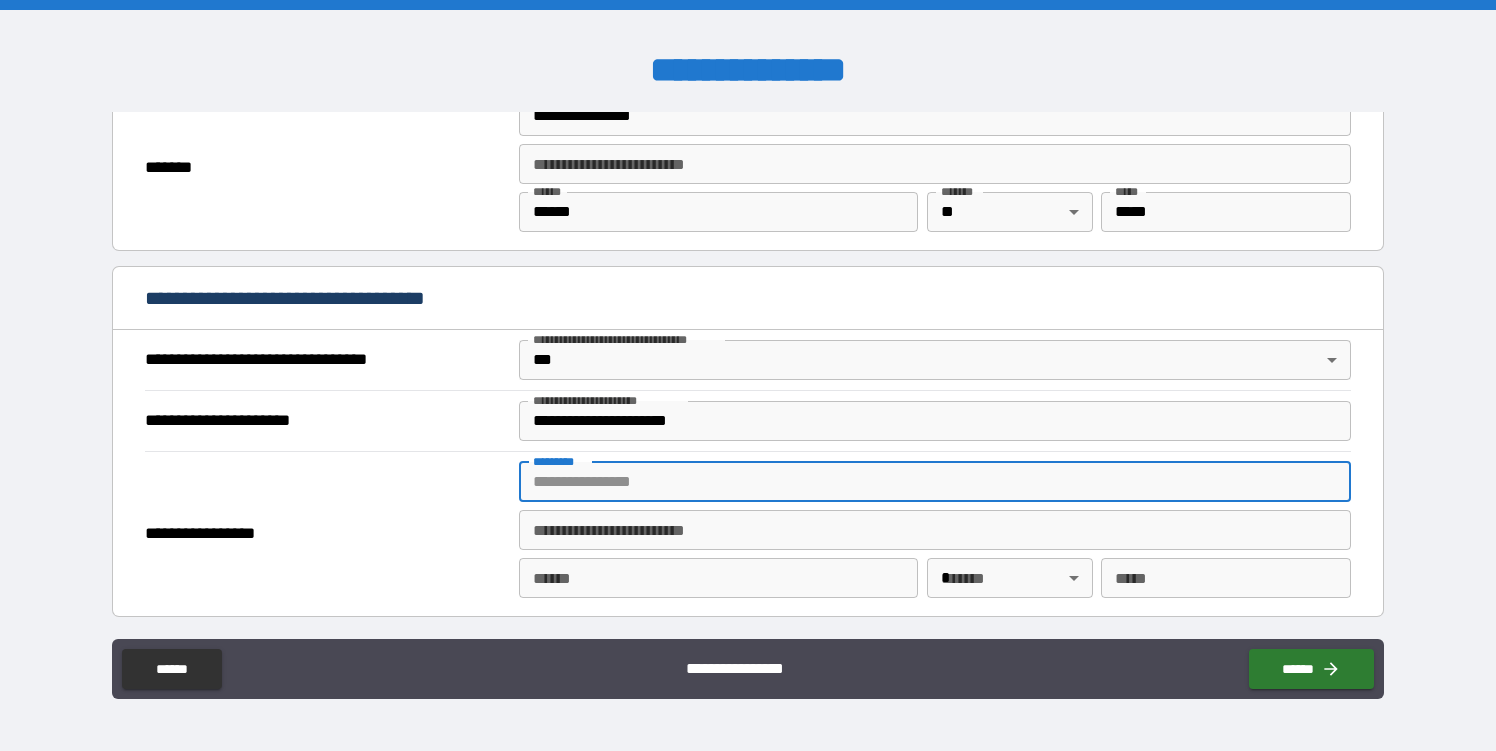 scroll, scrollTop: 1032, scrollLeft: 0, axis: vertical 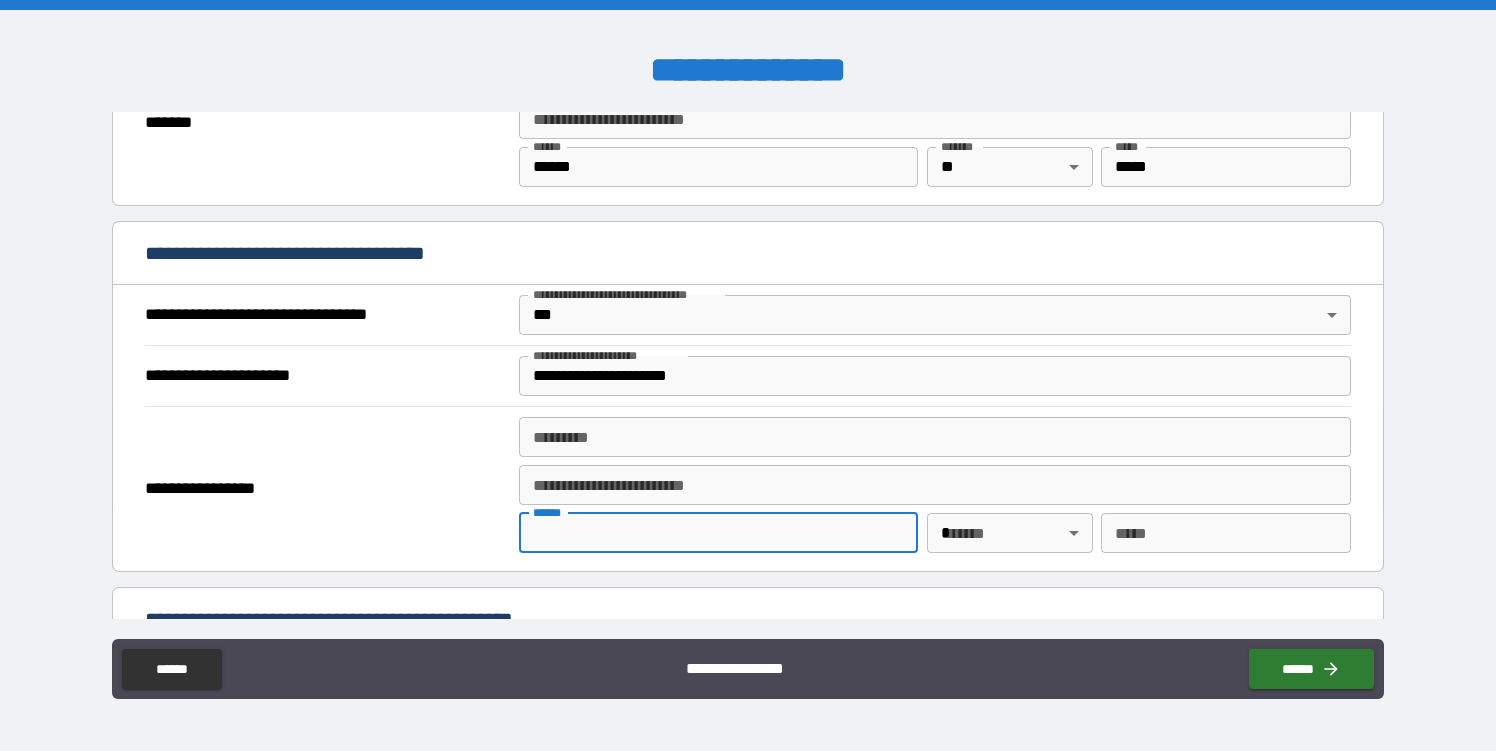 click on "****   *" at bounding box center (718, 533) 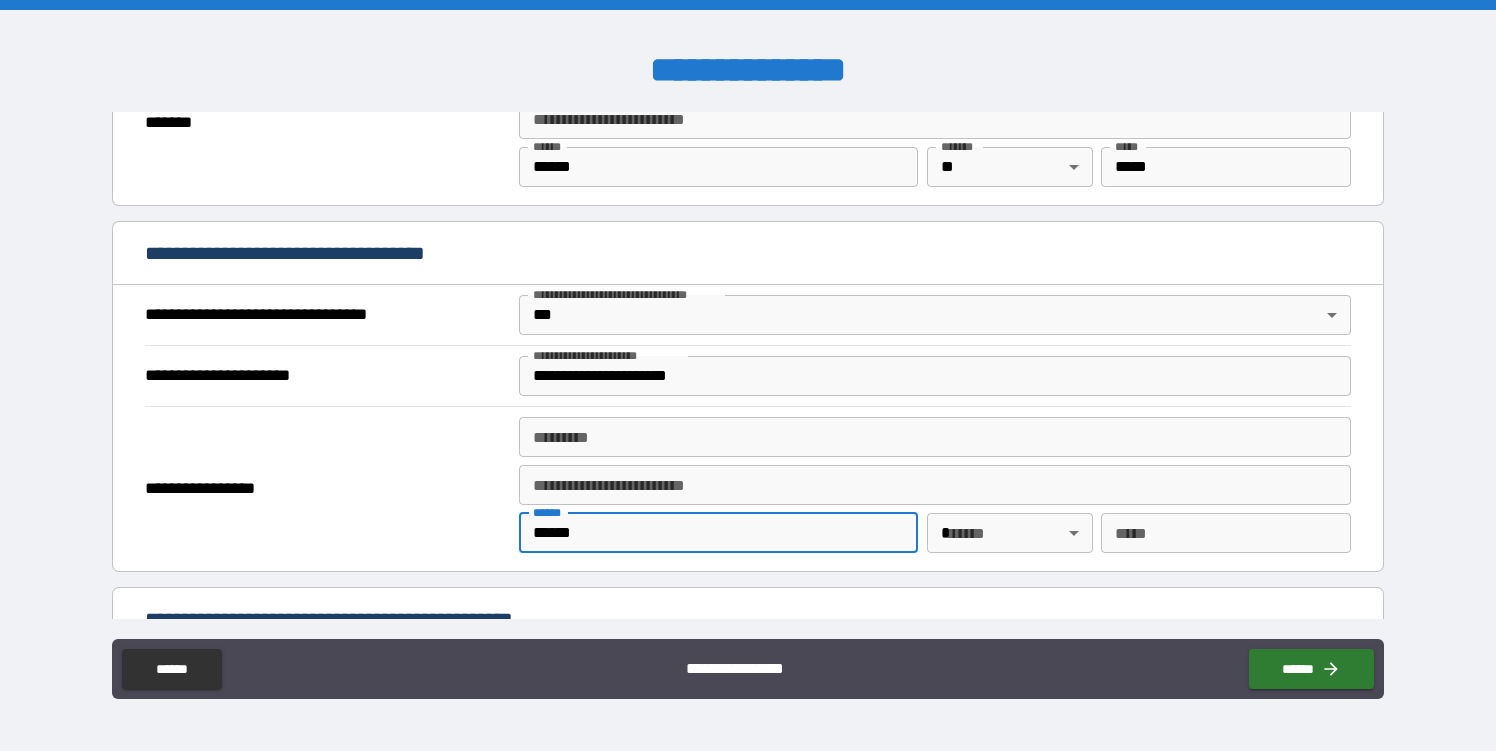 type on "******" 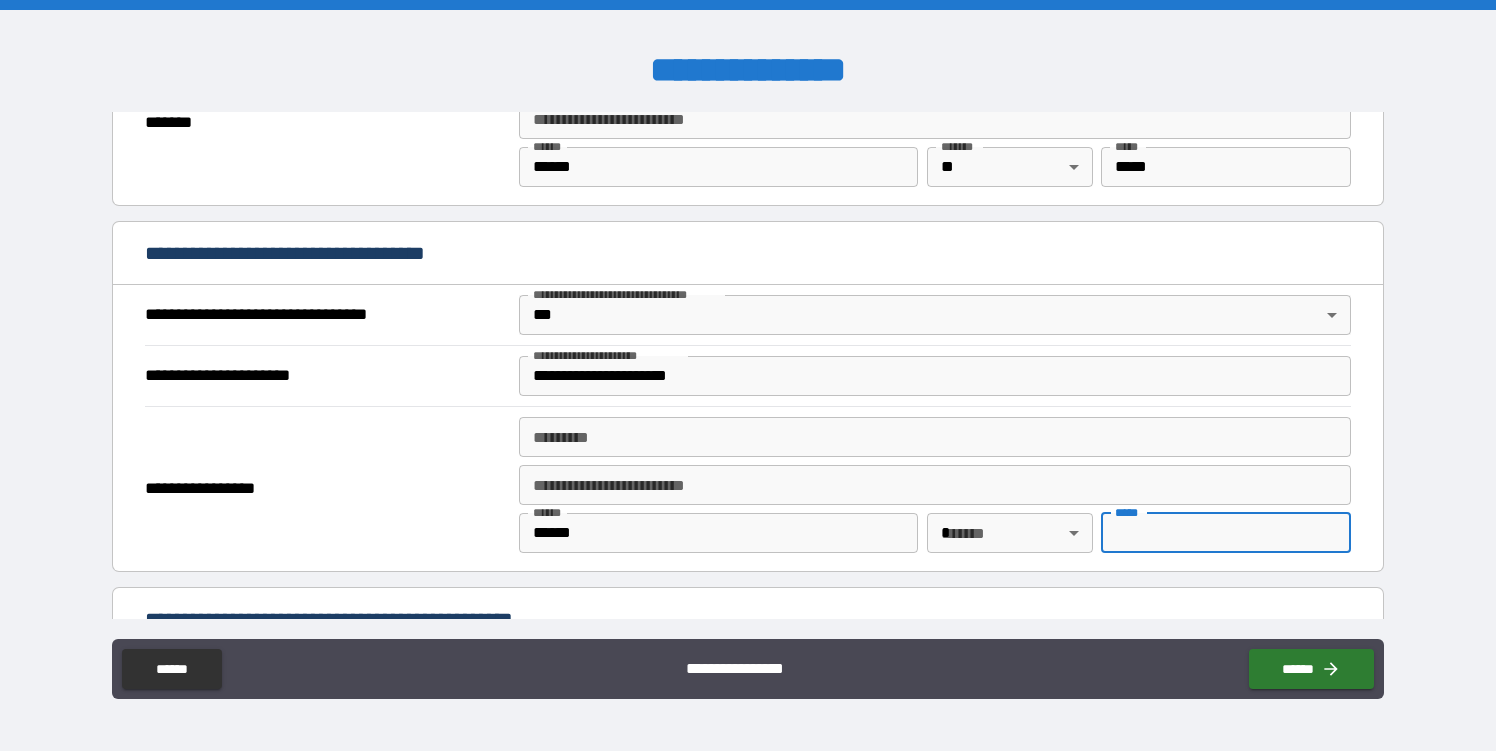 click on "**********" at bounding box center (748, 375) 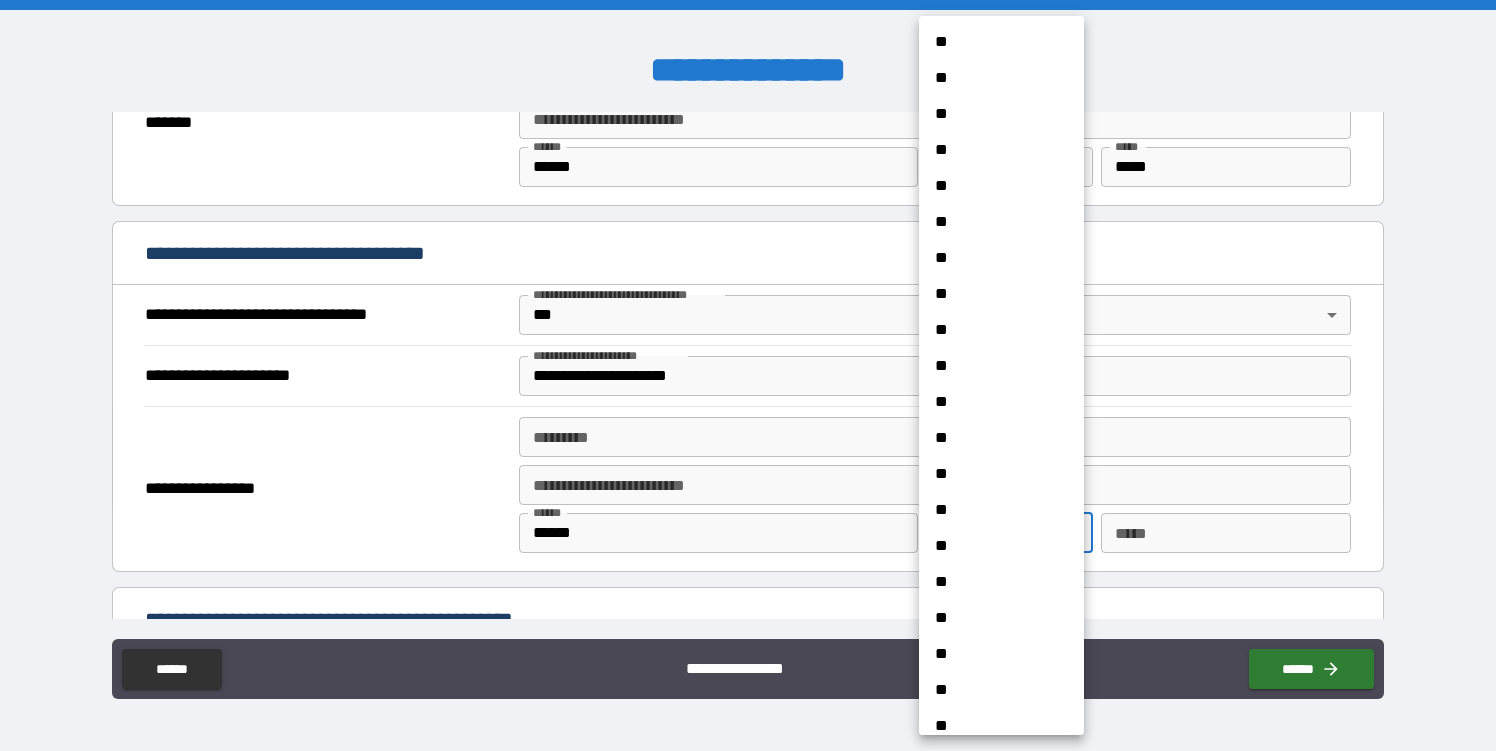 type 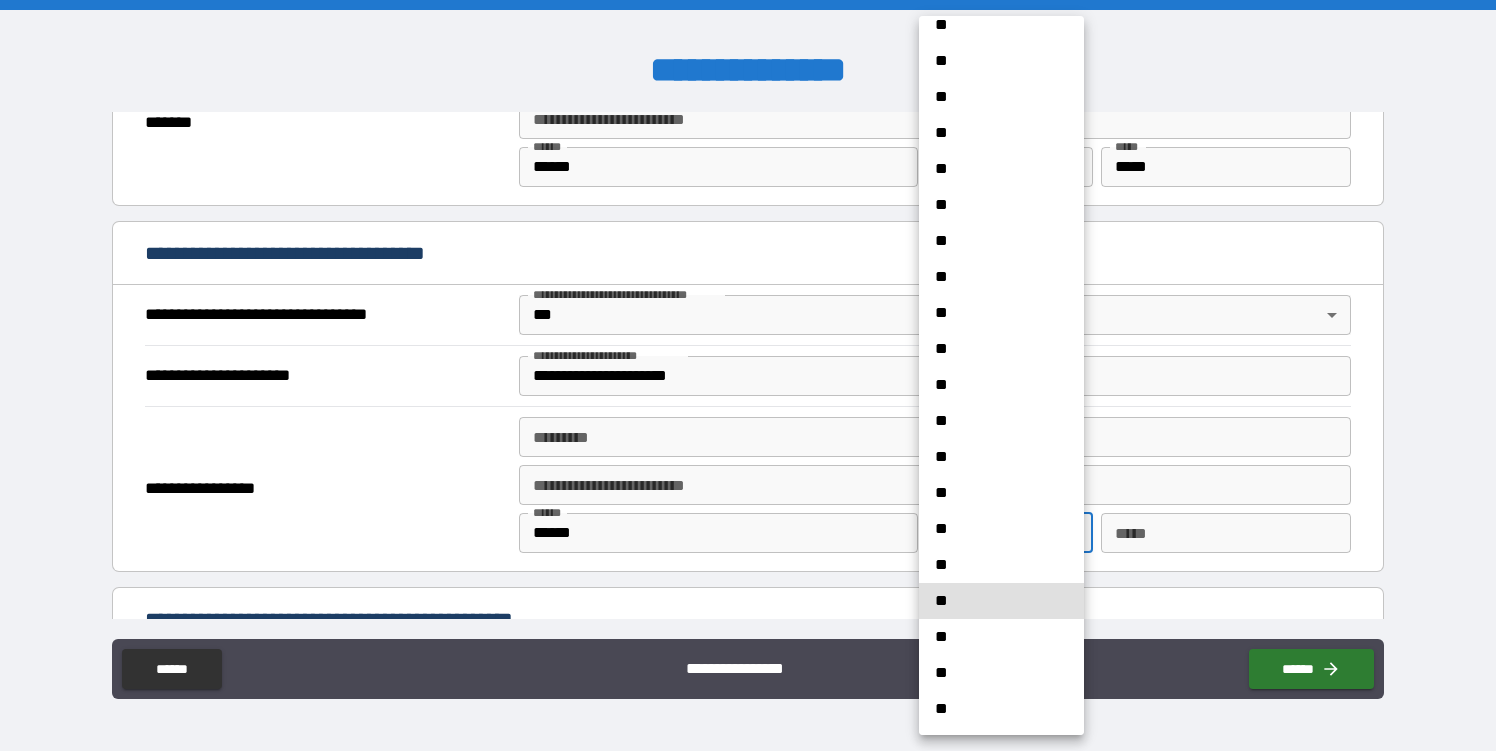 type 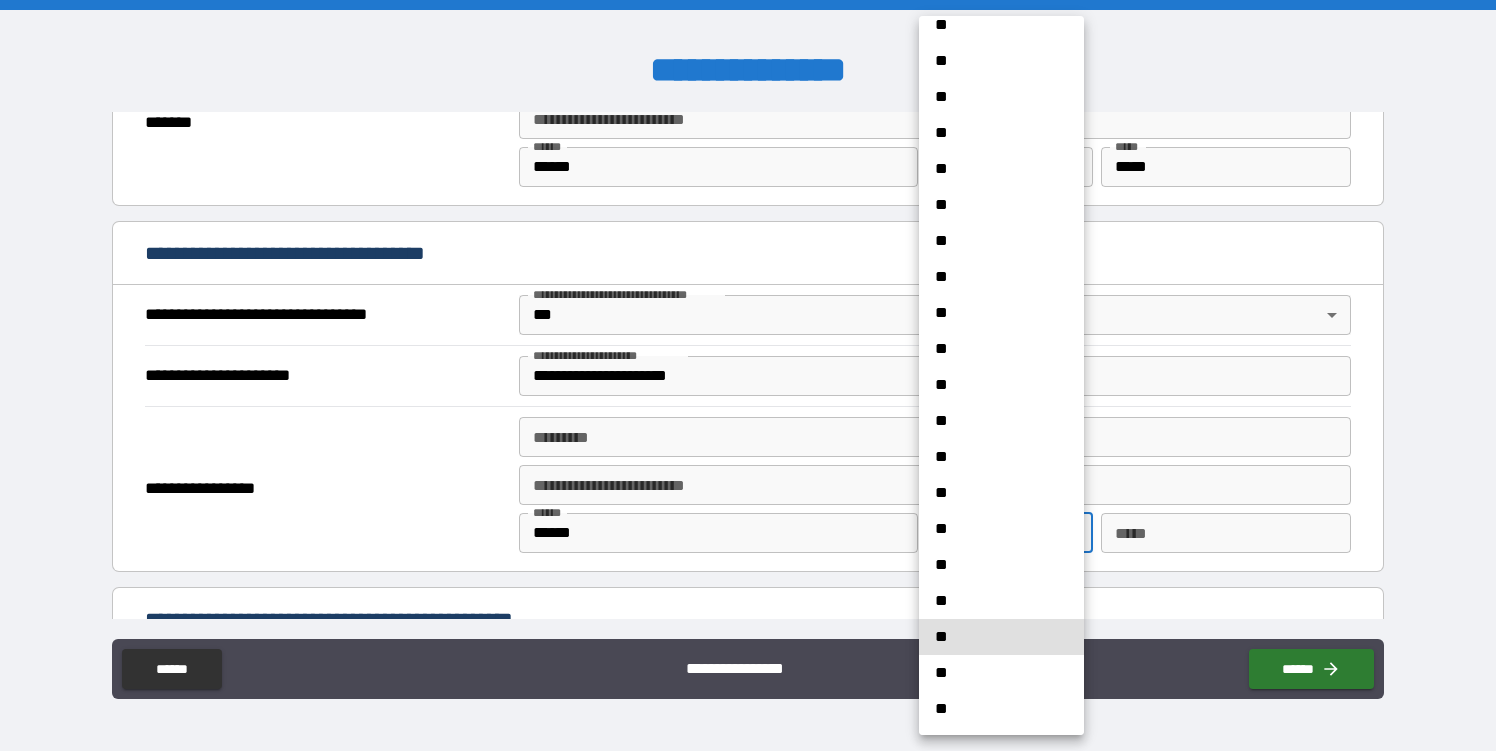 type 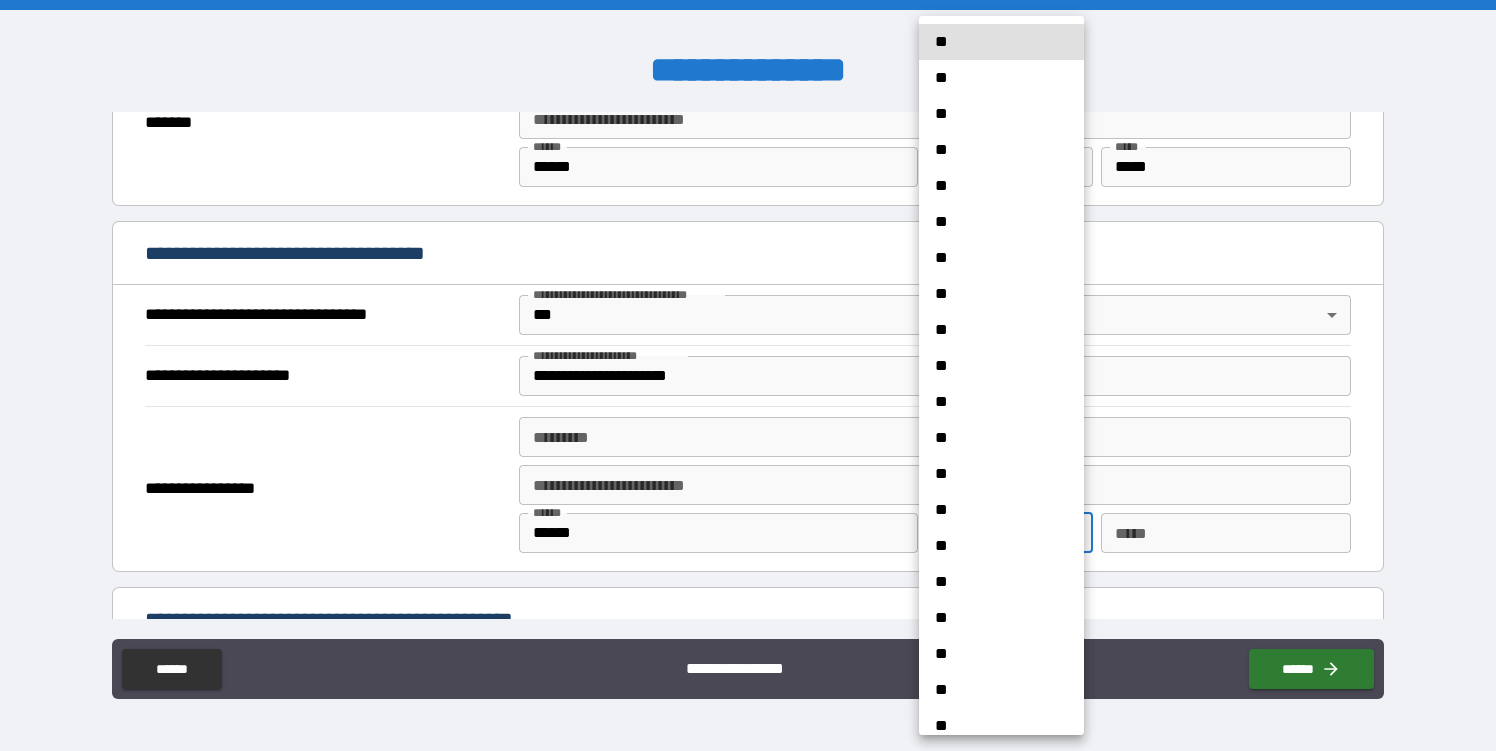 click on "**********" at bounding box center [748, 375] 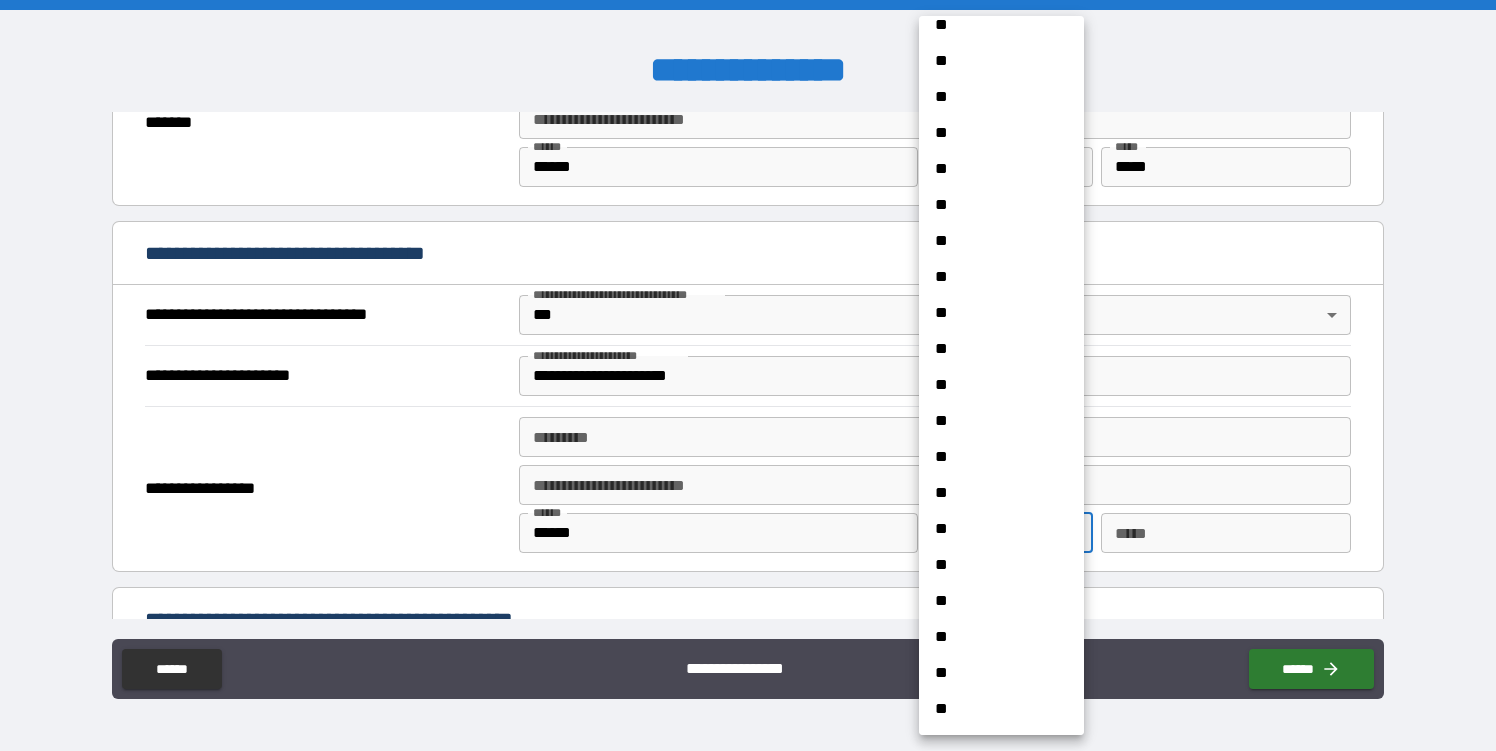 type 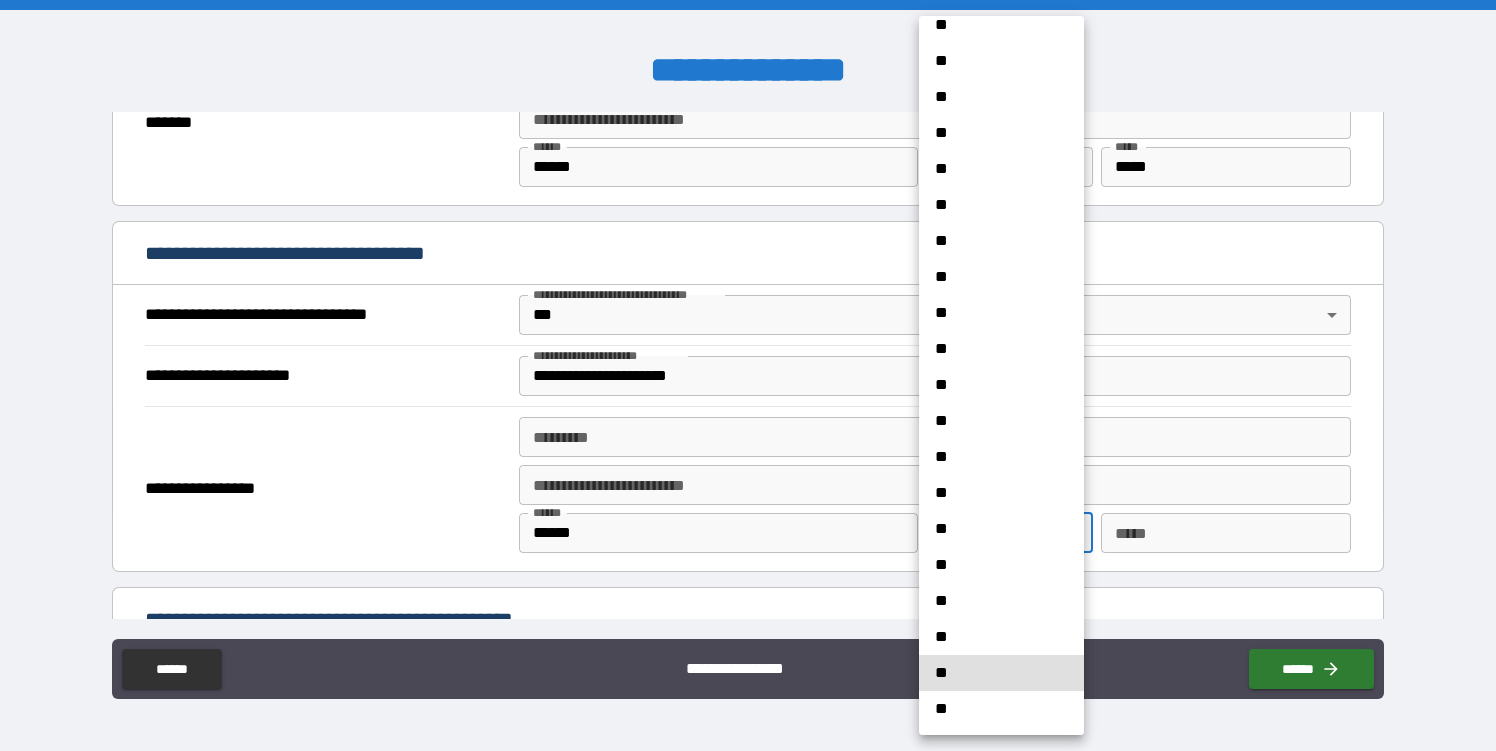 type 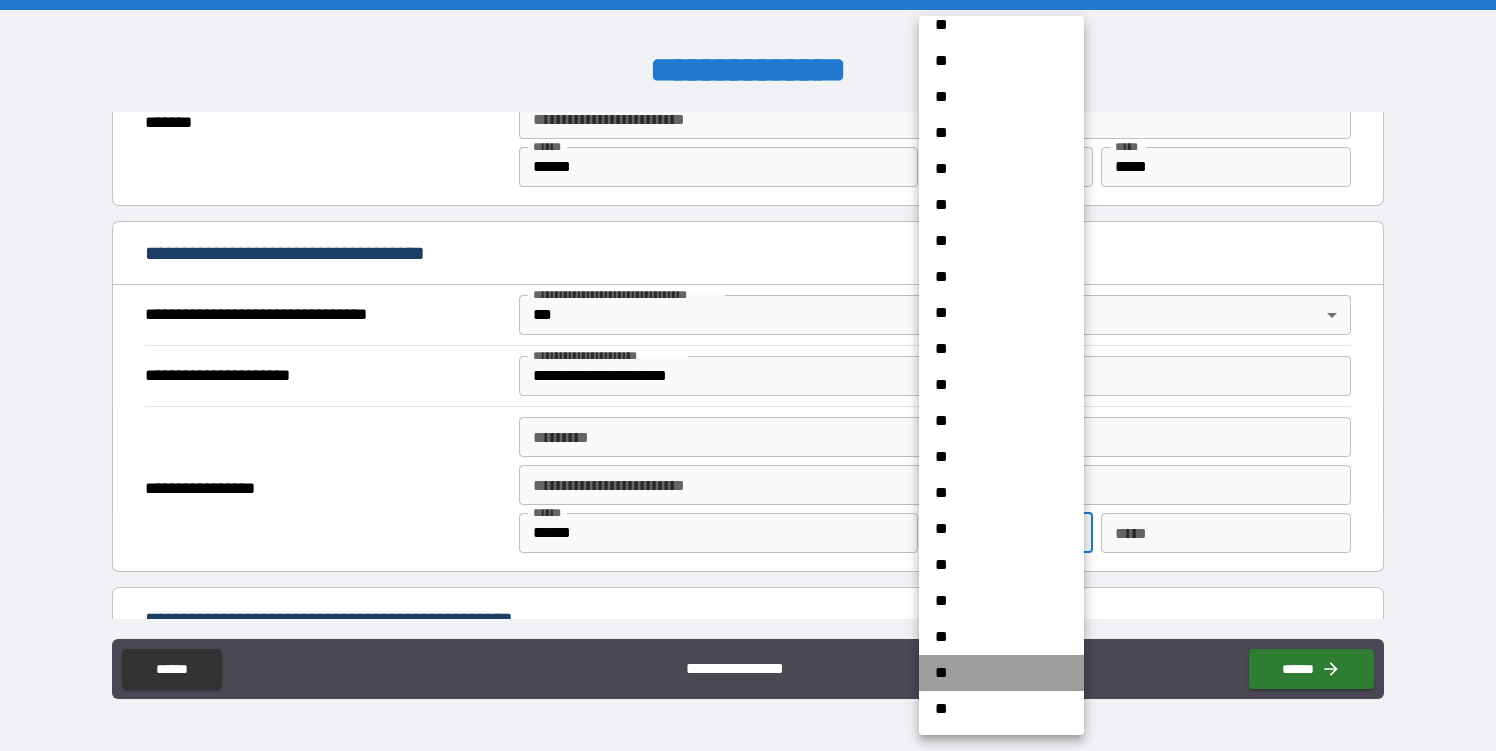 click on "**" at bounding box center [1001, 673] 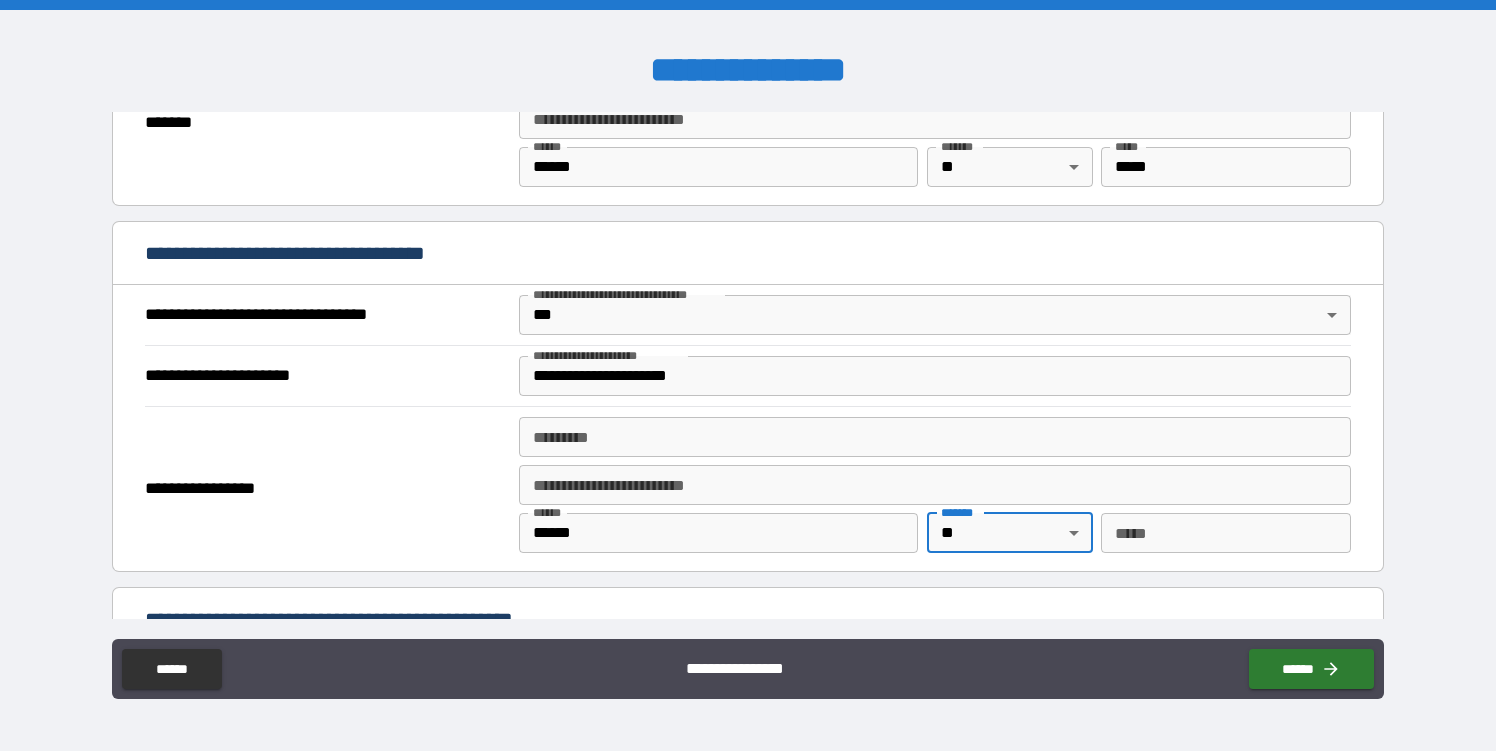 click on "***   *" at bounding box center (1226, 533) 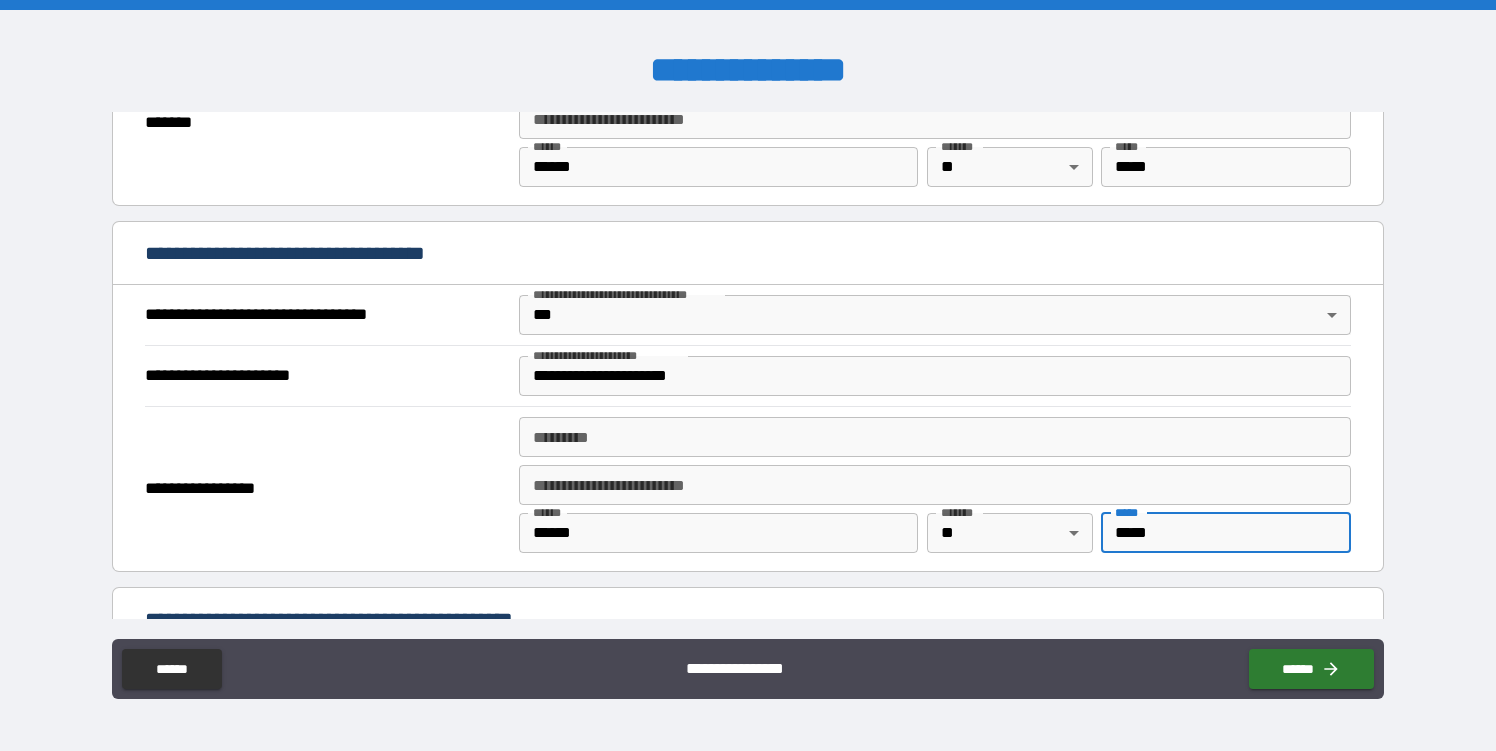 type on "*****" 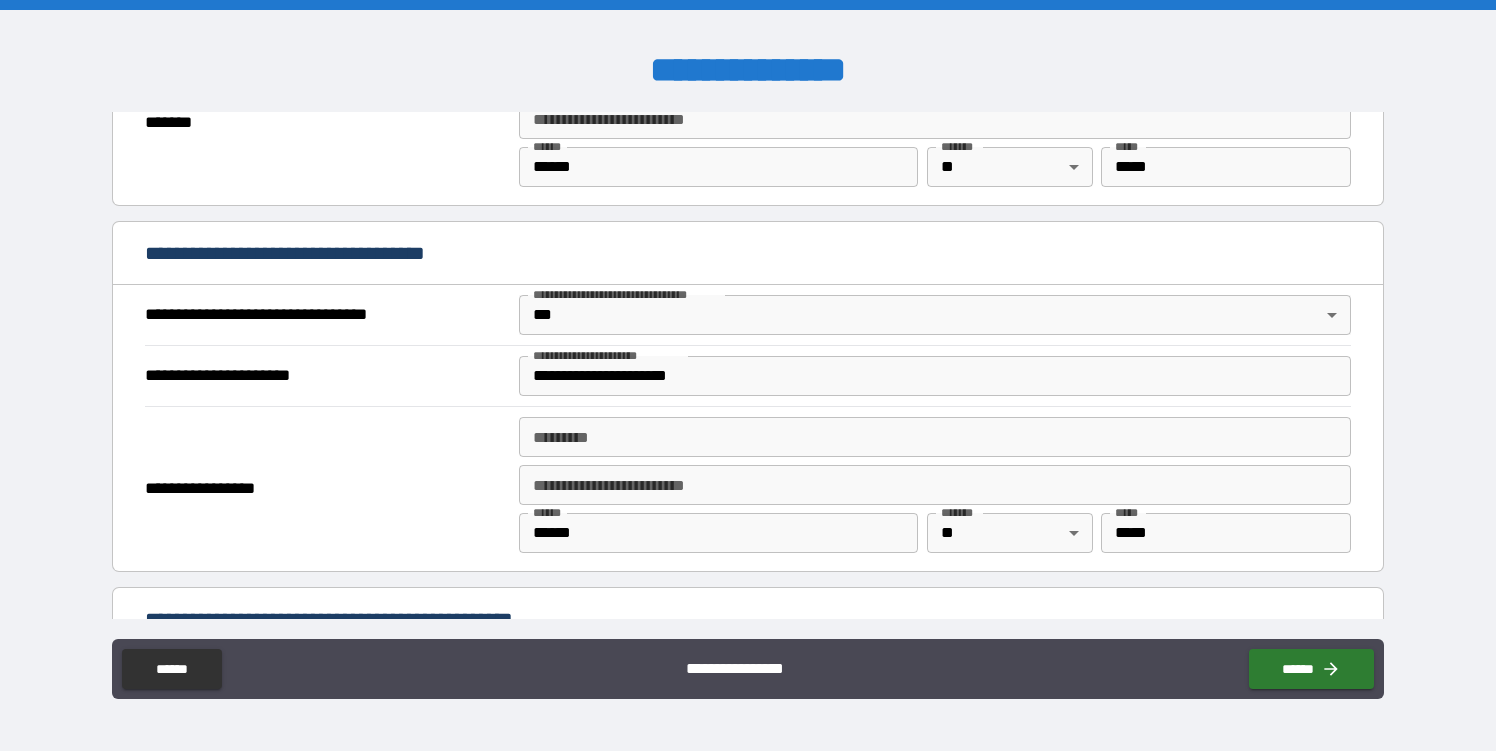 scroll, scrollTop: 1357, scrollLeft: 0, axis: vertical 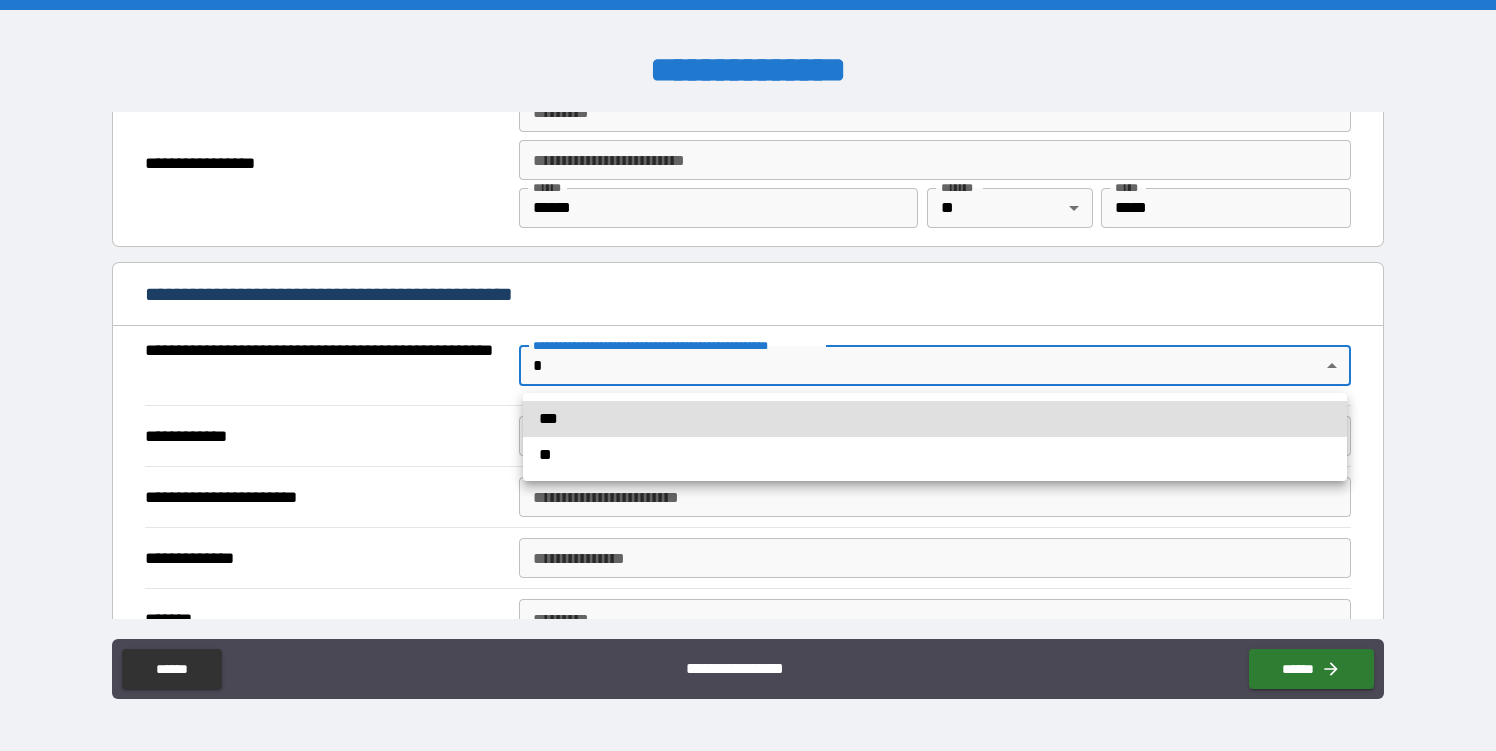 click on "**********" at bounding box center (748, 375) 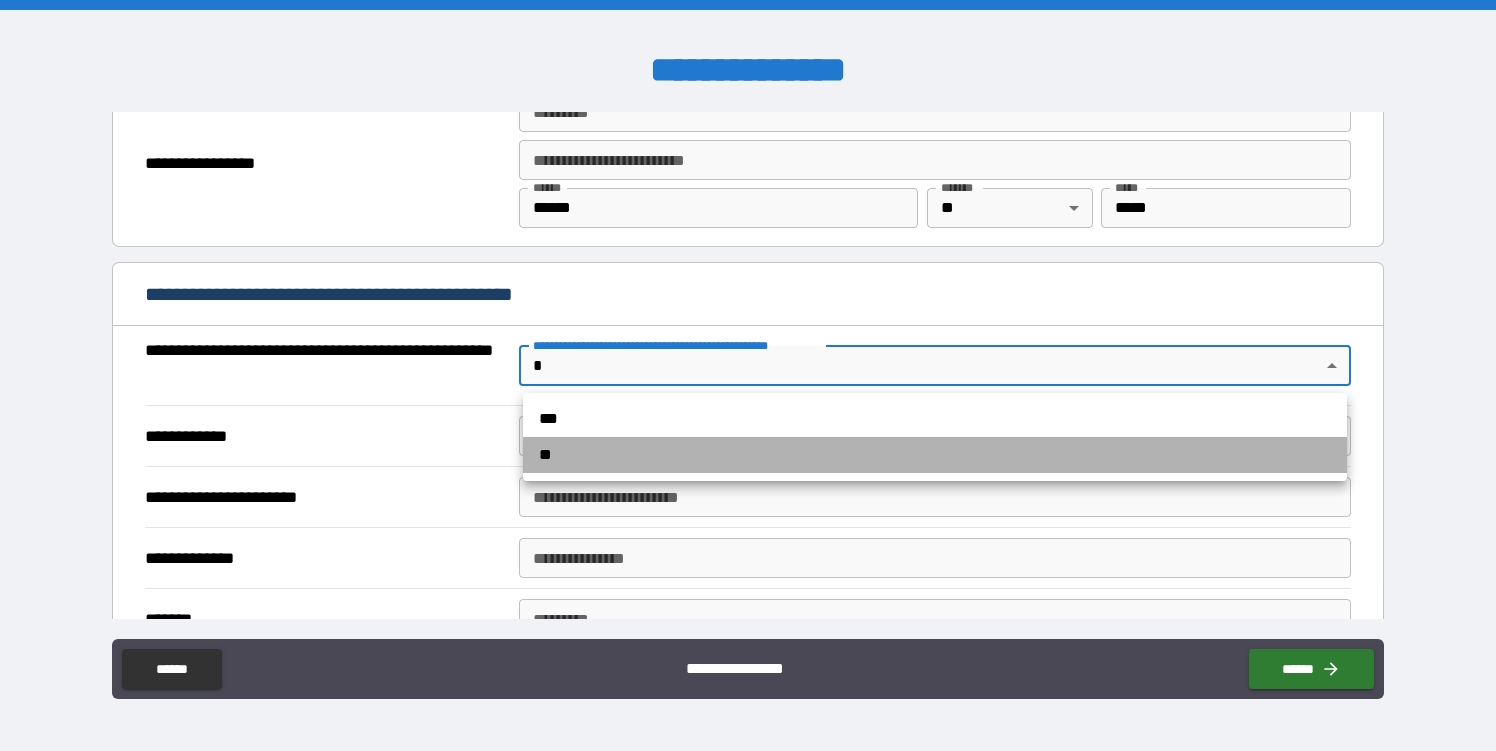 click on "**" at bounding box center (935, 455) 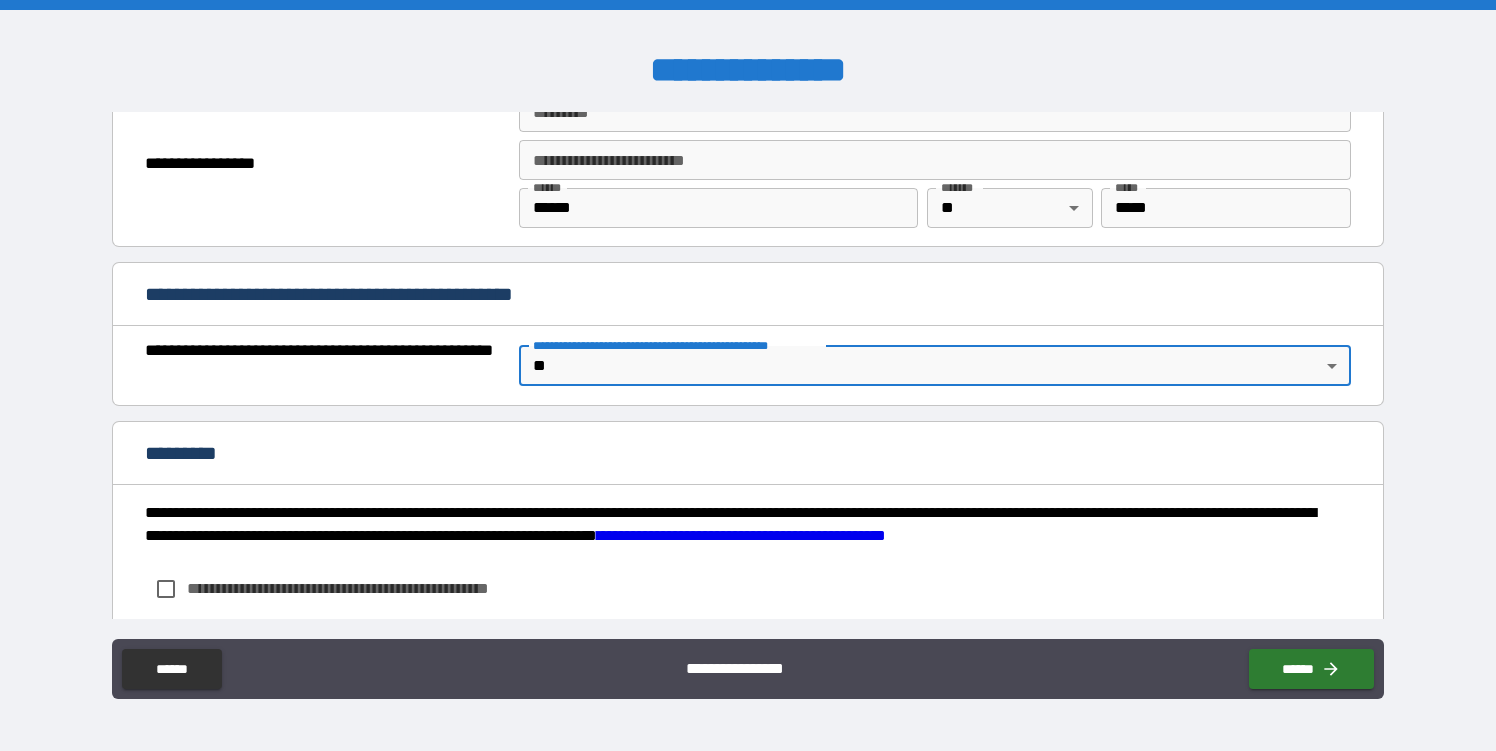 scroll, scrollTop: 1480, scrollLeft: 0, axis: vertical 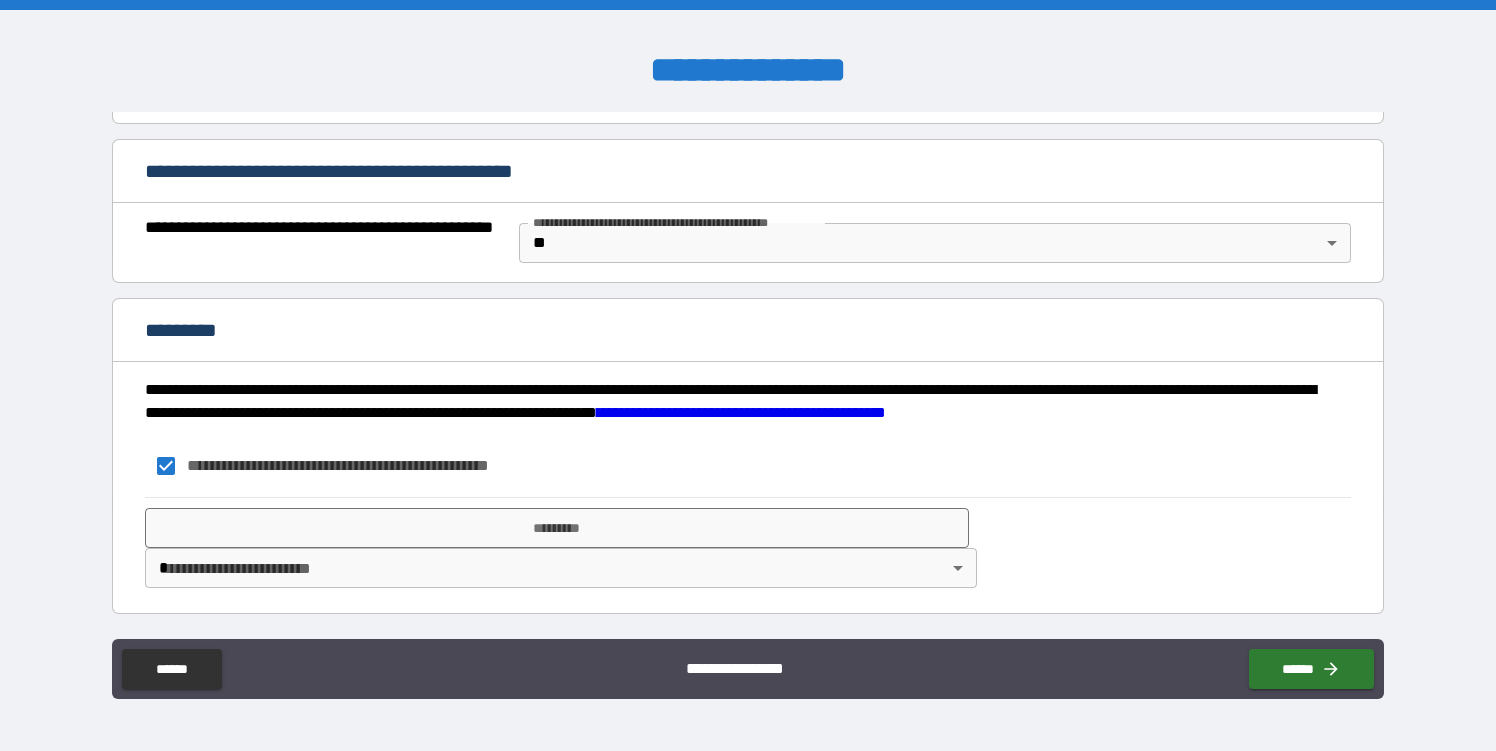 click on "**********" at bounding box center (748, 375) 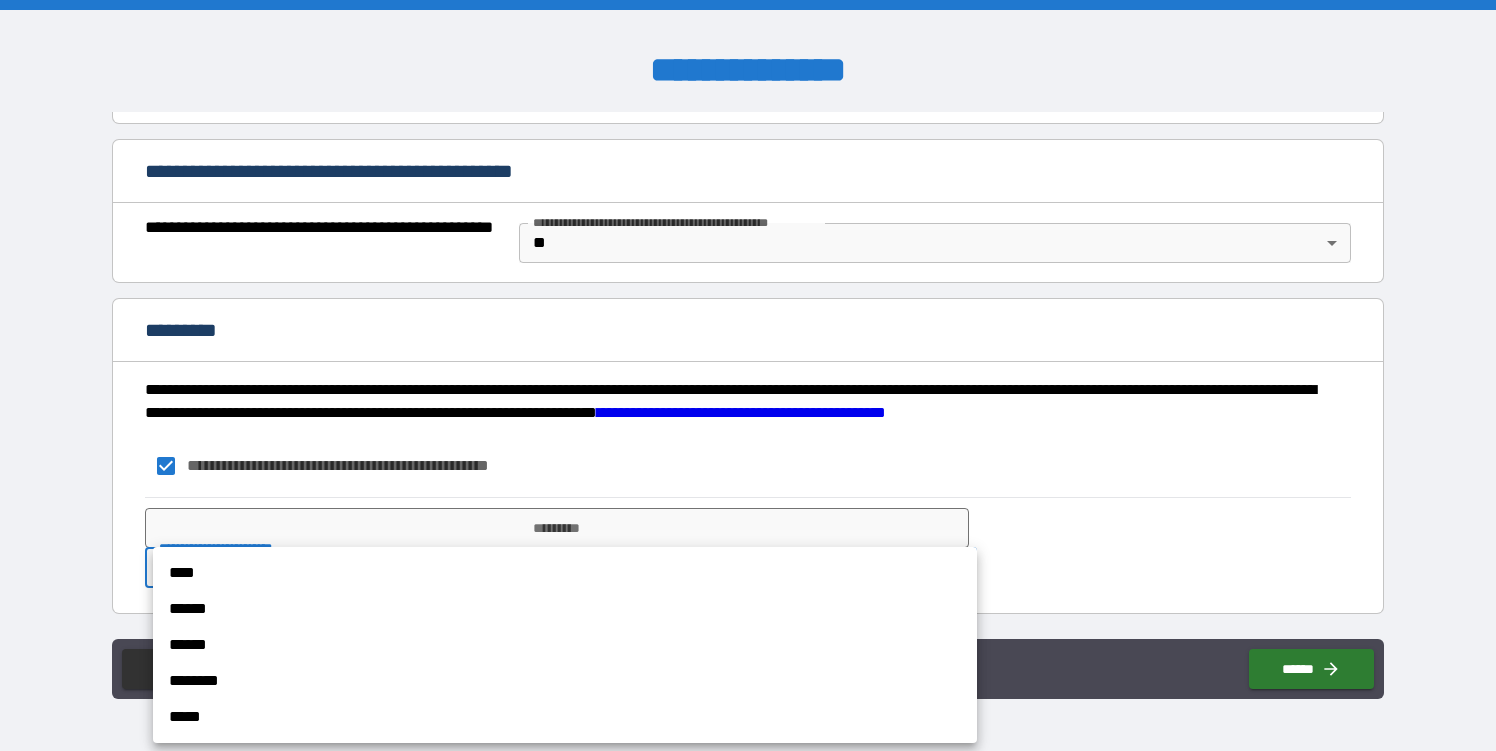 click on "******" at bounding box center (565, 609) 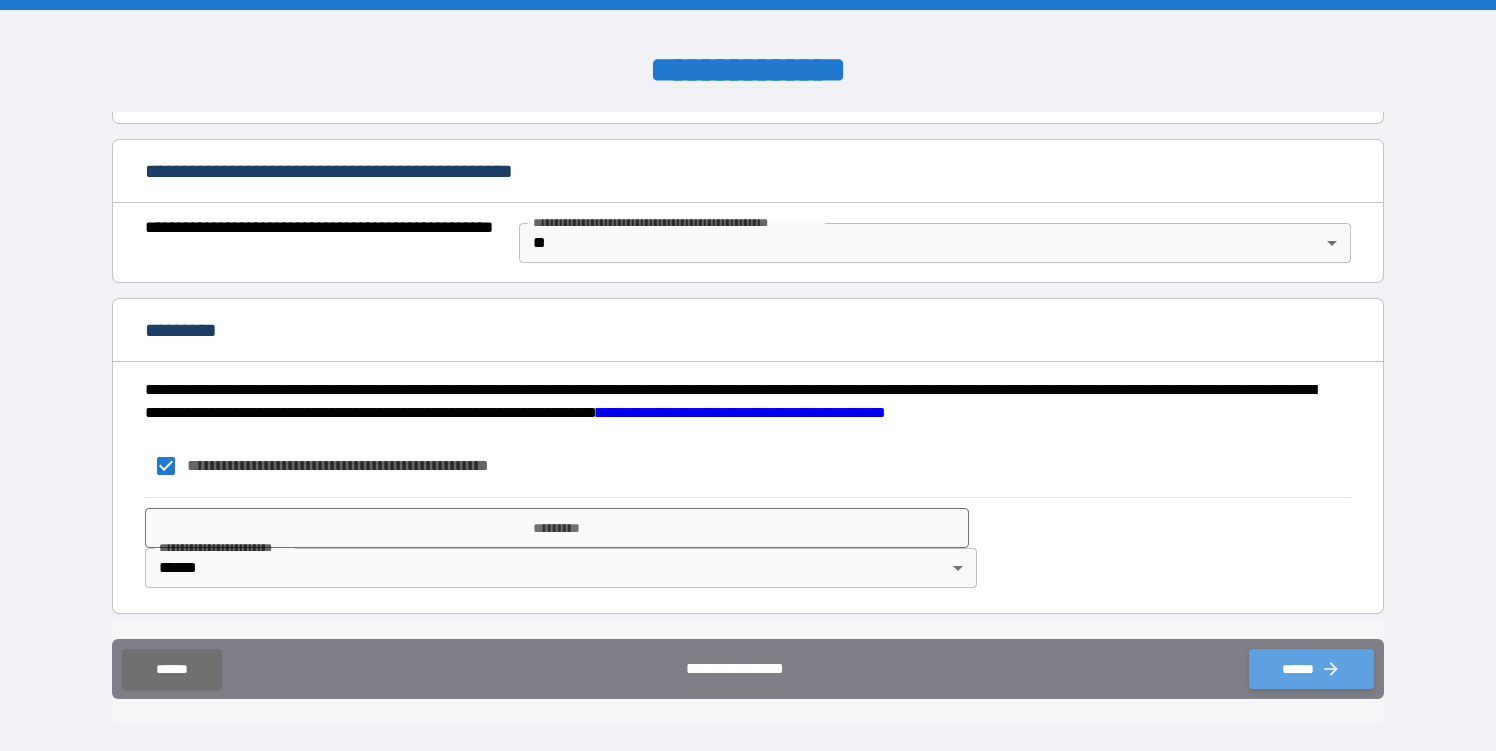 click on "******" at bounding box center [1311, 669] 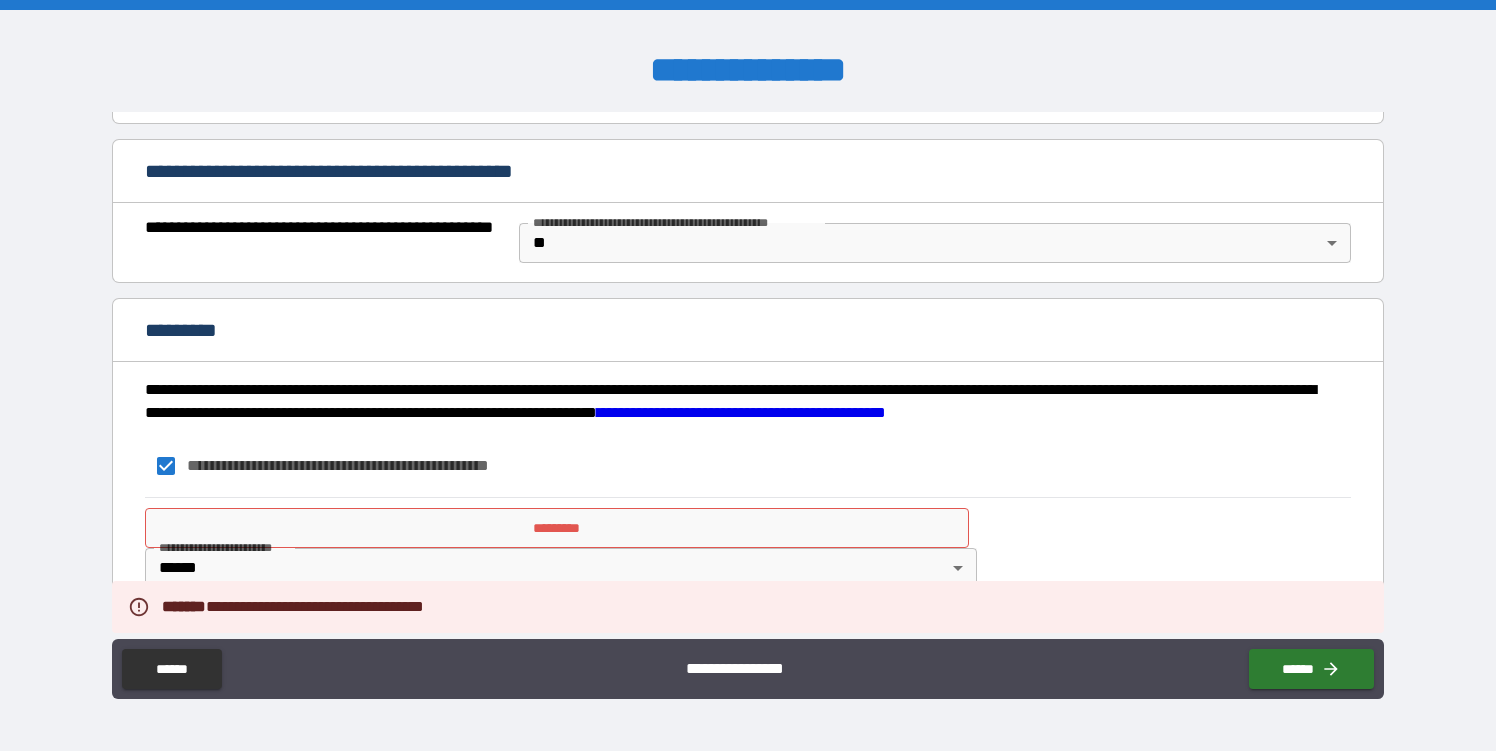 click on "*********" at bounding box center (557, 528) 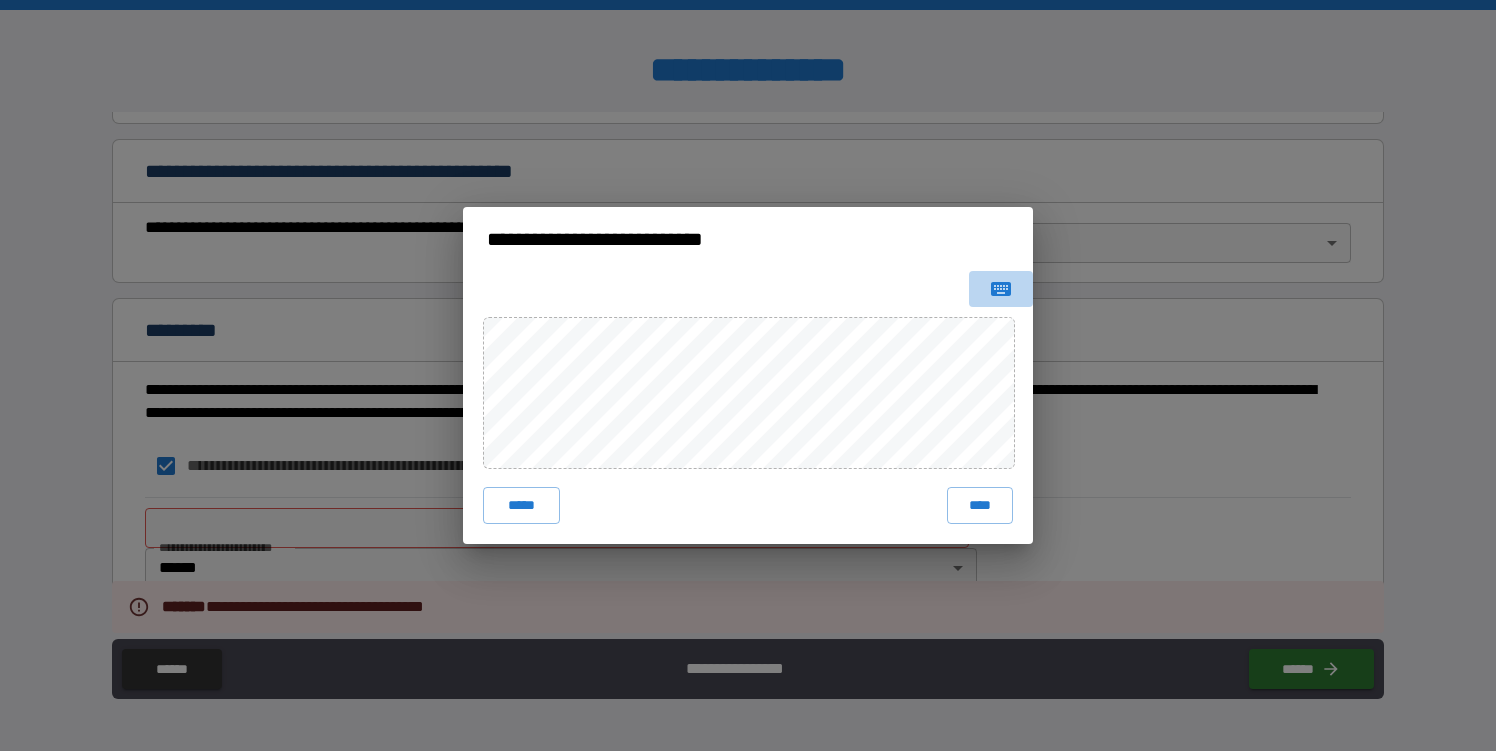 click 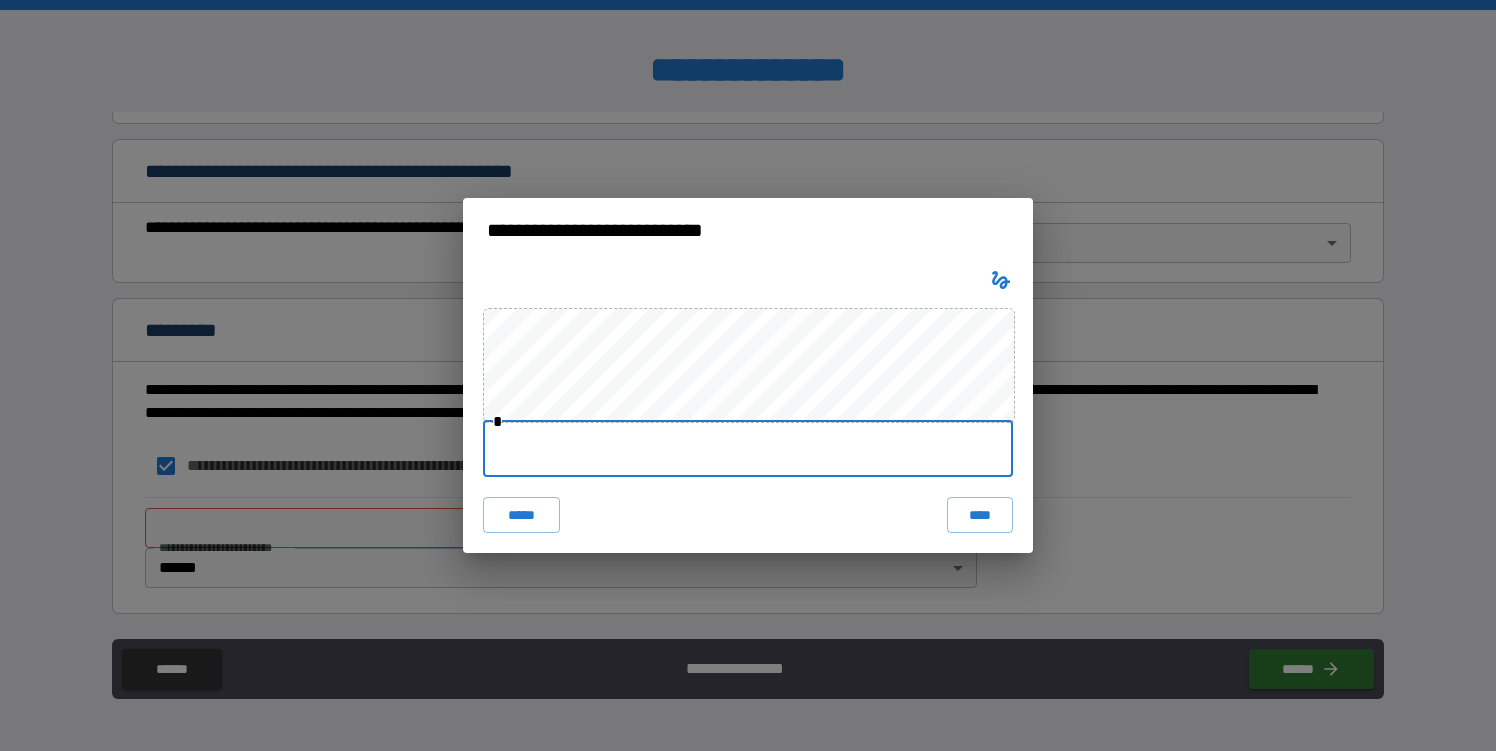 click at bounding box center (748, 449) 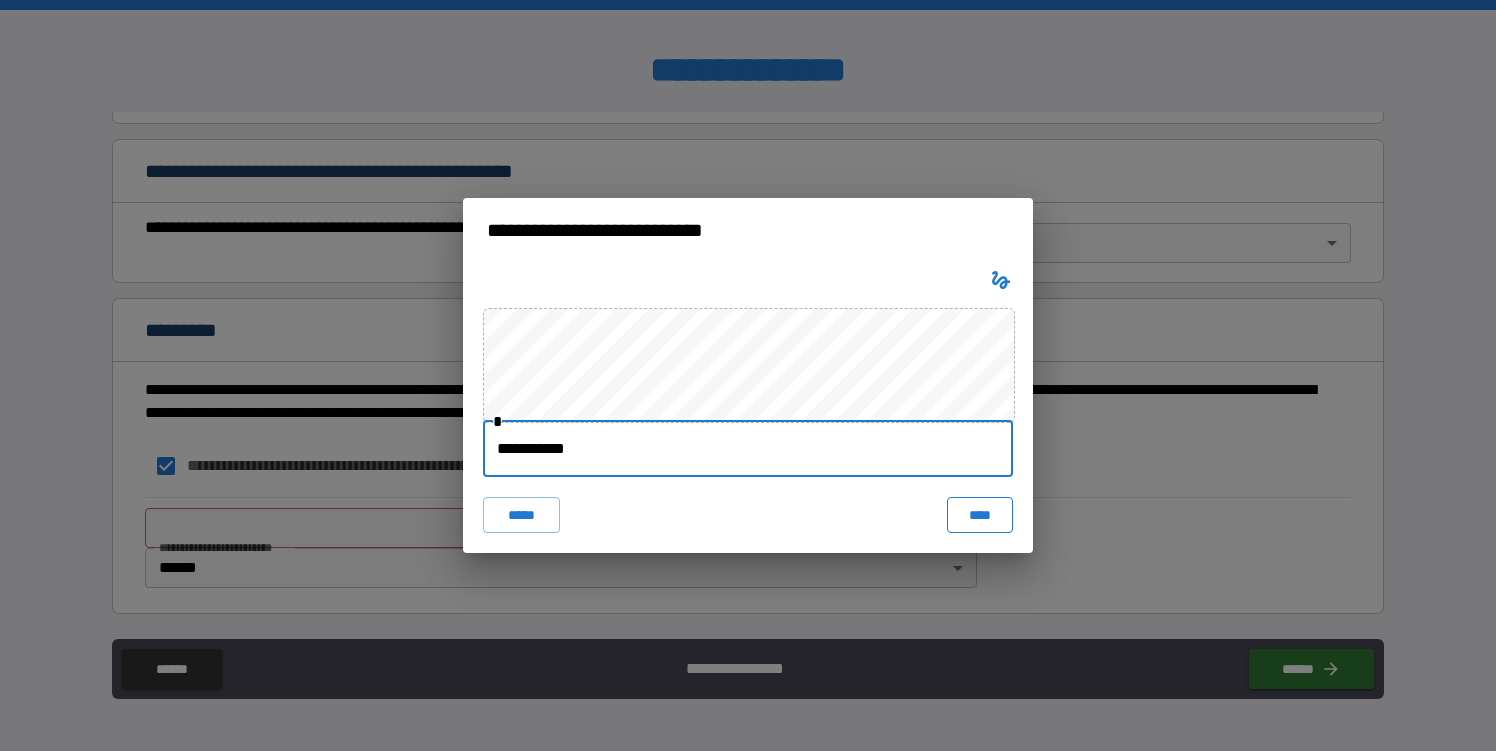type on "**********" 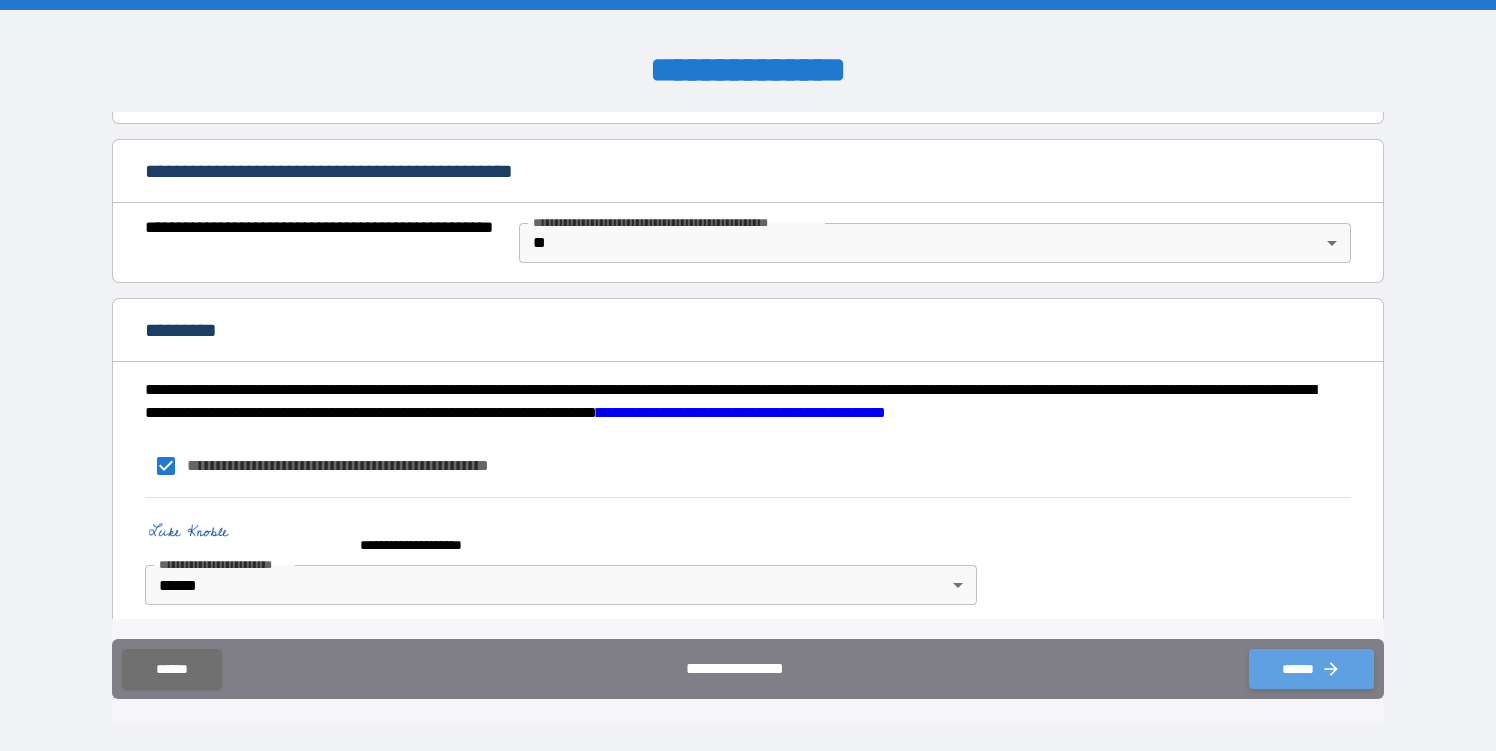 click on "******" at bounding box center [1311, 669] 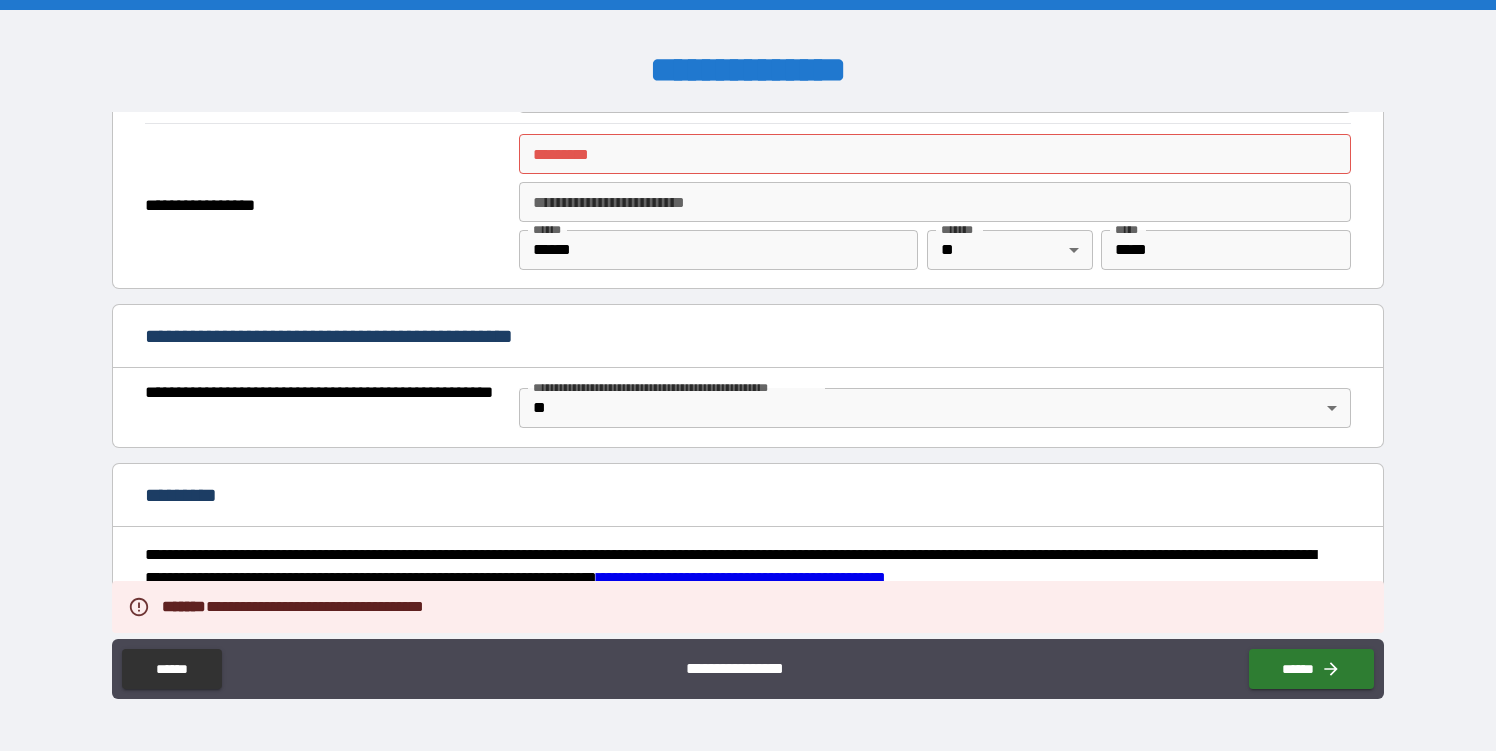 scroll, scrollTop: 1304, scrollLeft: 0, axis: vertical 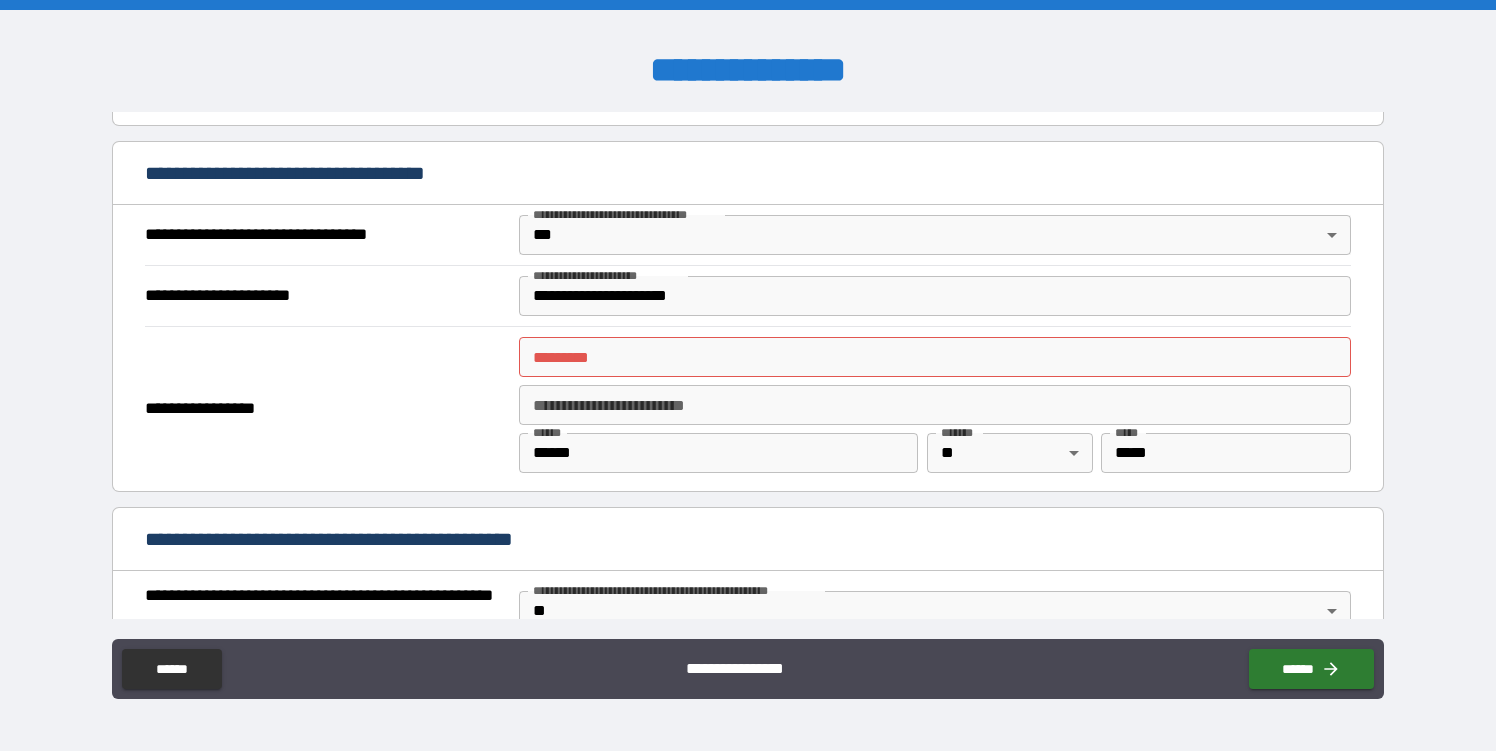 click on "*******   *" at bounding box center [935, 357] 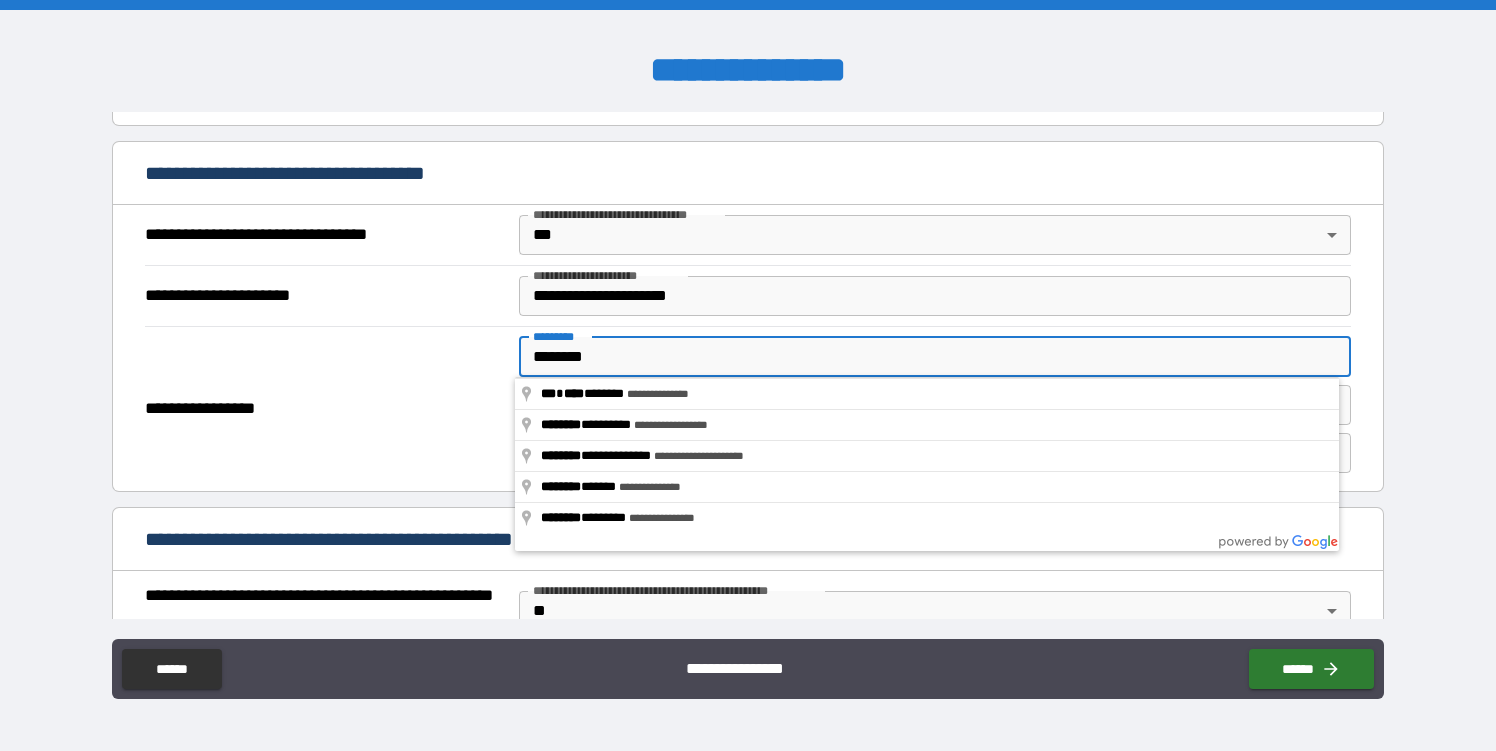 type on "**********" 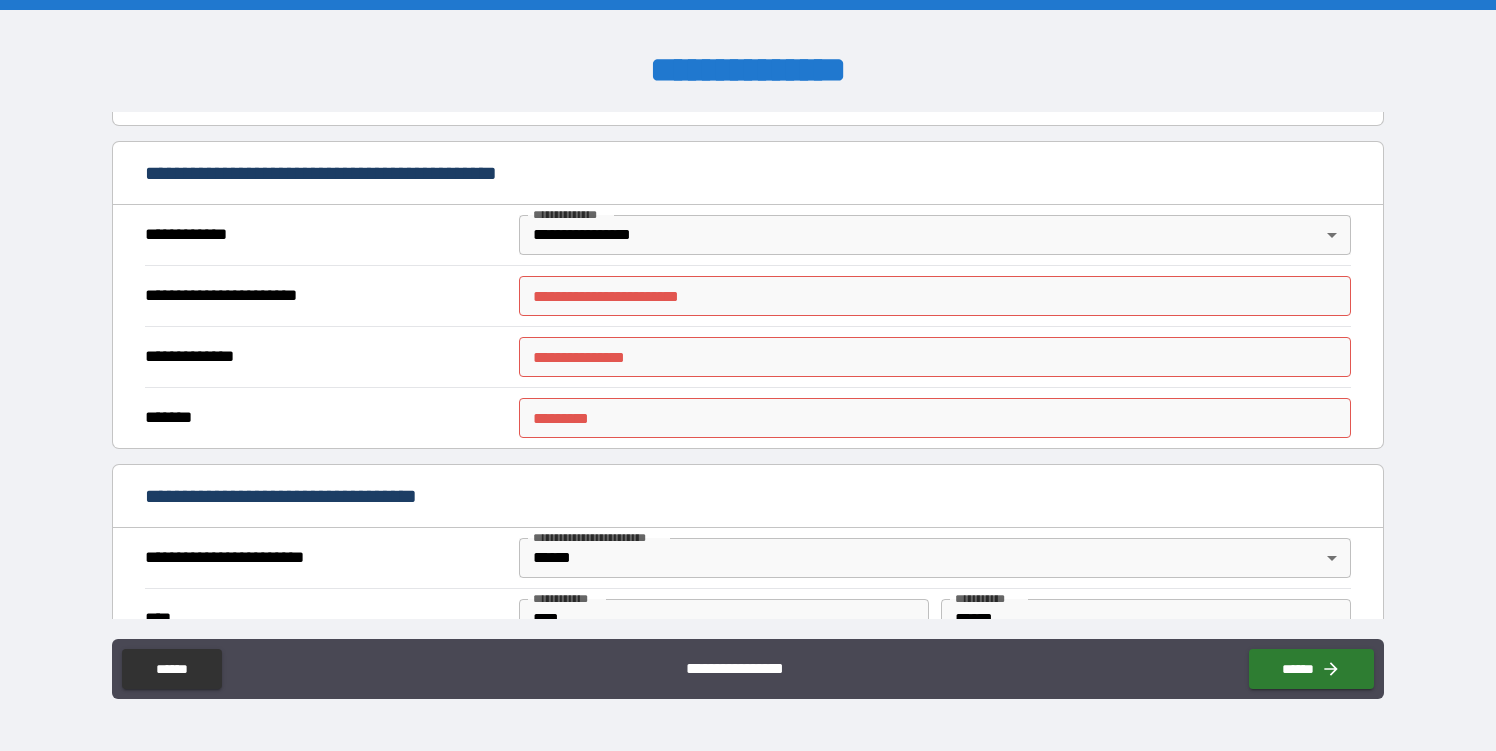 scroll, scrollTop: 347, scrollLeft: 0, axis: vertical 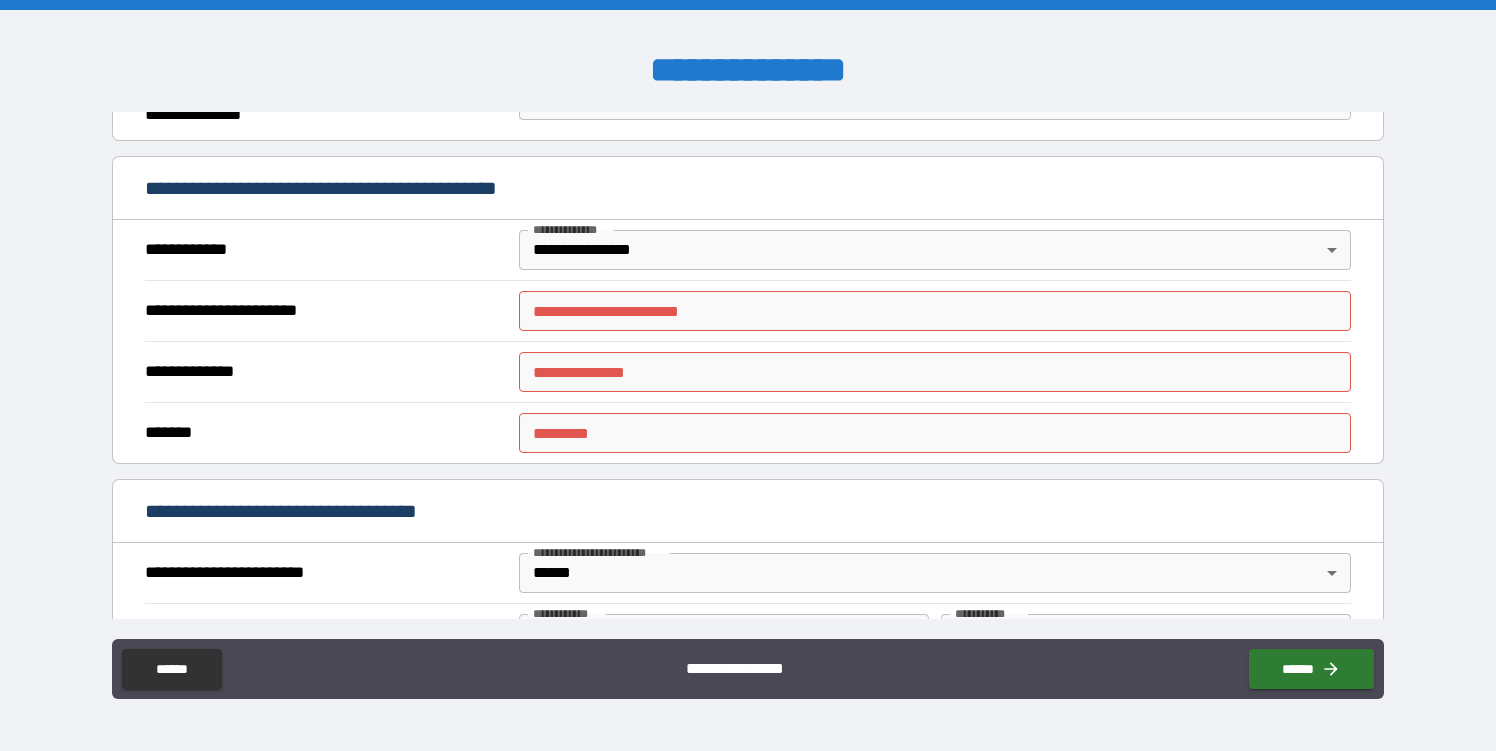 click on "**********" at bounding box center [935, 311] 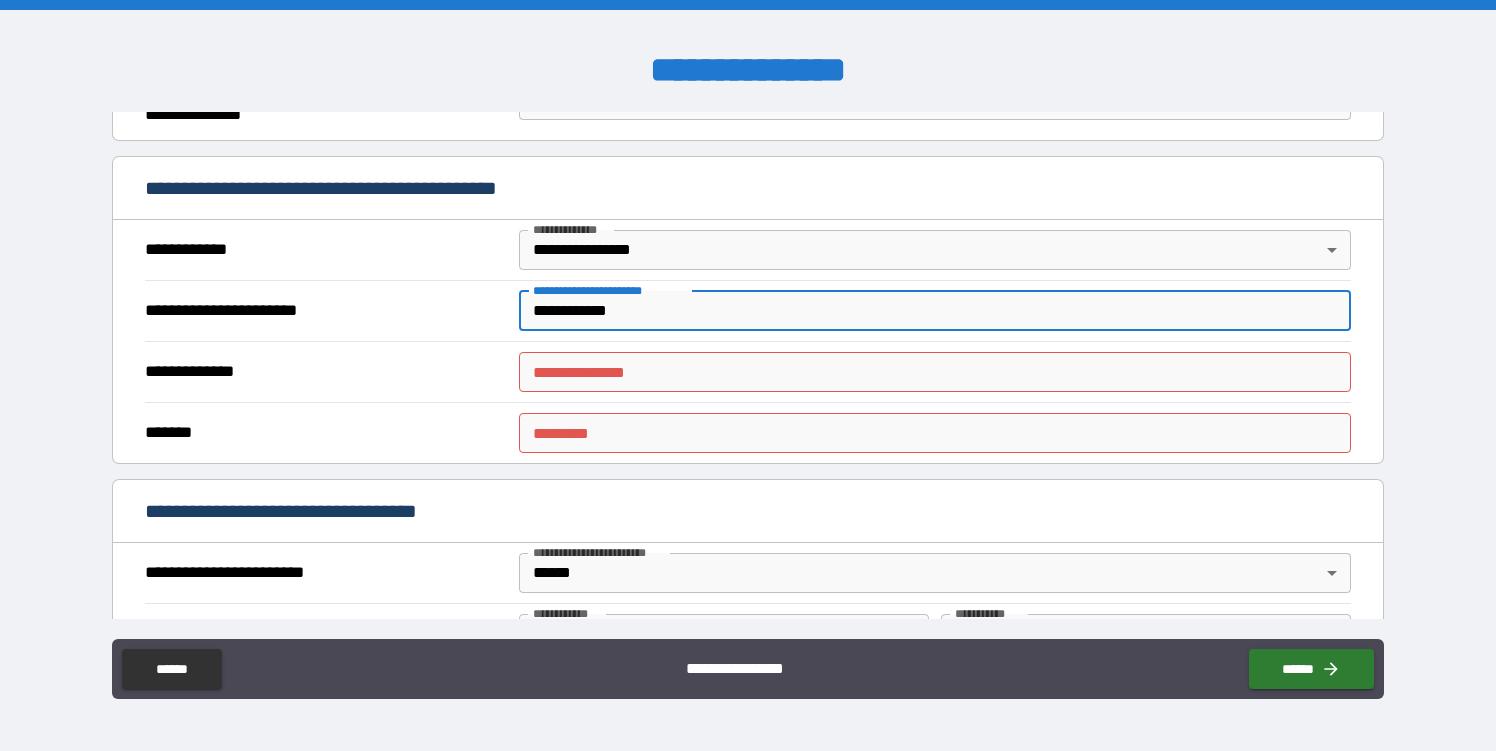 type on "**********" 